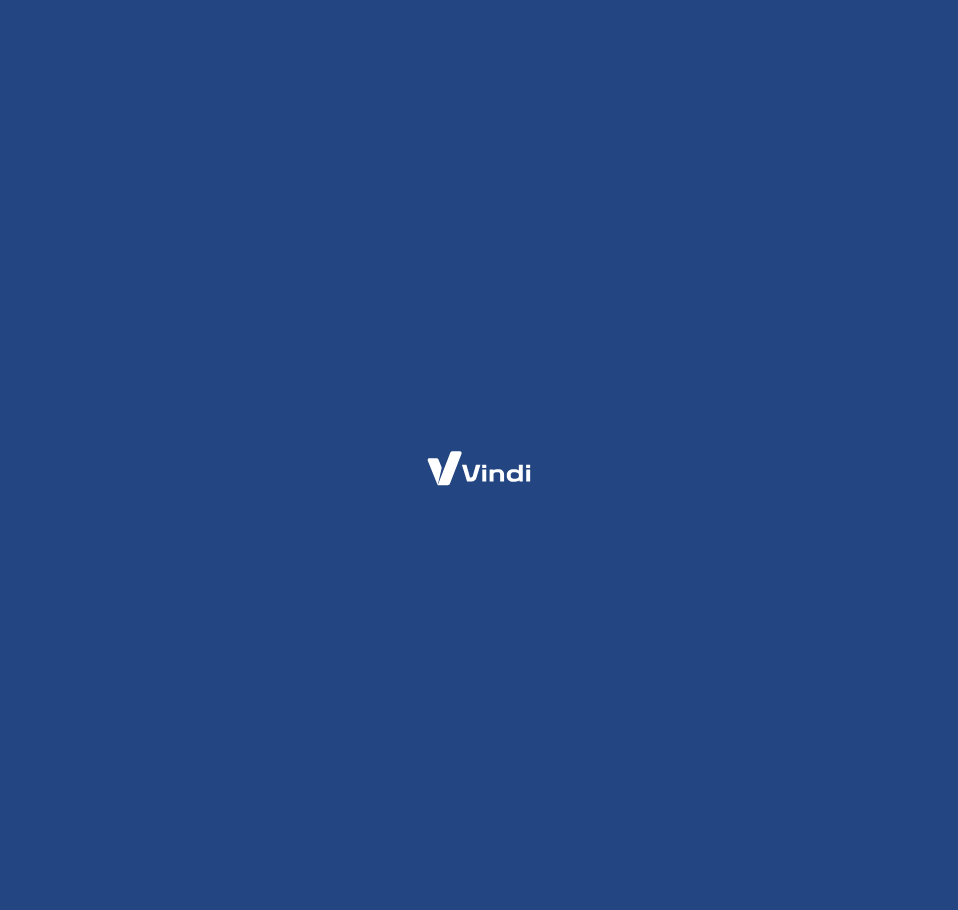 scroll, scrollTop: 0, scrollLeft: 0, axis: both 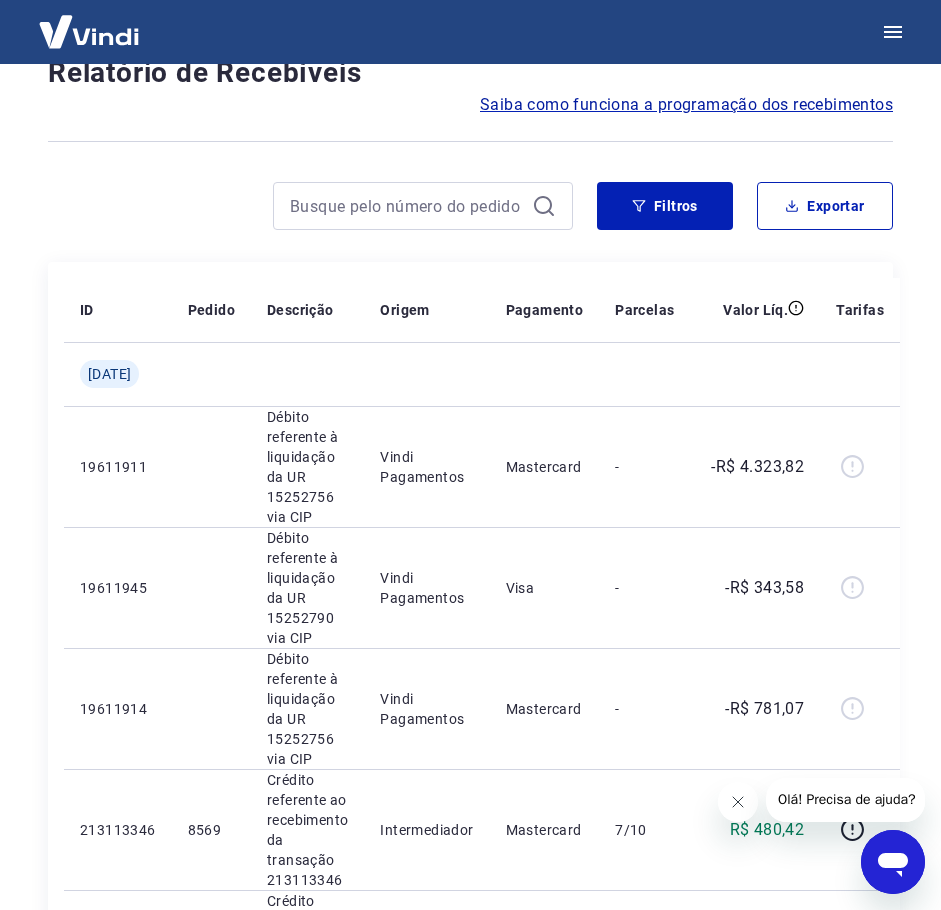 click at bounding box center [737, 802] 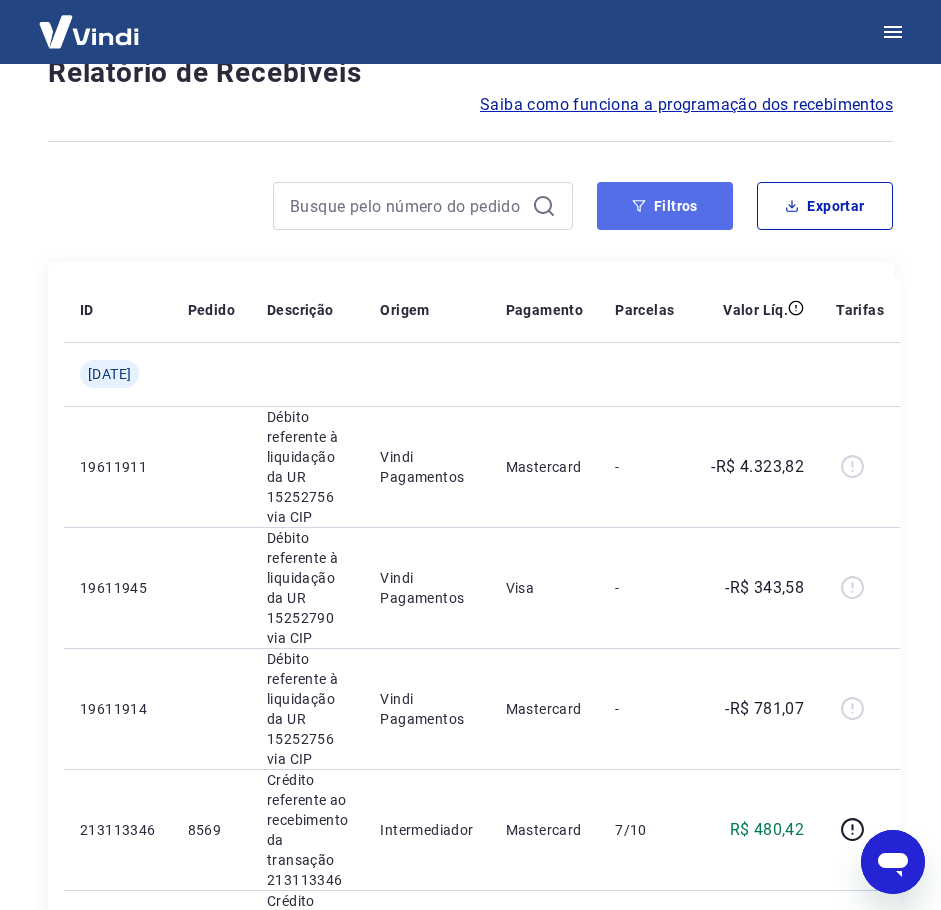 click on "Filtros" at bounding box center [665, 206] 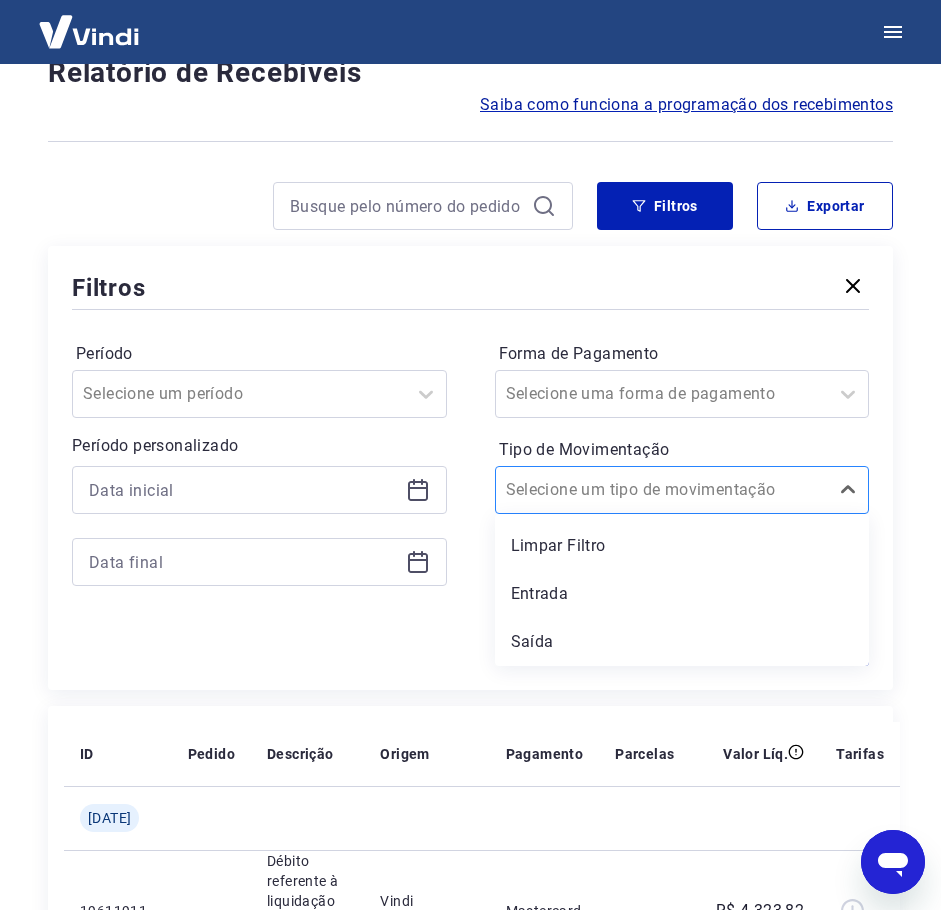 click on "Tipo de Movimentação" at bounding box center [607, 490] 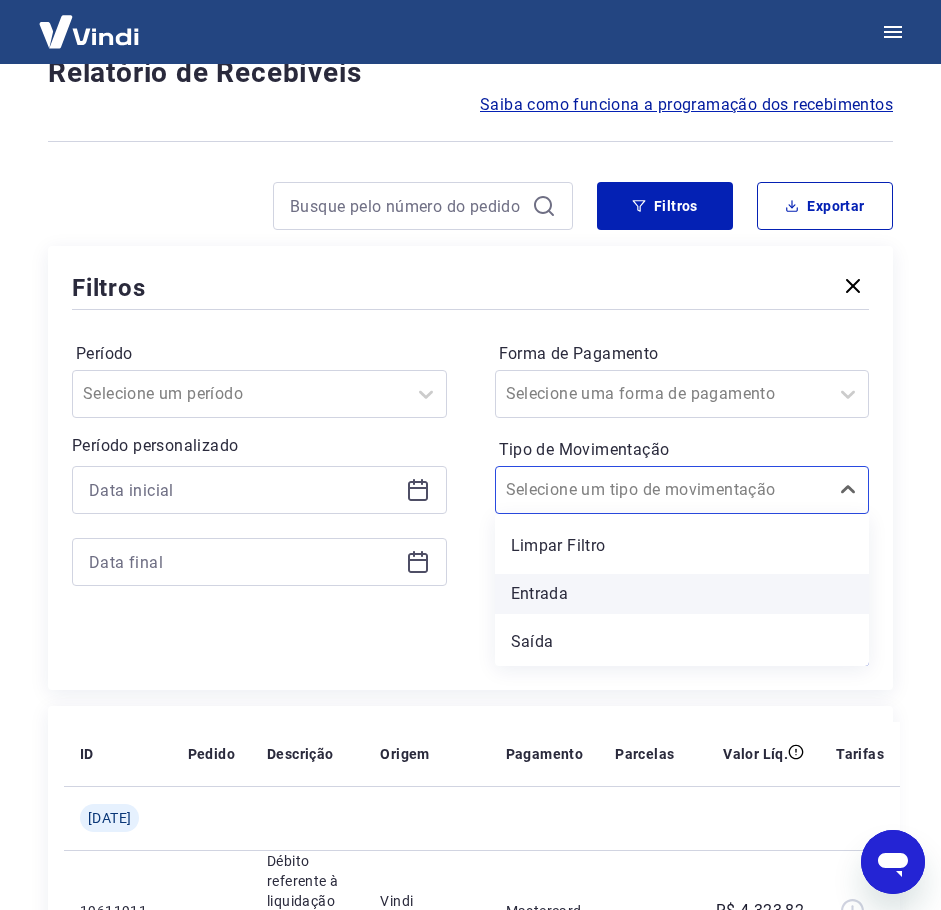 click on "Entrada" at bounding box center [682, 594] 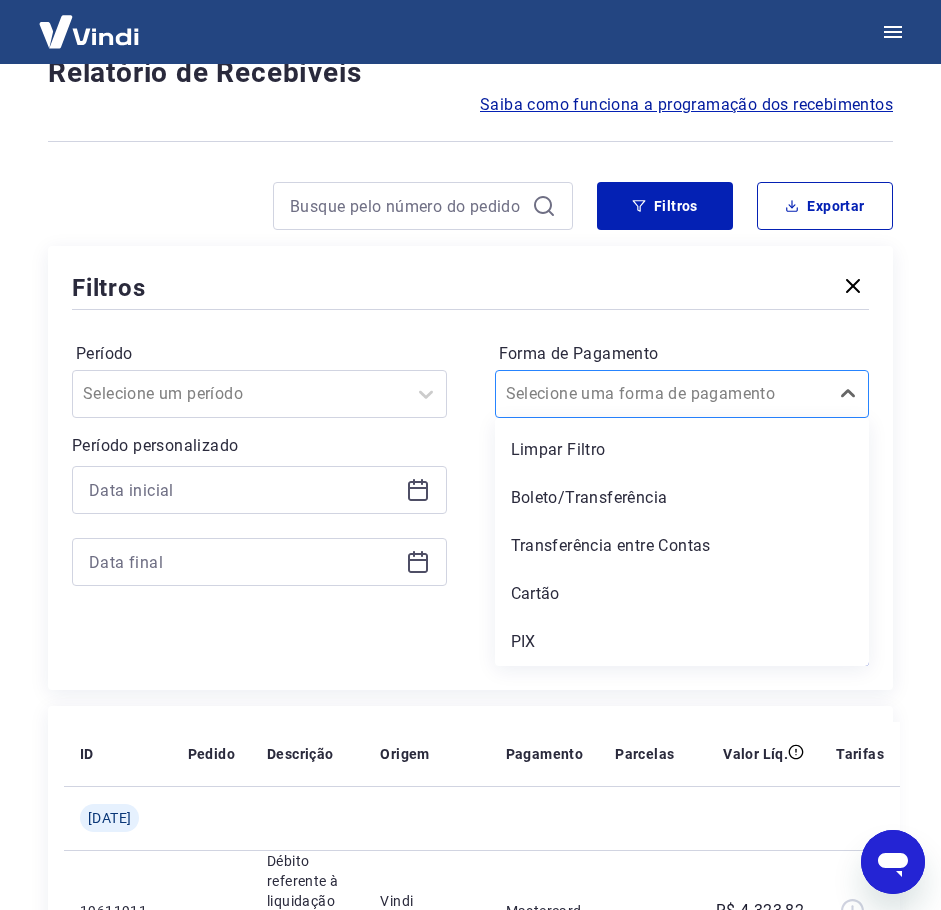 click on "Forma de Pagamento" at bounding box center [607, 394] 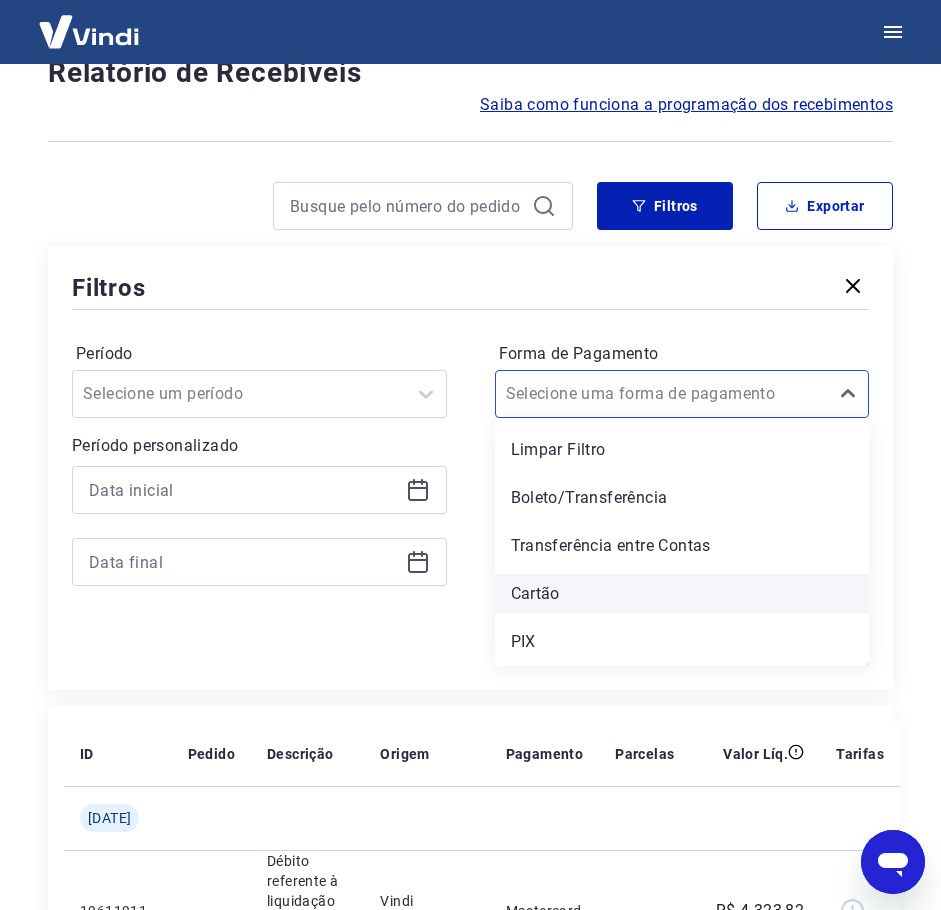 click on "Cartão" at bounding box center [682, 594] 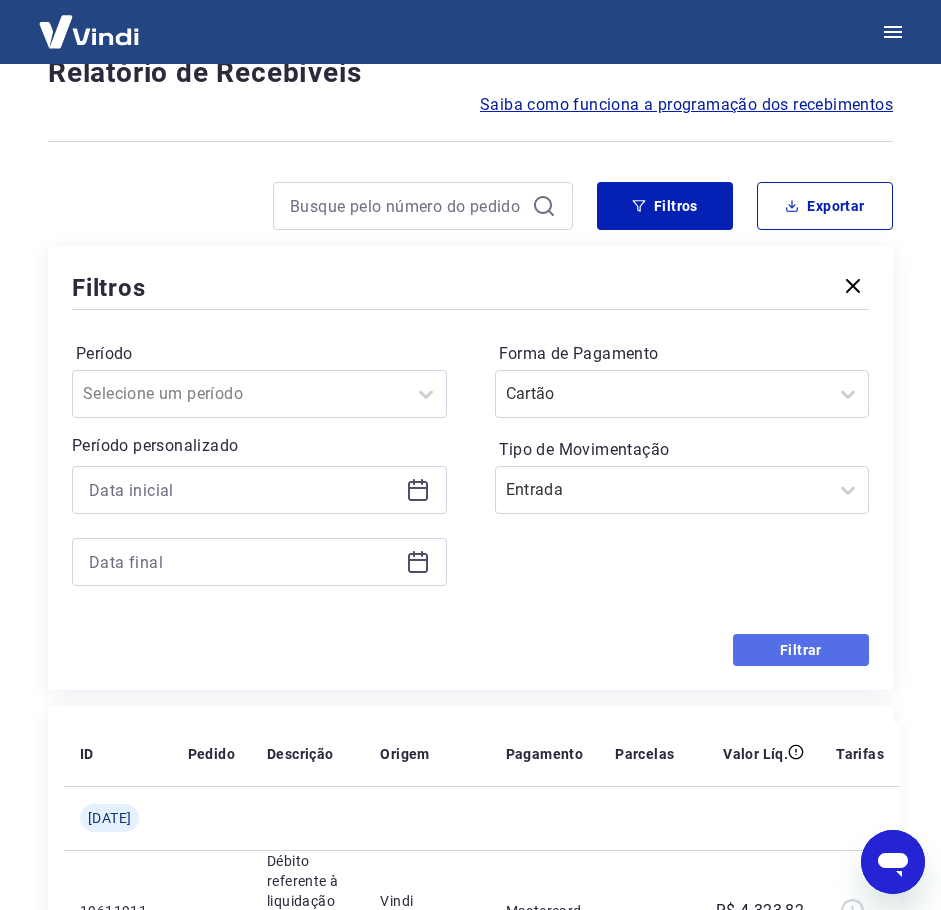 click on "Filtrar" at bounding box center [801, 650] 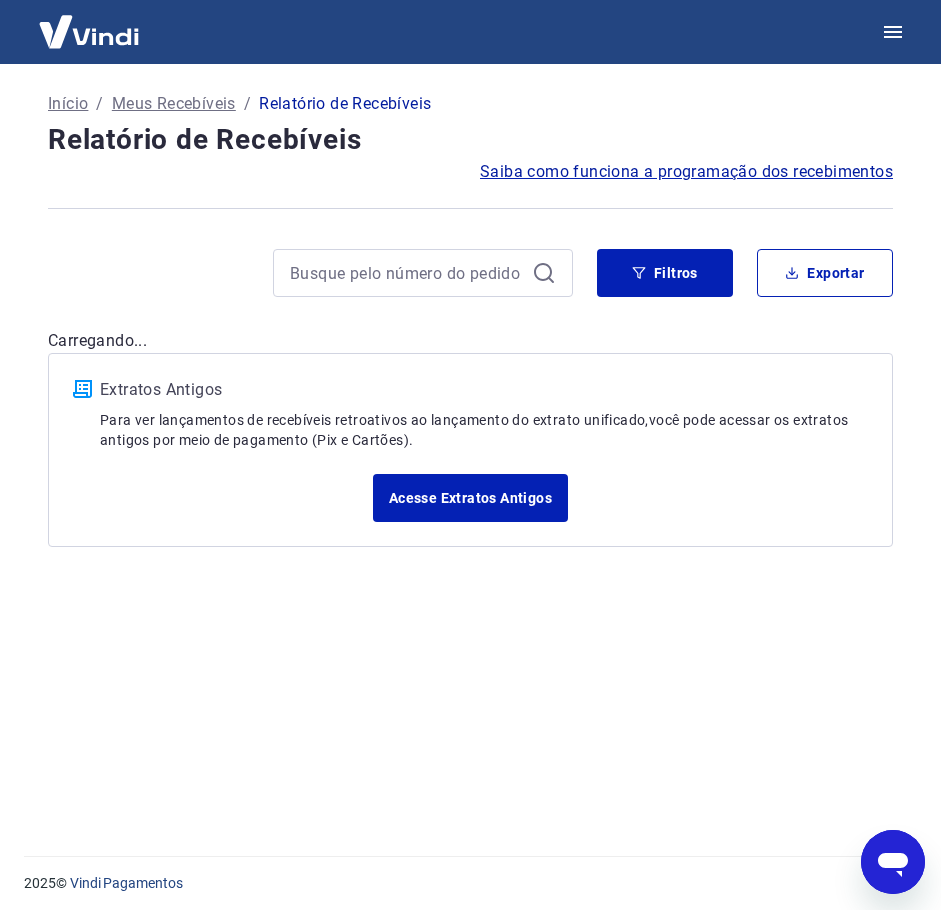 scroll, scrollTop: 0, scrollLeft: 0, axis: both 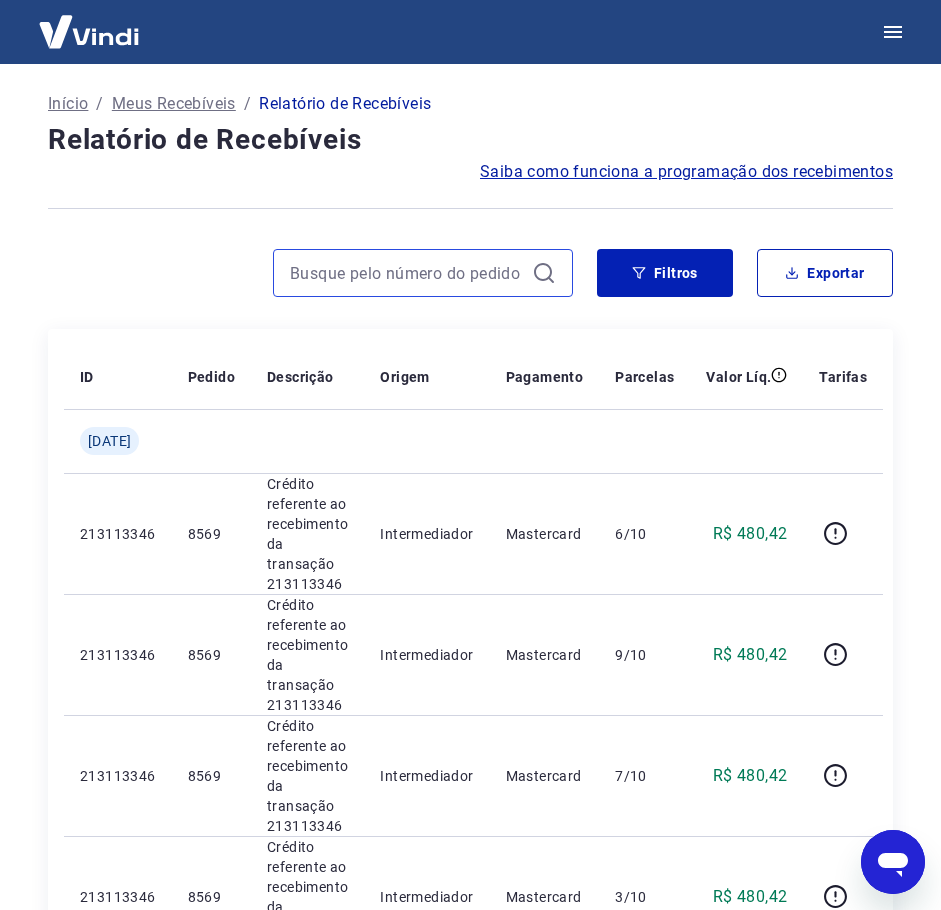 click at bounding box center (407, 273) 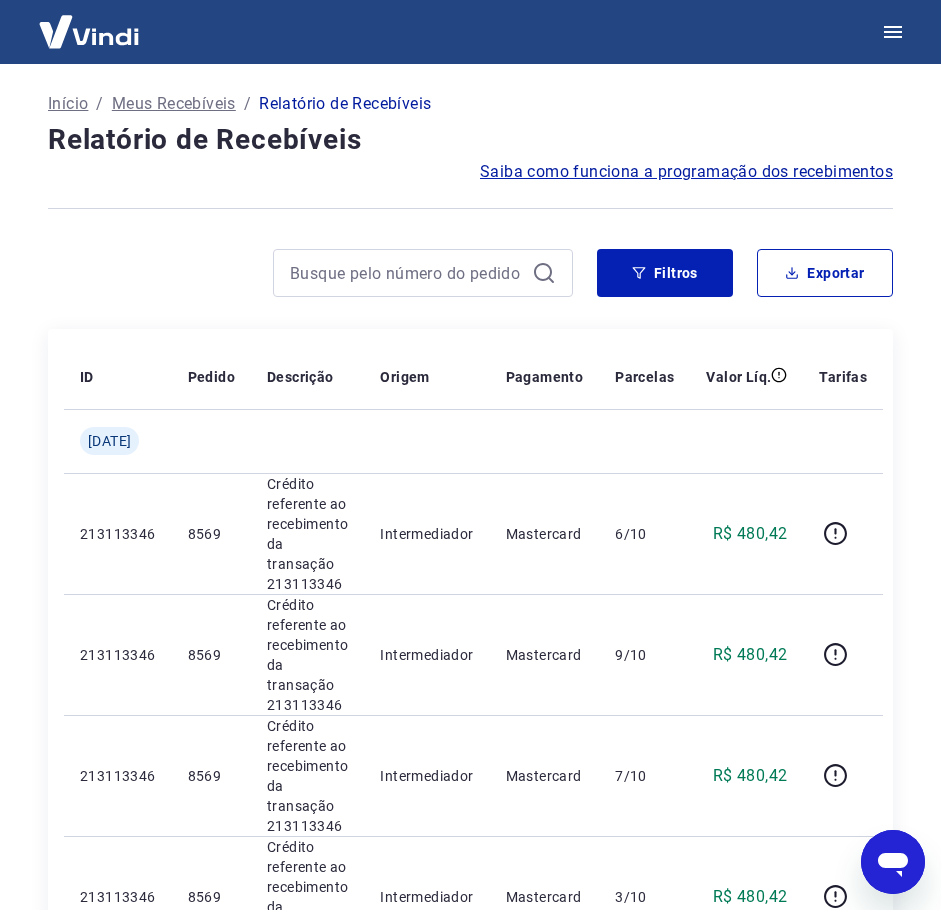 click at bounding box center [644, 441] 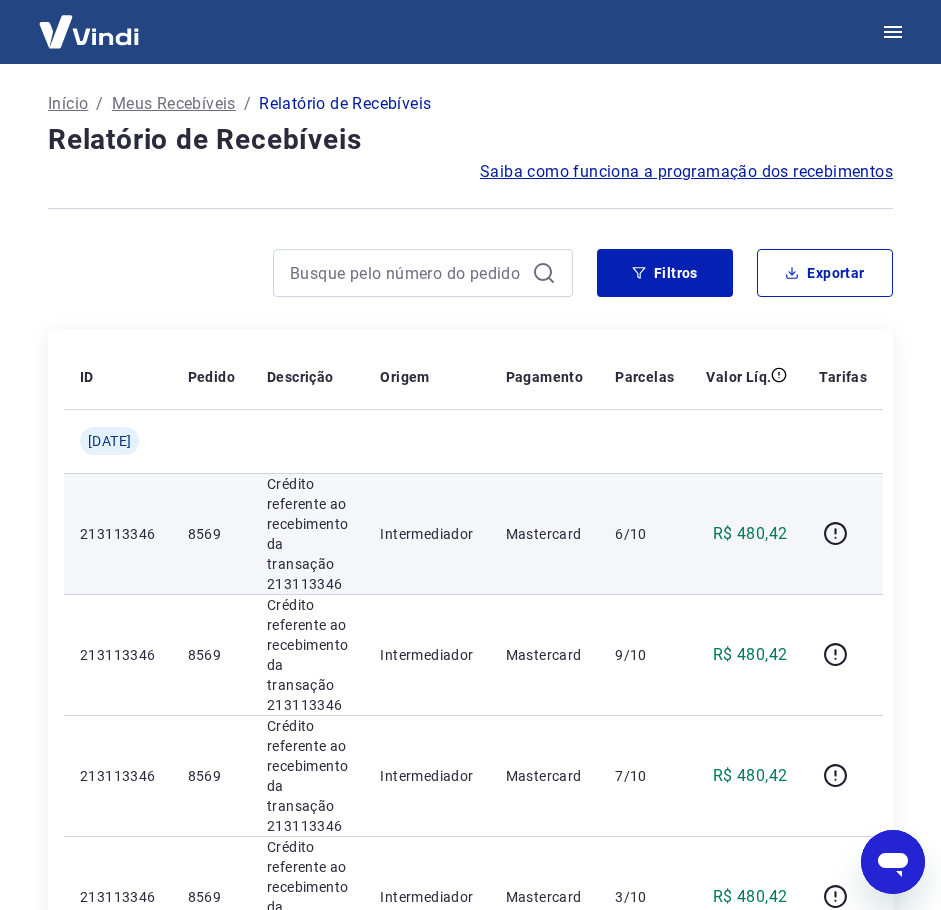 scroll, scrollTop: 67, scrollLeft: 0, axis: vertical 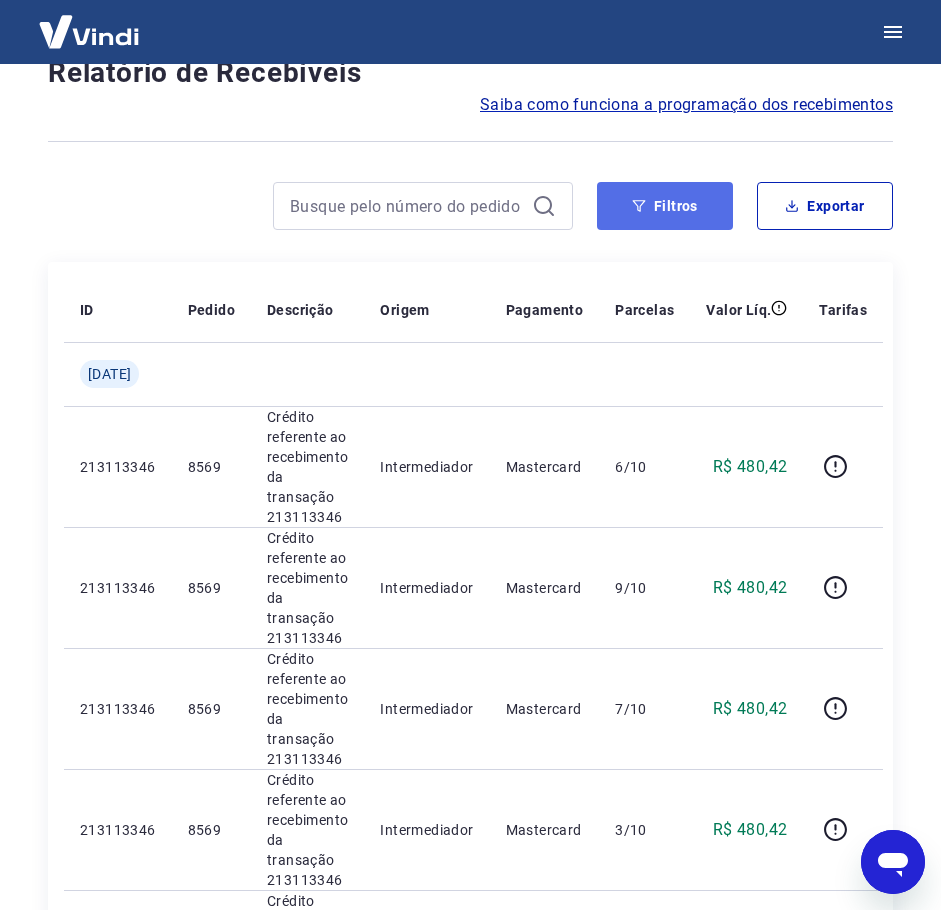 click on "Filtros" at bounding box center (665, 206) 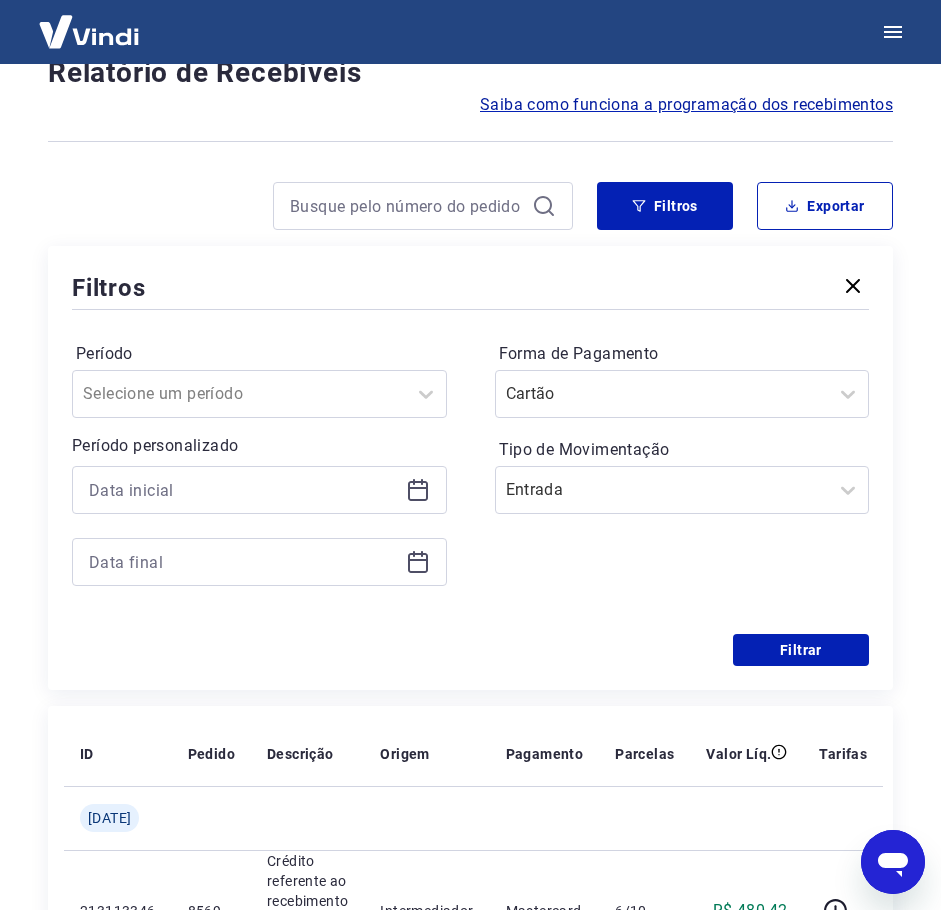 drag, startPoint x: 200, startPoint y: 437, endPoint x: 182, endPoint y: 482, distance: 48.466484 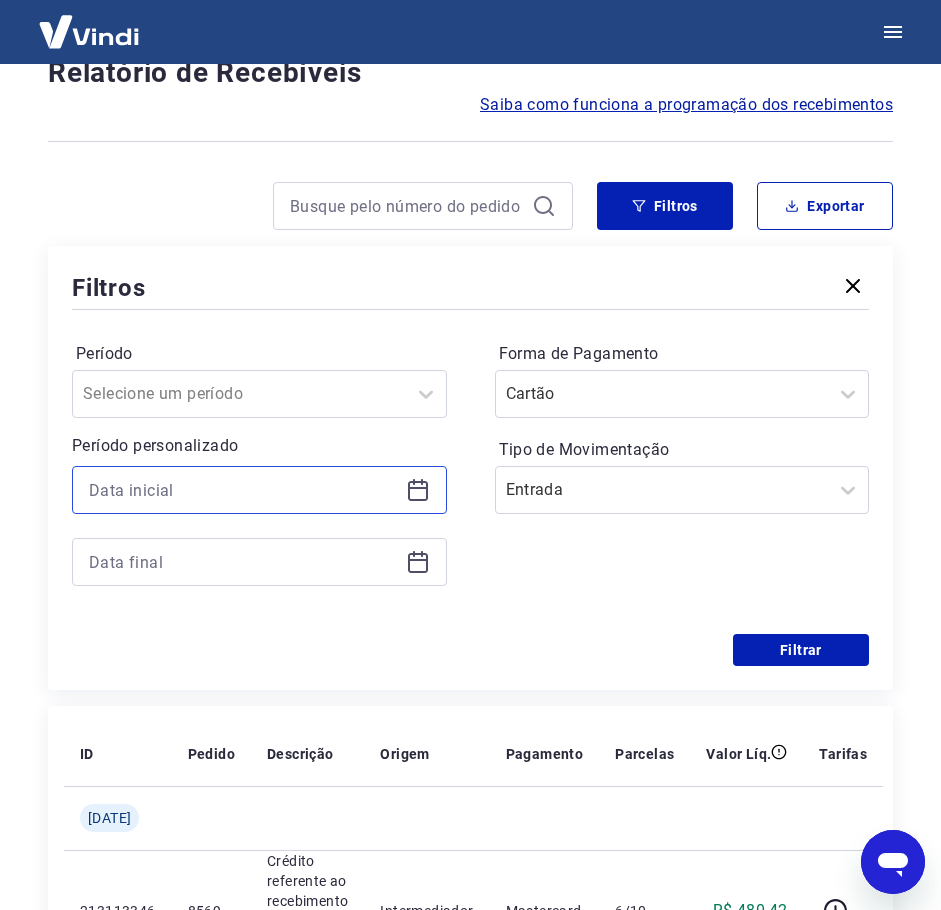 click at bounding box center [243, 490] 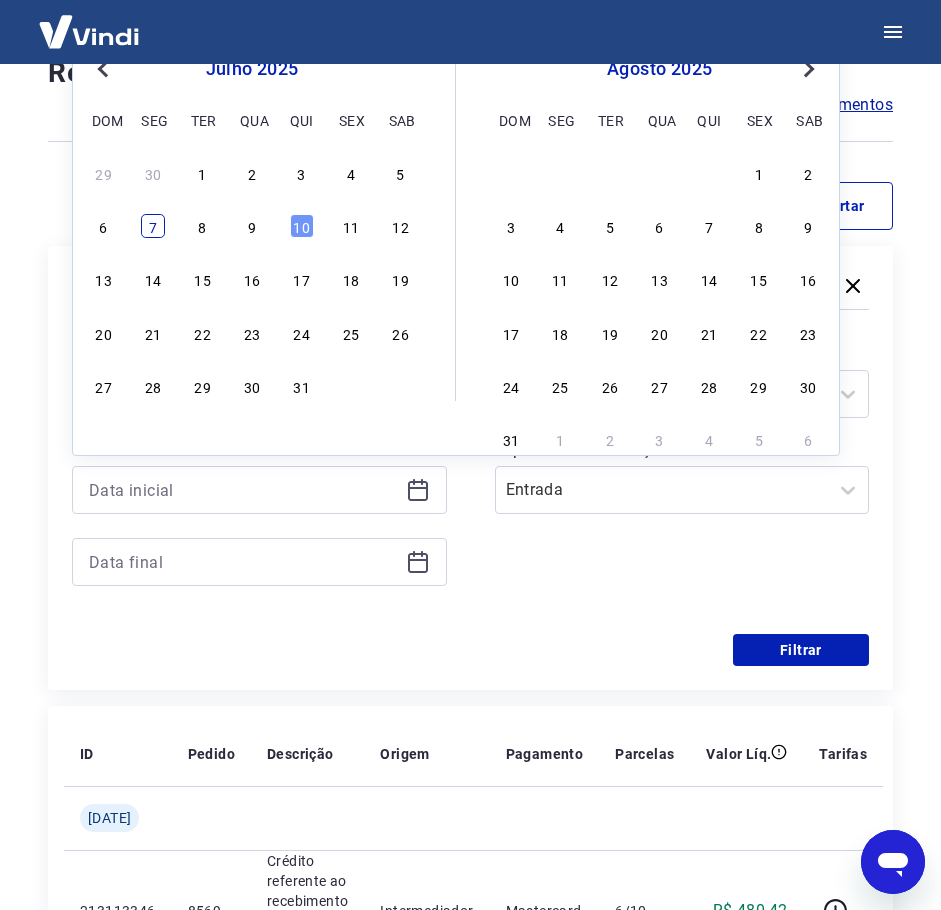 click on "7" at bounding box center (153, 226) 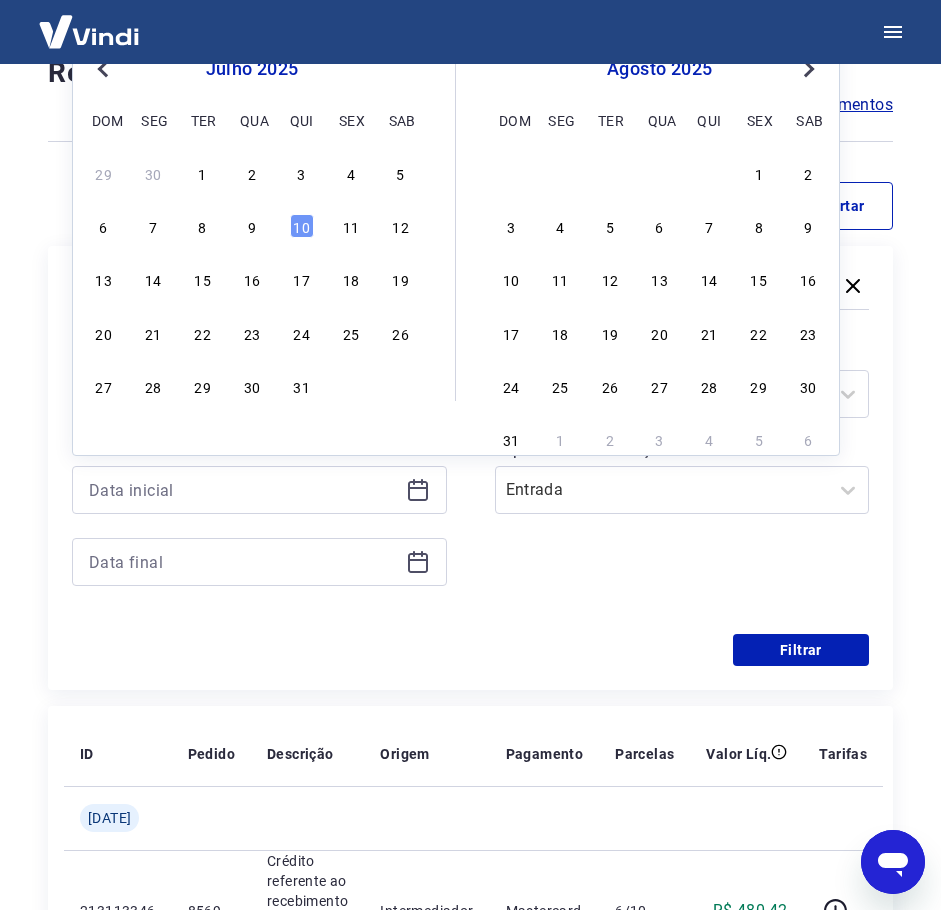 type on "[DATE]" 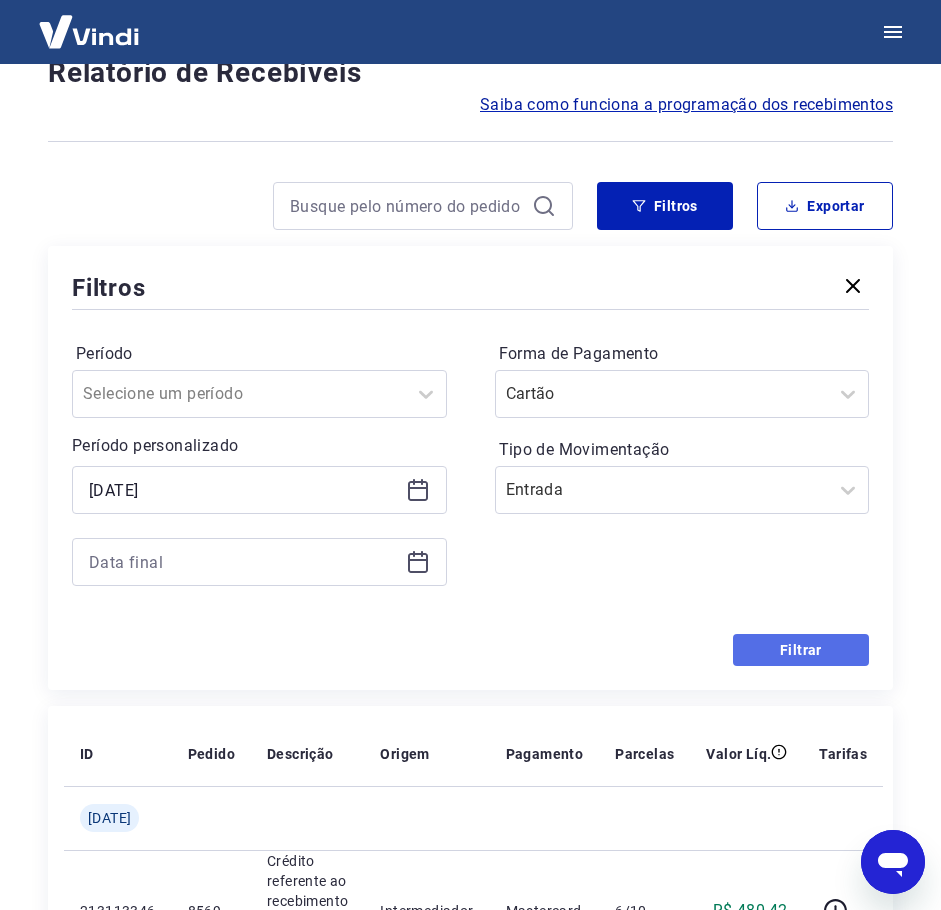 click on "Filtrar" at bounding box center (801, 650) 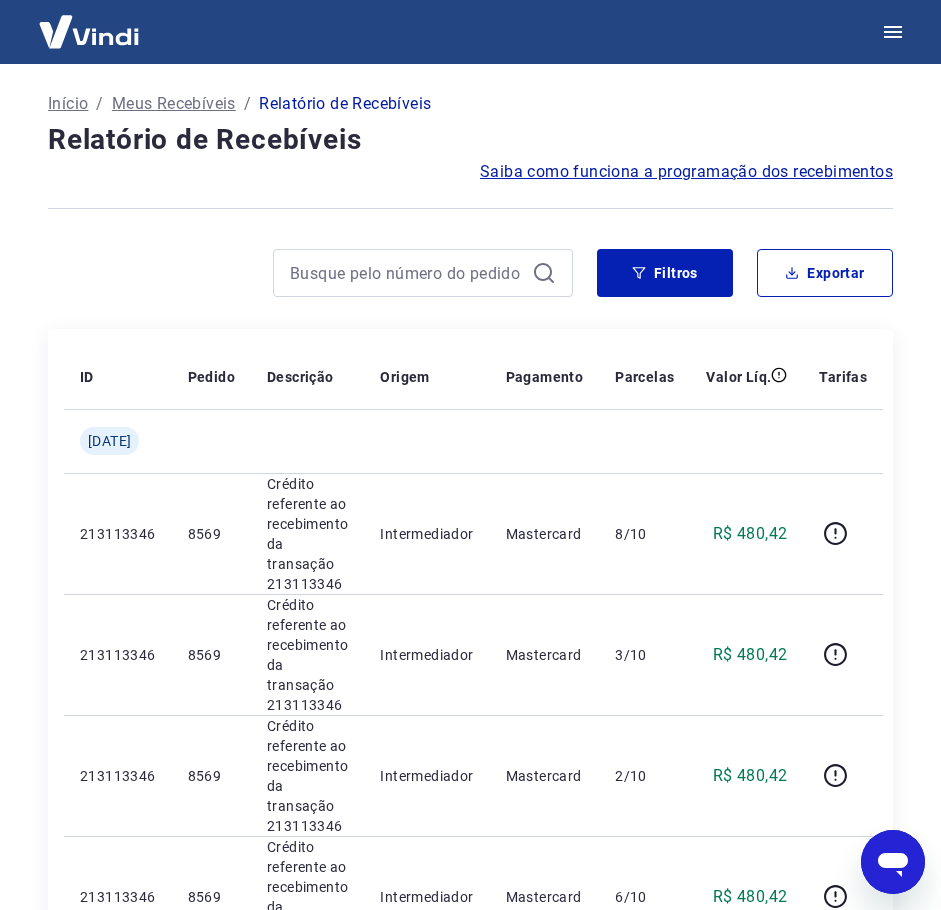 scroll, scrollTop: 267, scrollLeft: 0, axis: vertical 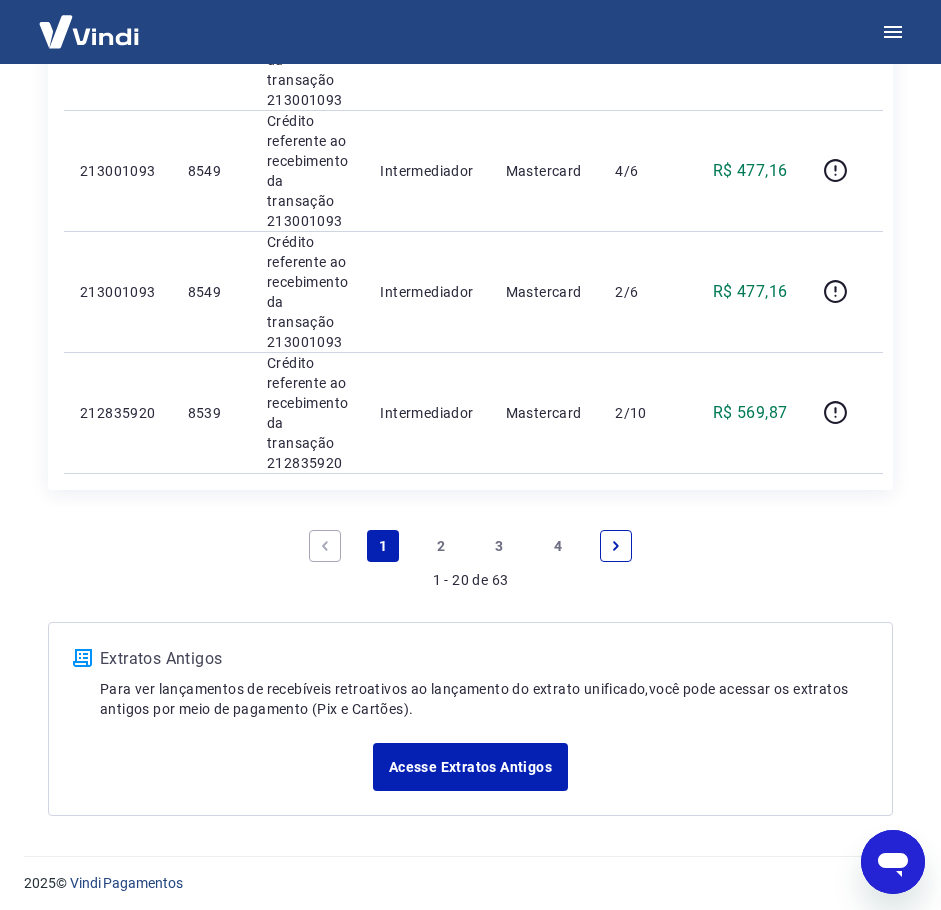 click on "4" at bounding box center (558, 546) 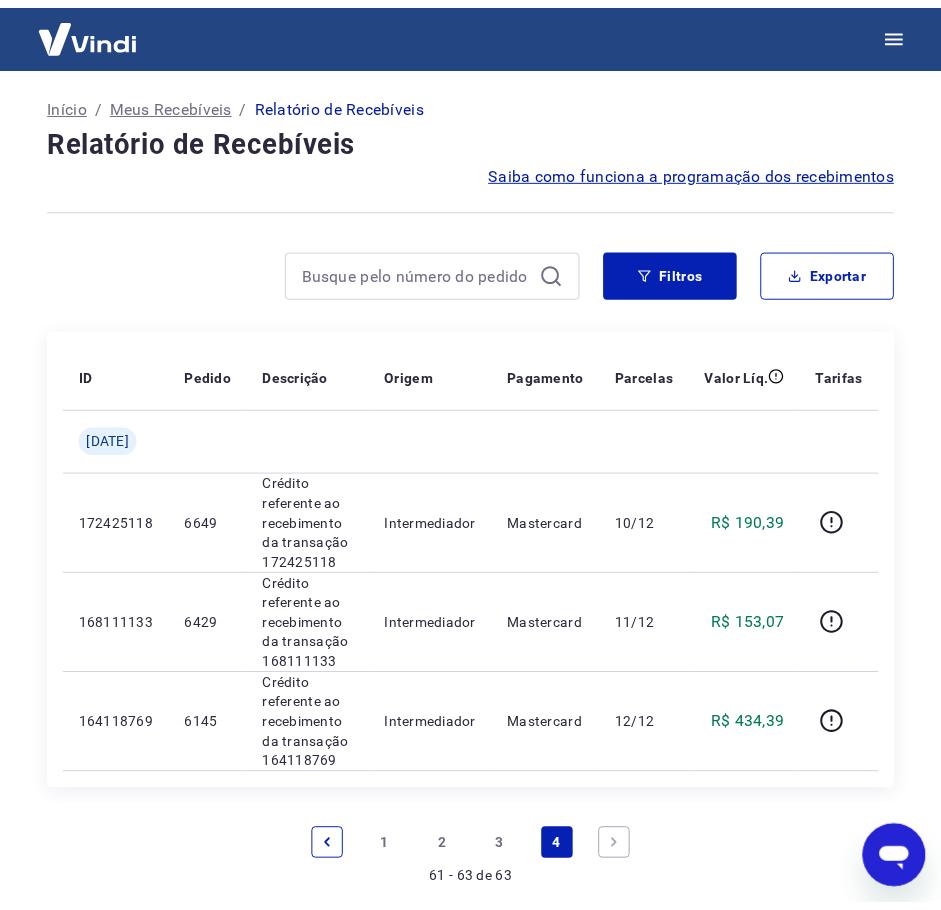 scroll, scrollTop: 363, scrollLeft: 0, axis: vertical 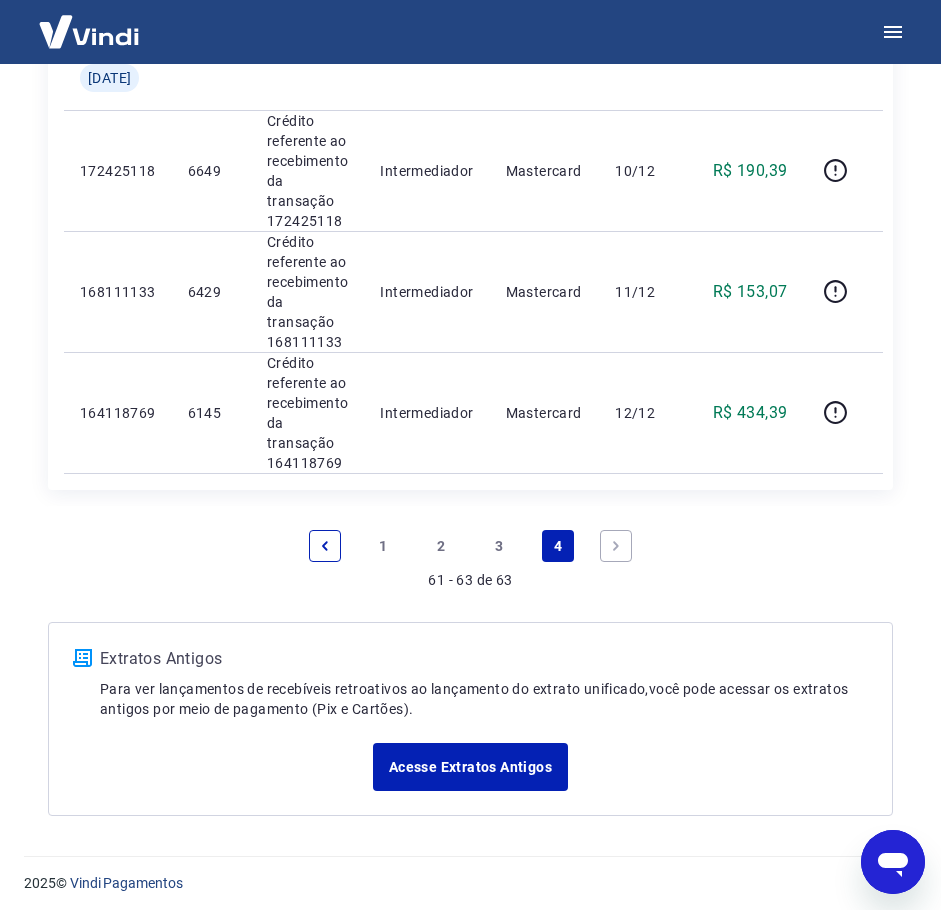 drag, startPoint x: 640, startPoint y: 547, endPoint x: 618, endPoint y: 548, distance: 22.022715 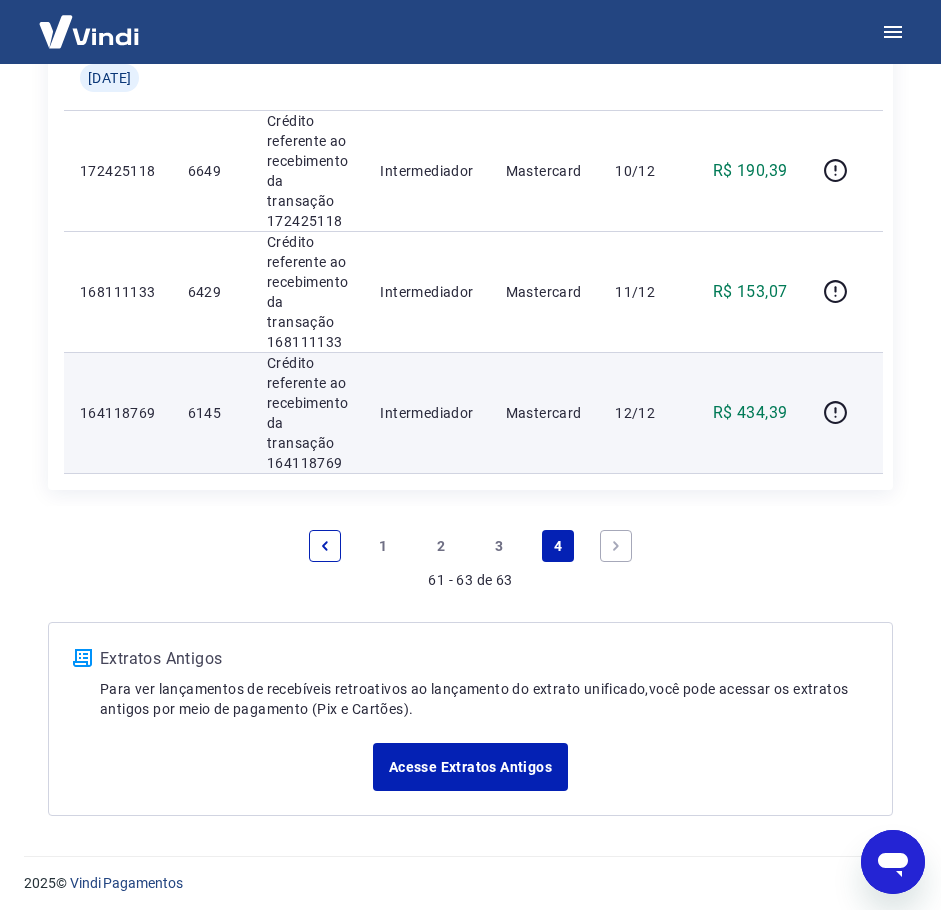 click on "Crédito referente ao recebimento da transação 164118769" at bounding box center [307, 412] 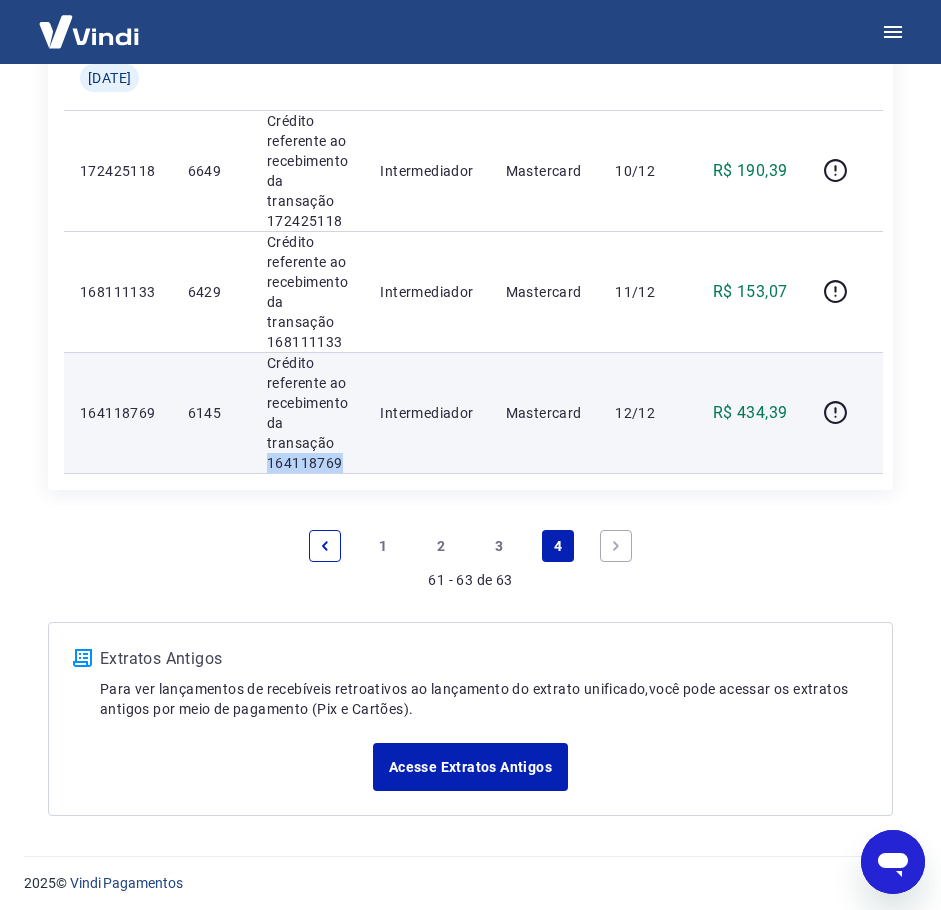 click on "Crédito referente ao recebimento da transação 164118769" at bounding box center (307, 412) 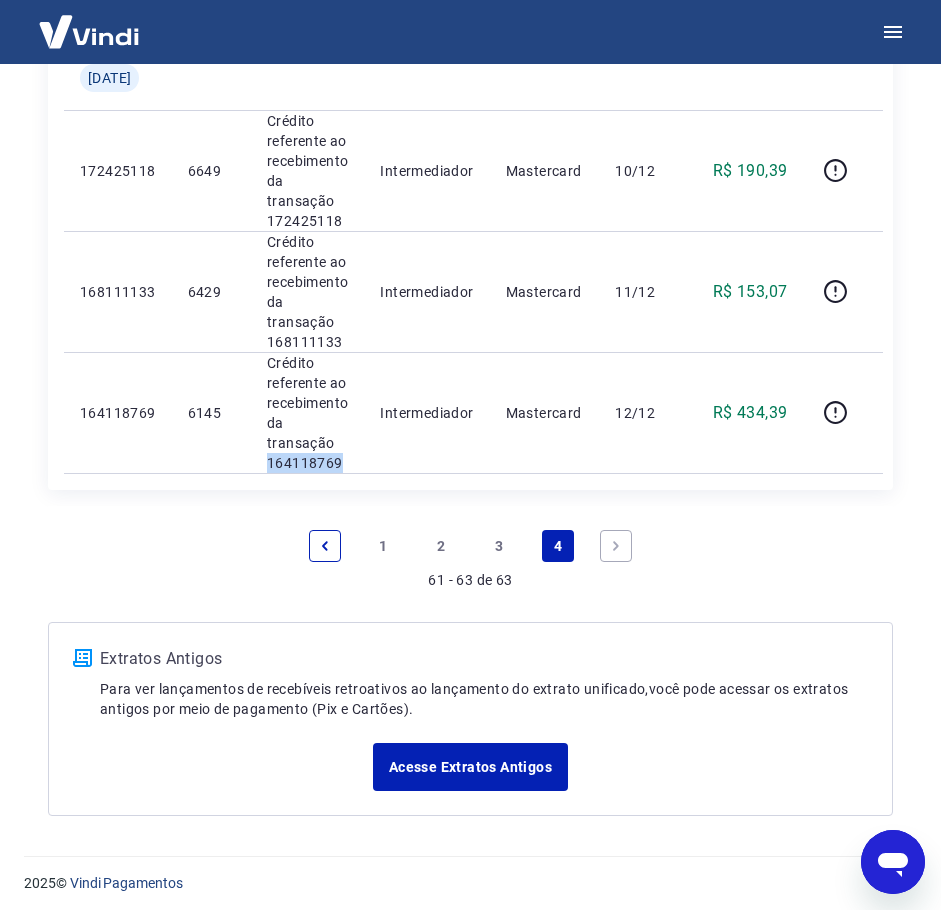 copy on "164118769" 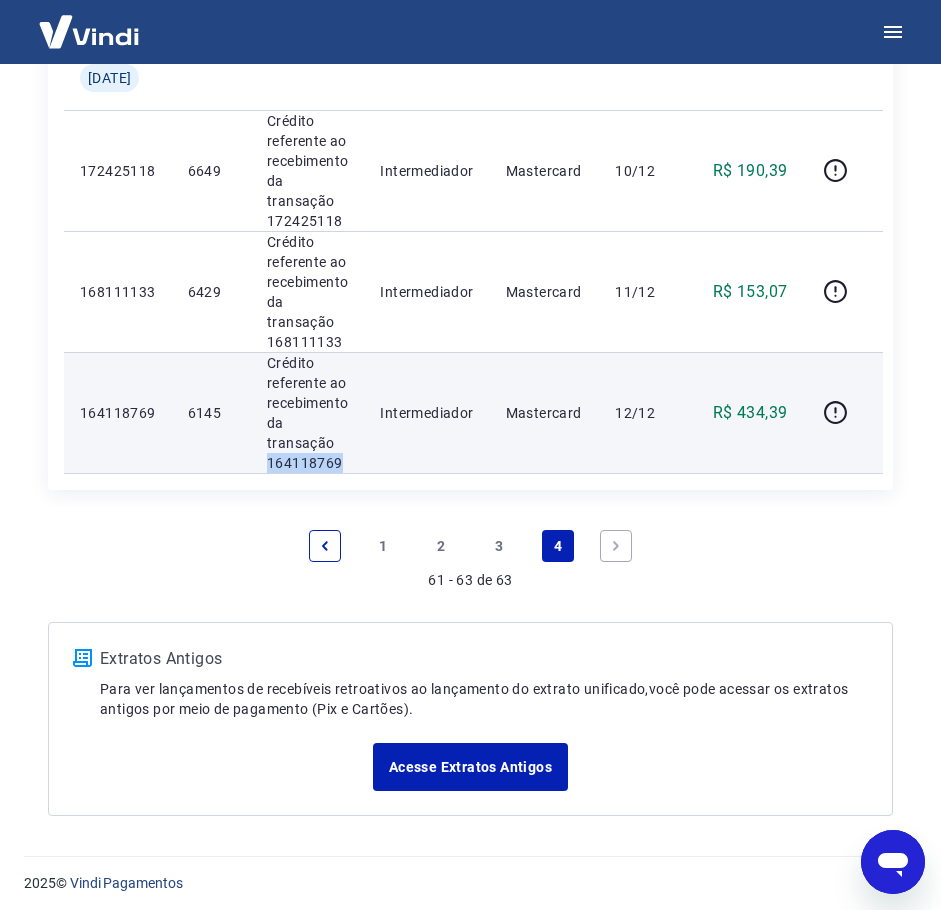 scroll, scrollTop: 96, scrollLeft: 0, axis: vertical 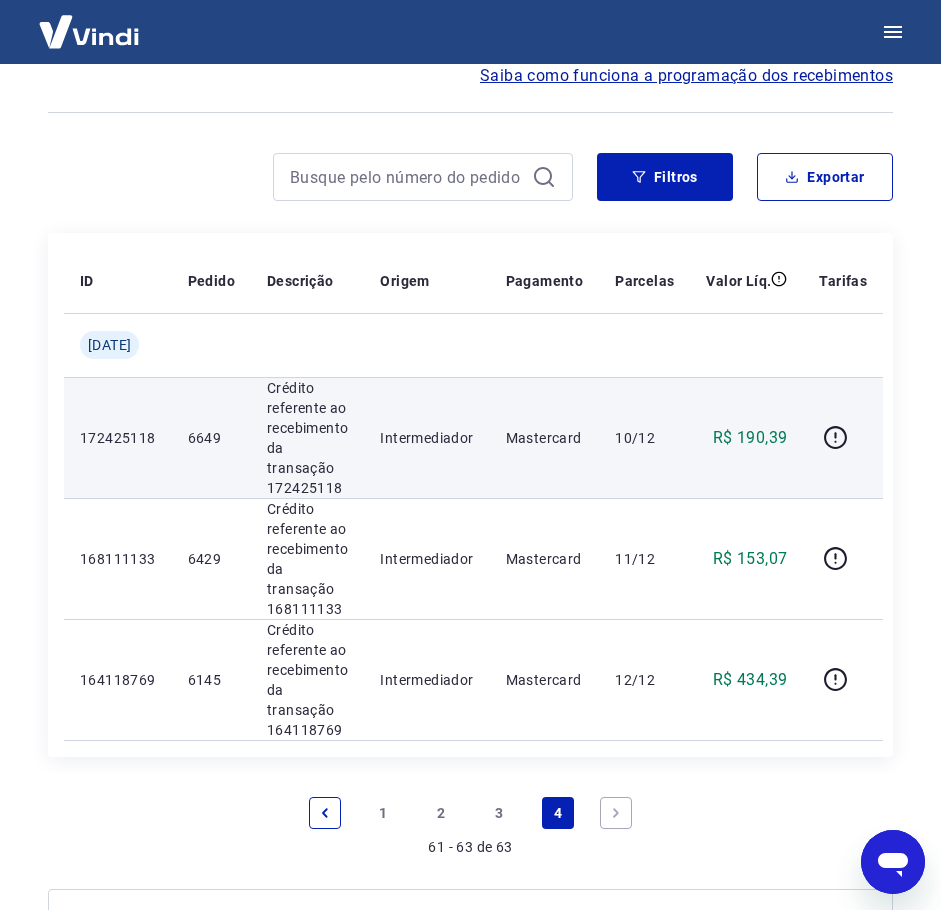 click on "Crédito referente ao recebimento da transação 172425118" at bounding box center (307, 438) 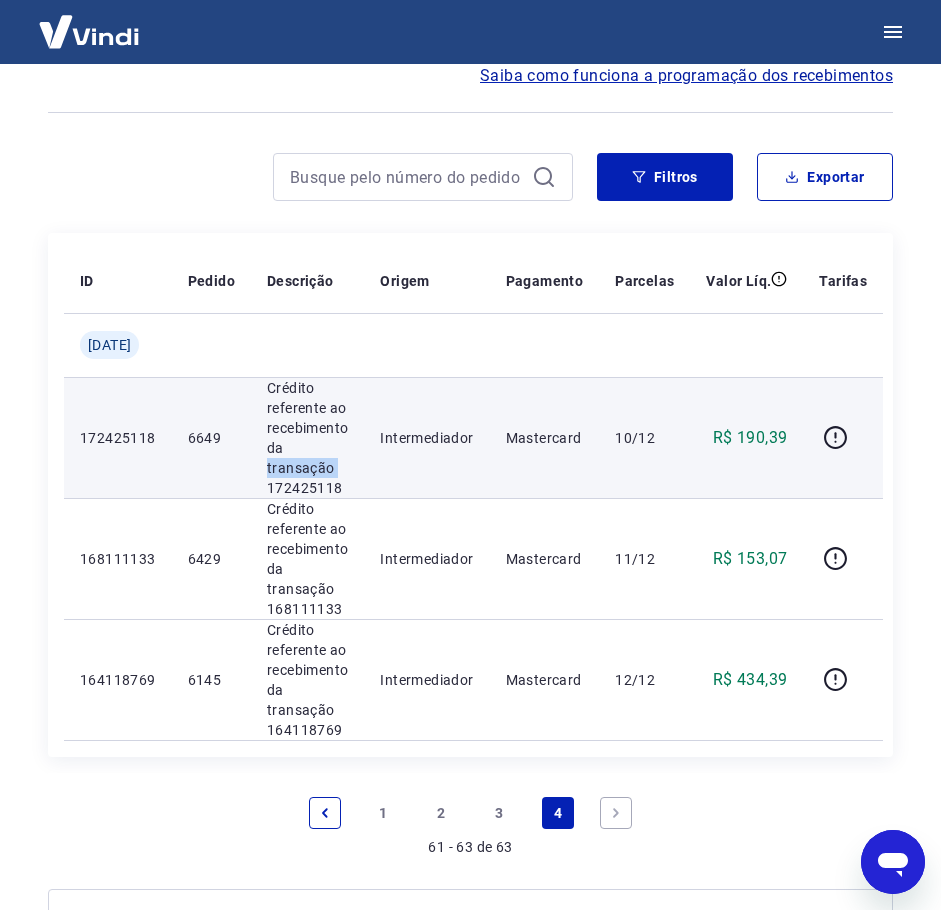 click on "Crédito referente ao recebimento da transação 172425118" at bounding box center [307, 438] 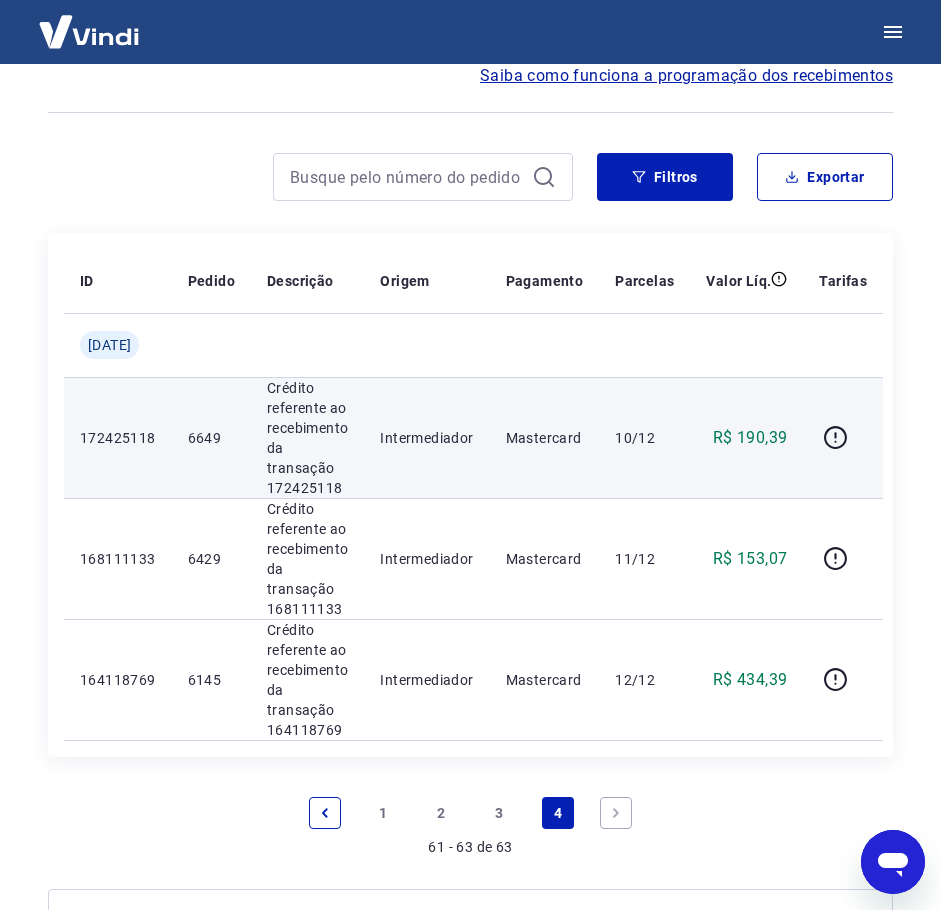 click on "Crédito referente ao recebimento da transação 172425118" at bounding box center (307, 438) 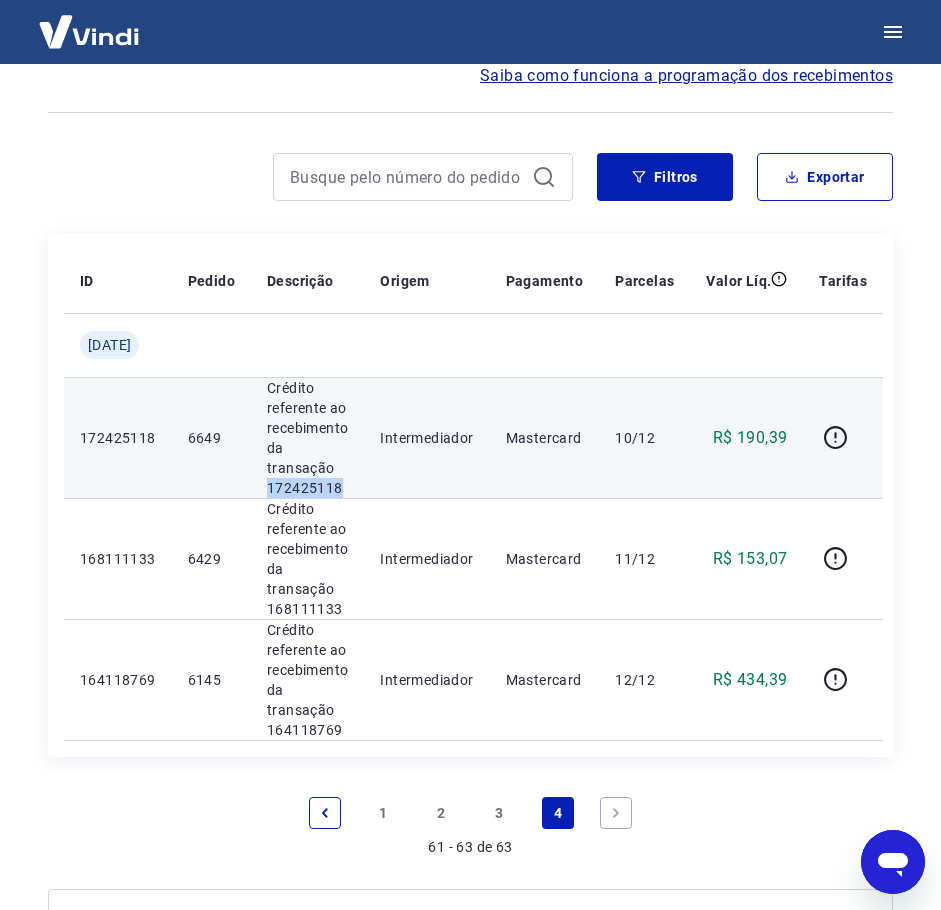 click on "Crédito referente ao recebimento da transação 172425118" at bounding box center [307, 438] 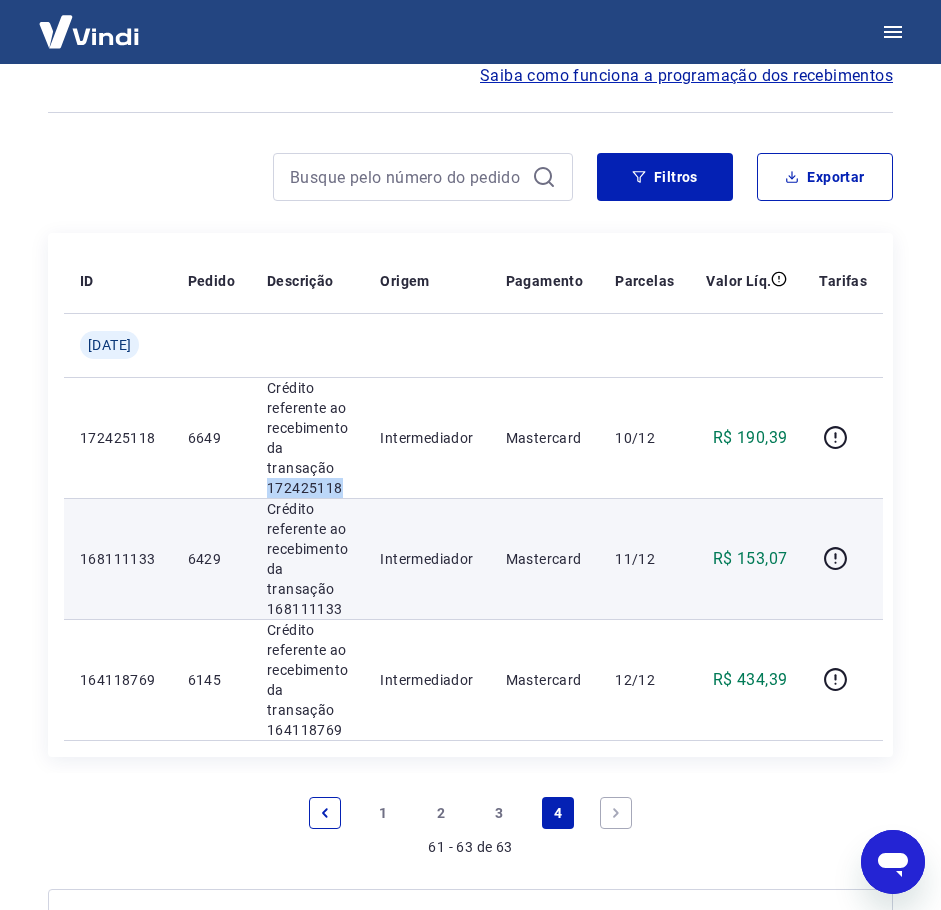 copy on "172425118" 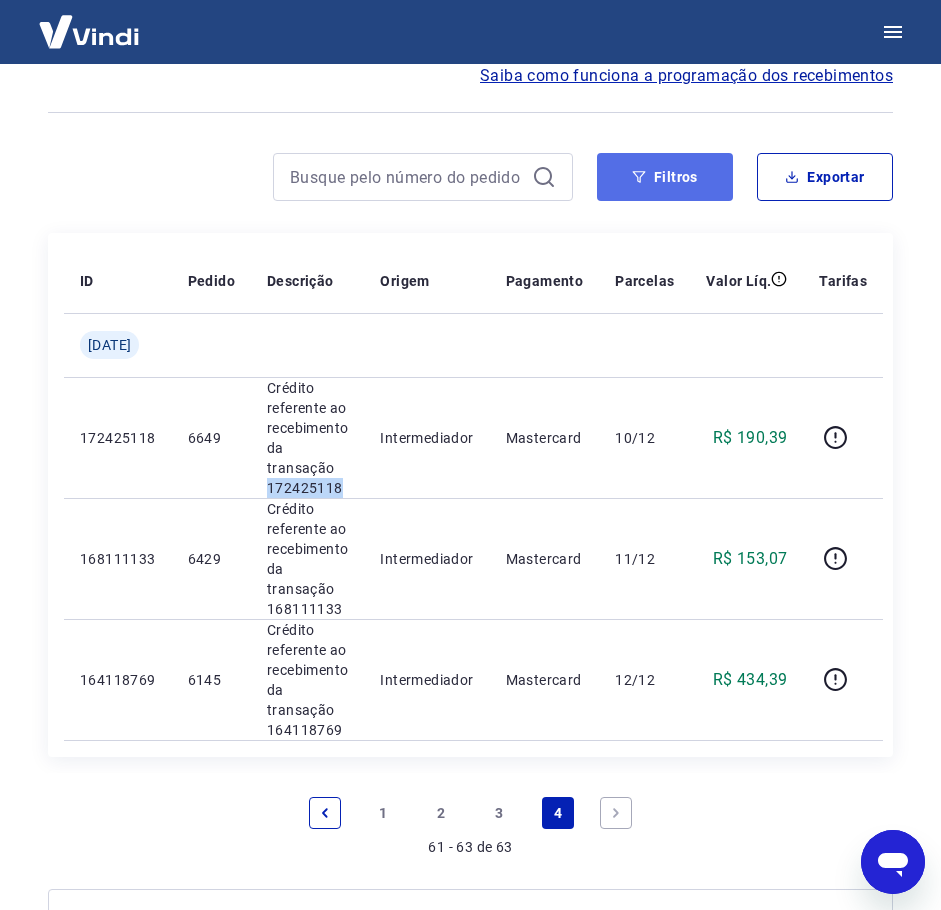 click on "Filtros" at bounding box center (665, 177) 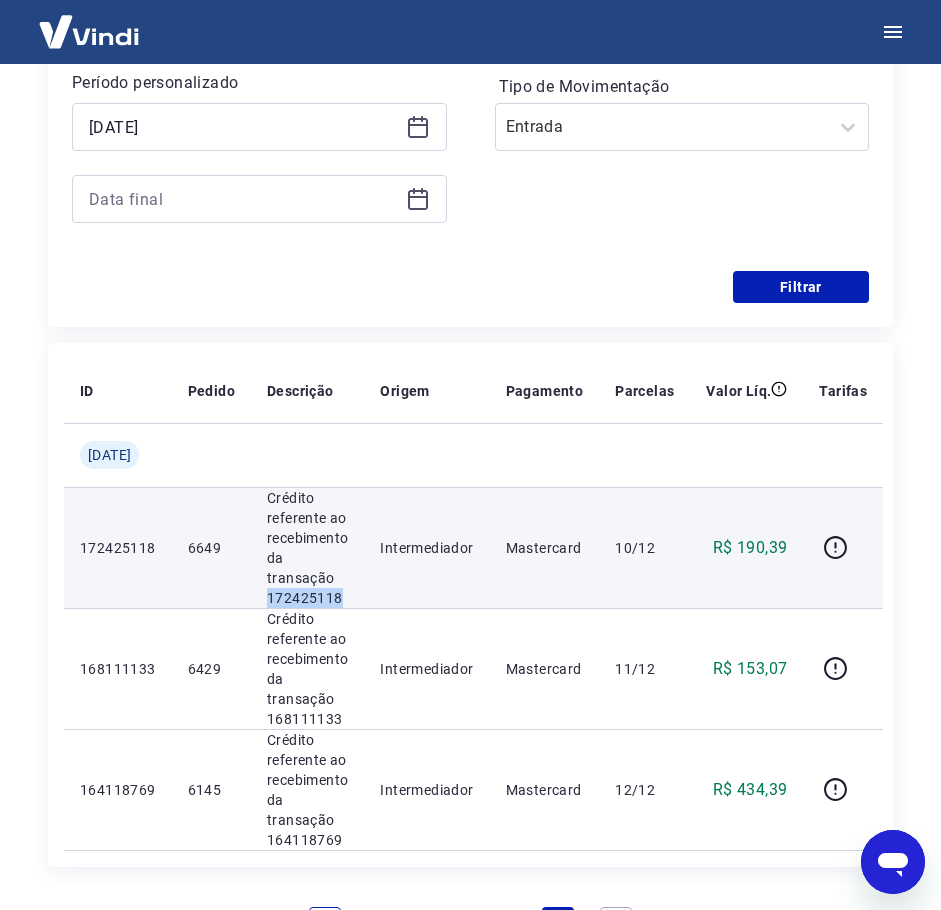 scroll, scrollTop: 563, scrollLeft: 0, axis: vertical 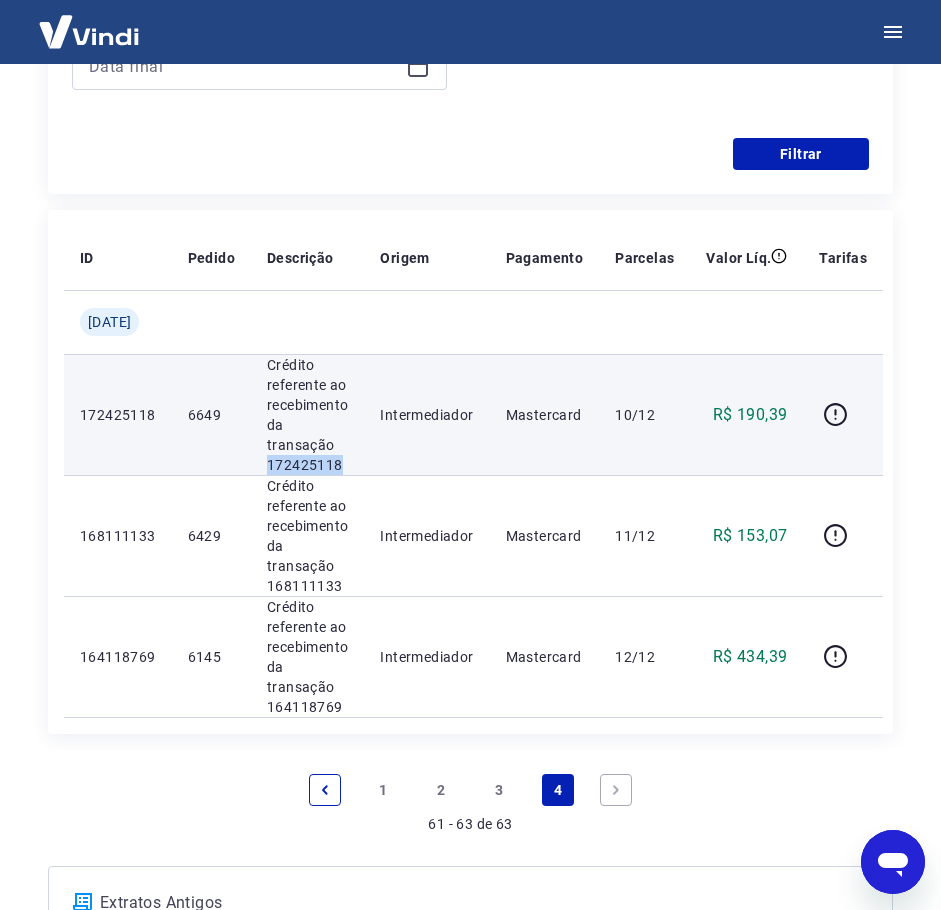 click on "Crédito referente ao recebimento da transação 172425118" at bounding box center (307, 415) 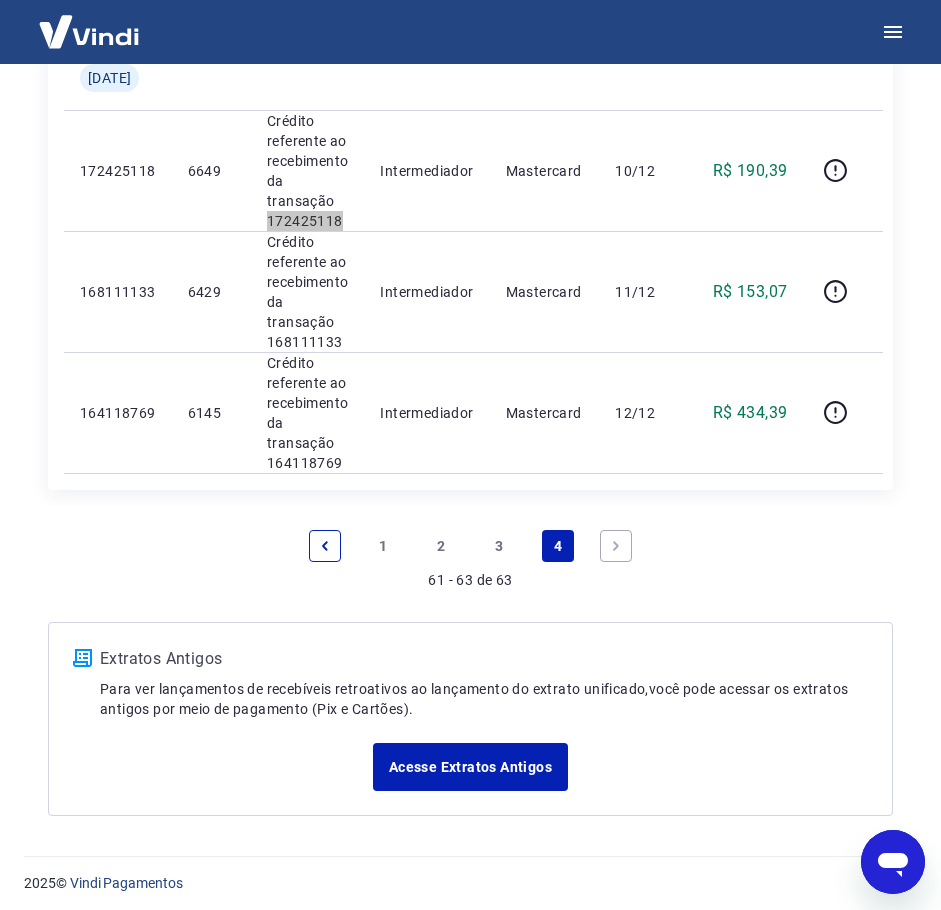 scroll, scrollTop: 474, scrollLeft: 0, axis: vertical 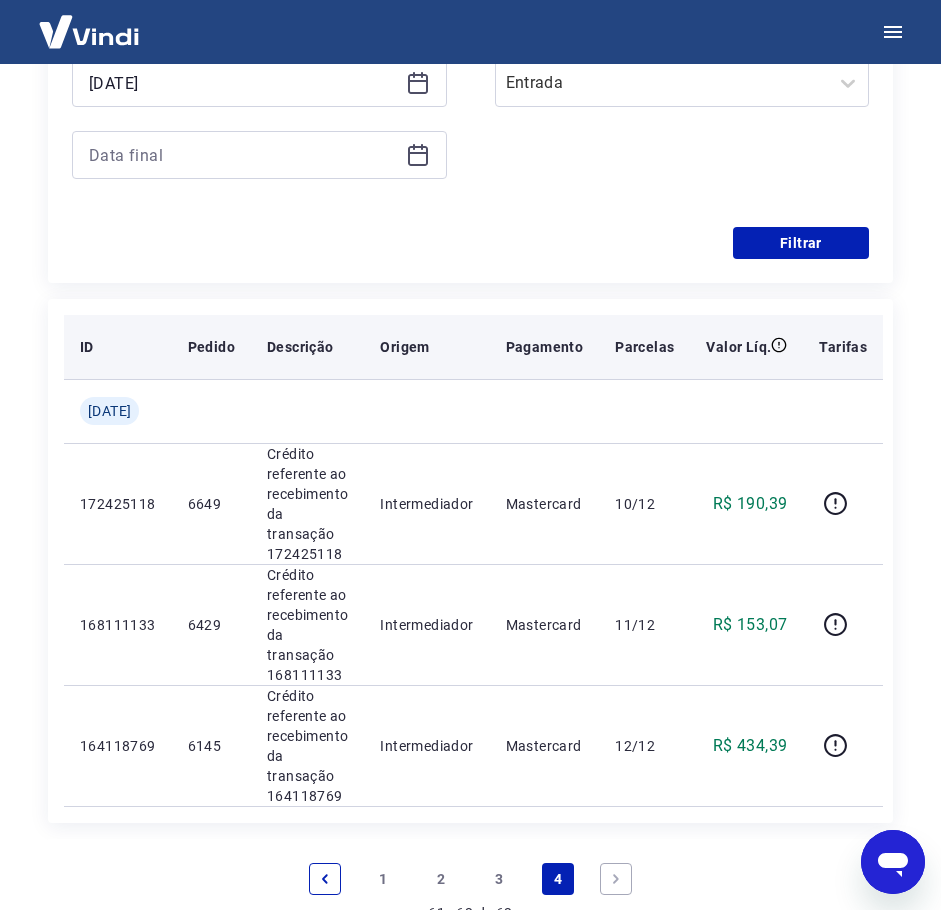 click on "Valor Líq." at bounding box center (746, 347) 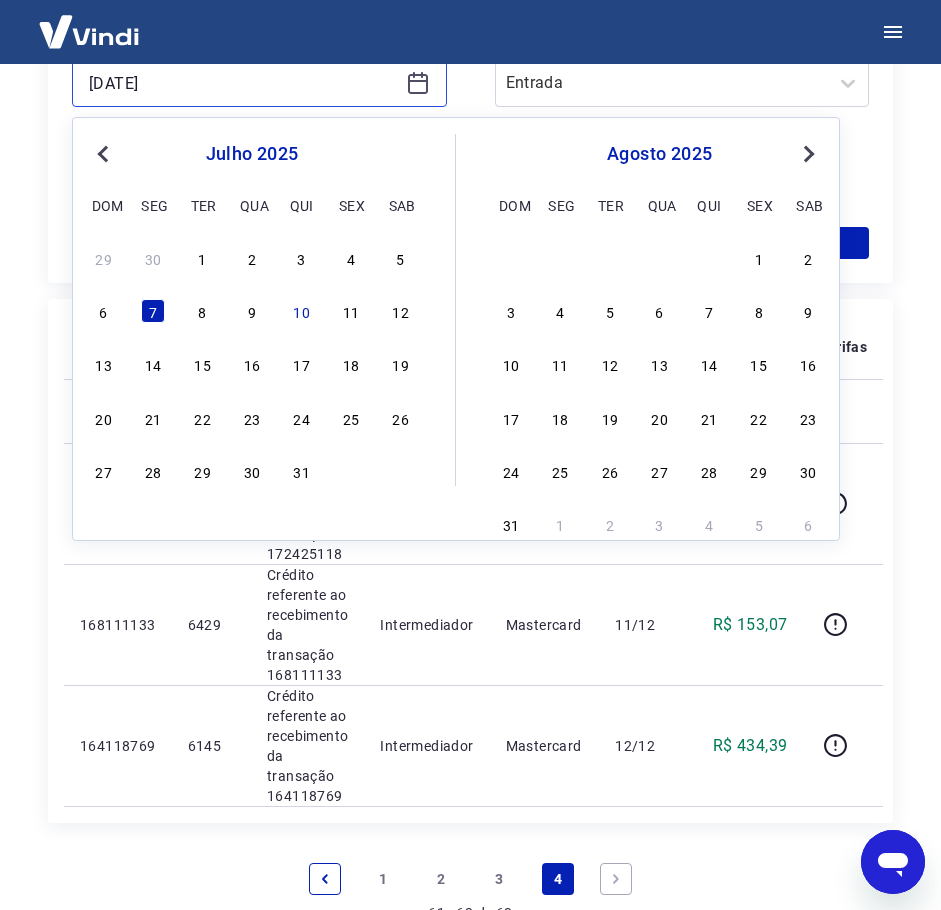 click on "[DATE]" at bounding box center (243, 83) 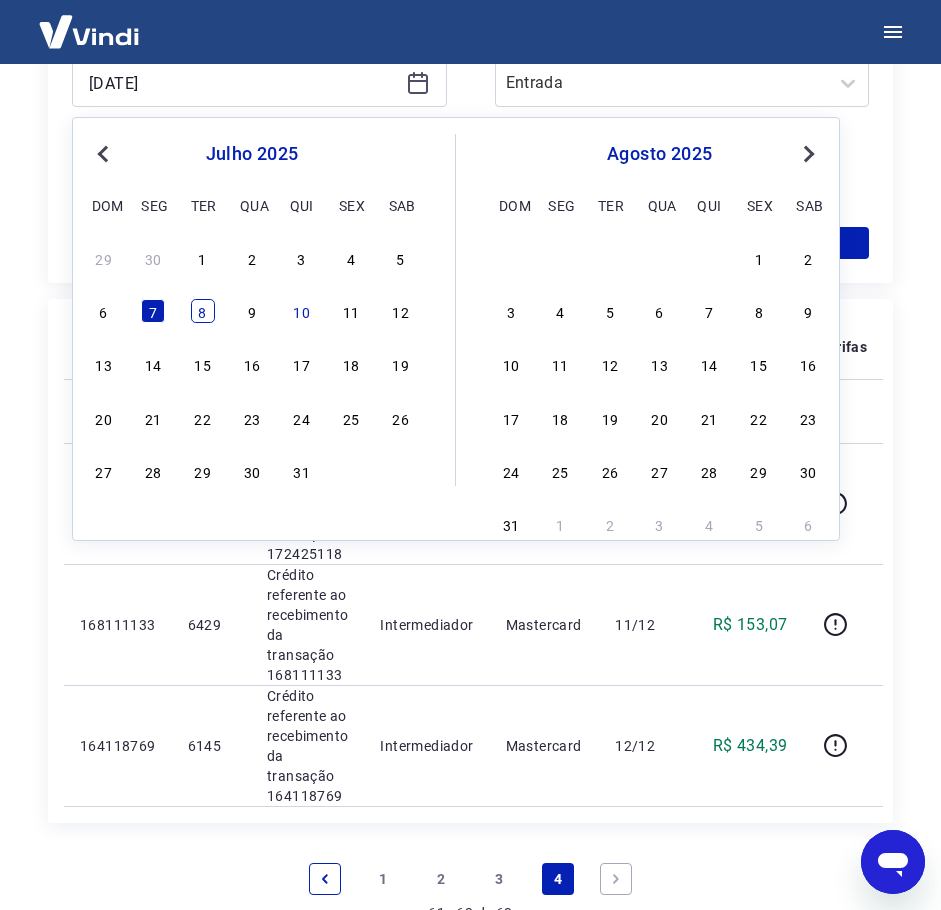 click on "8" at bounding box center (203, 311) 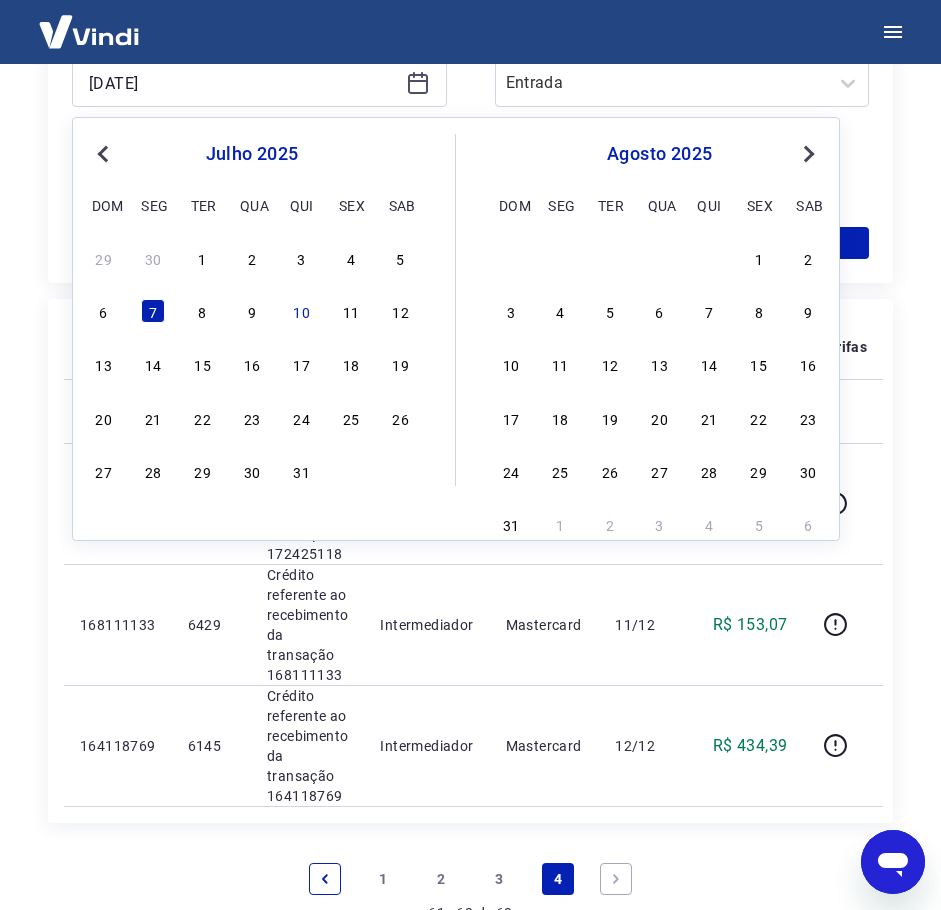 type on "[DATE]" 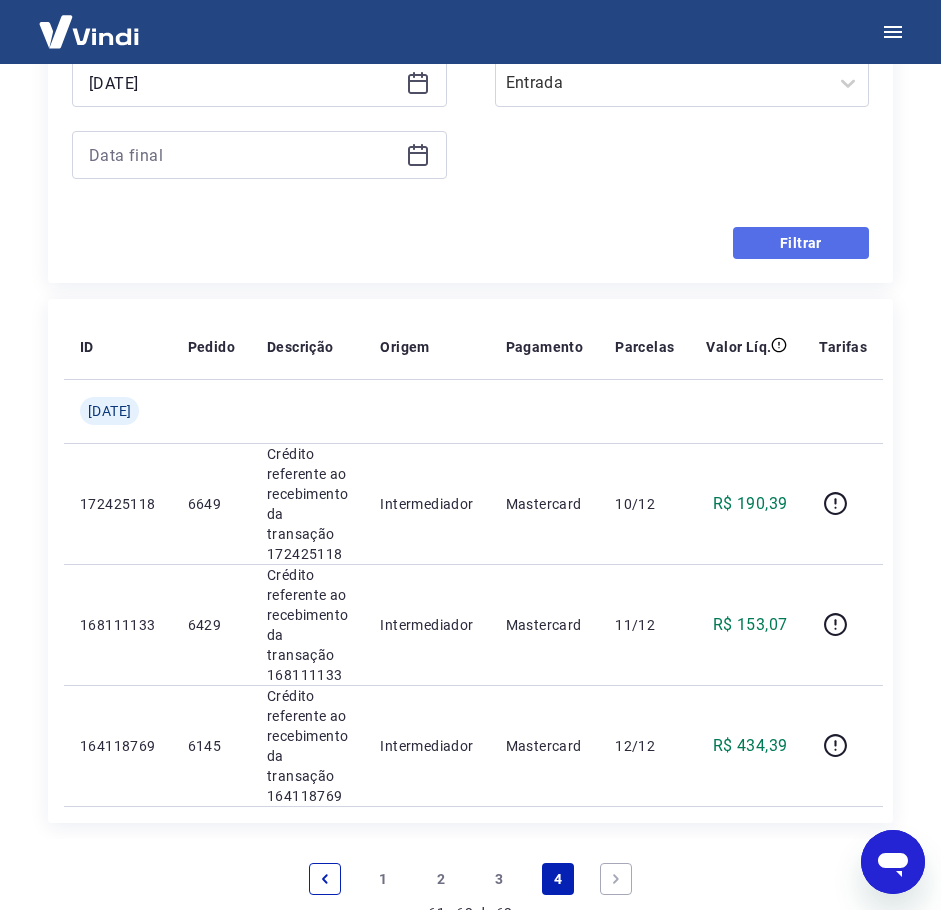 click on "Filtrar" at bounding box center [801, 243] 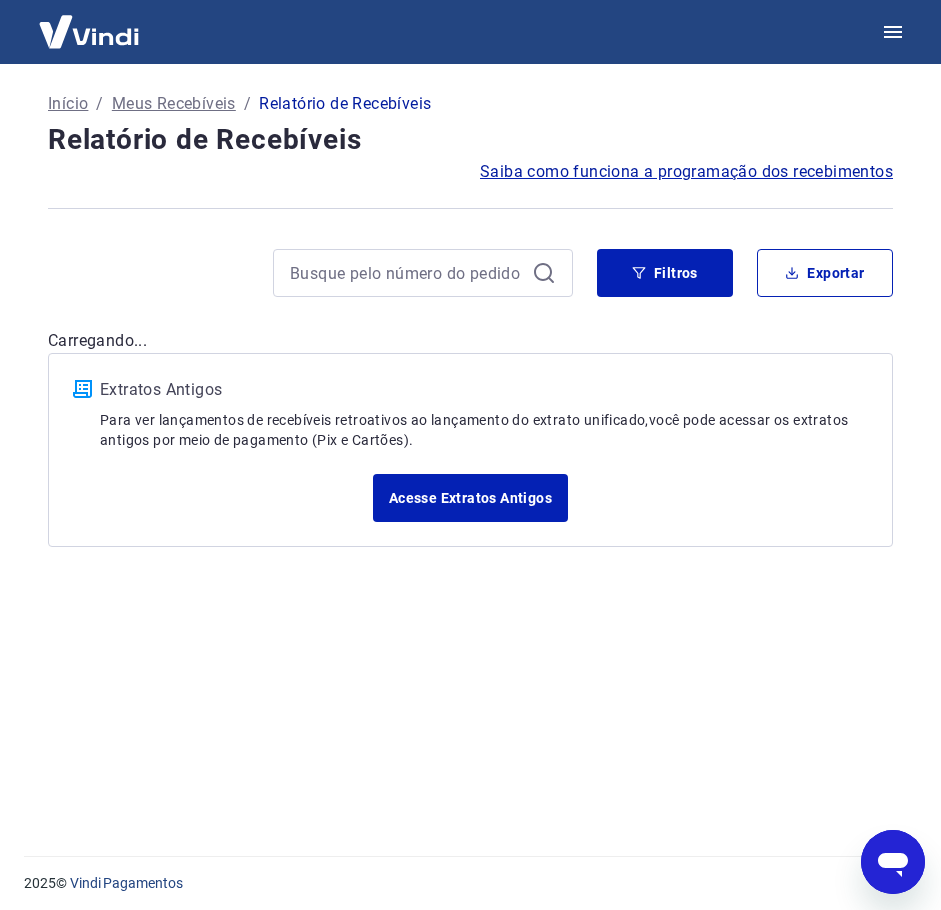 scroll, scrollTop: 0, scrollLeft: 0, axis: both 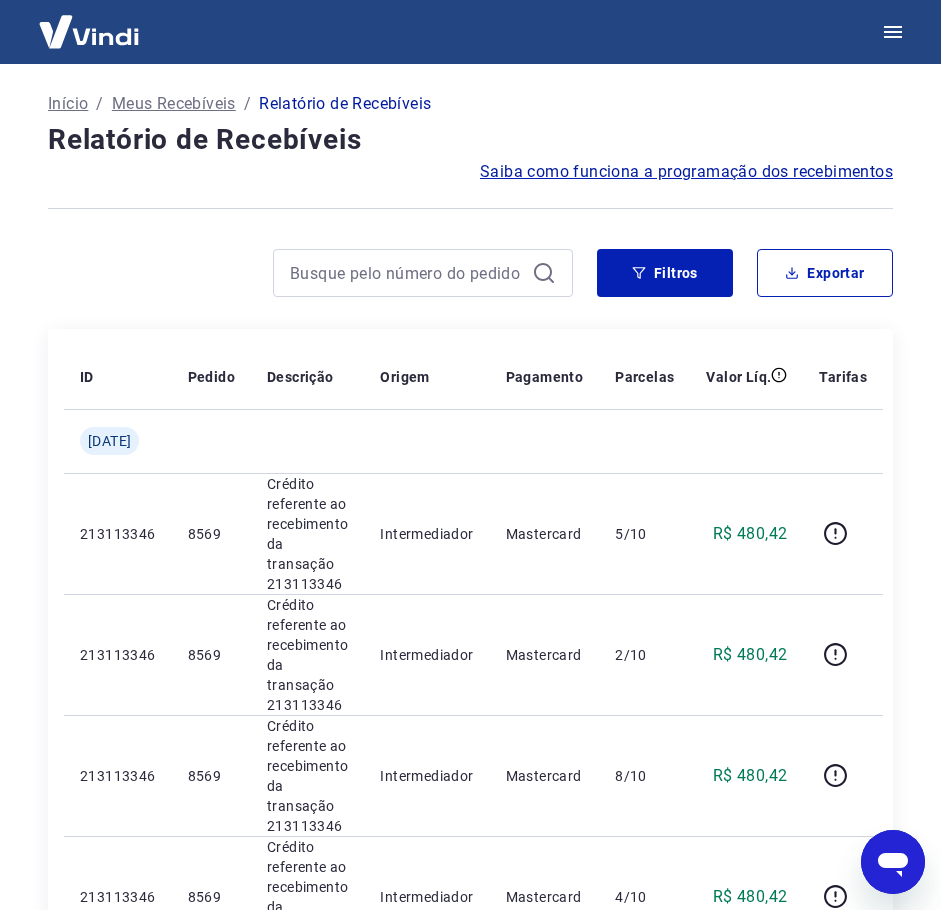 click on "ID Pedido Descrição Origem Pagamento Parcelas Valor Líq. Tarifas [DATE] 213113346 8569 Crédito referente ao recebimento da transação 213113346 Intermediador Mastercard 5/10 R$ 480,42 213113346 8569 Crédito referente ao recebimento da transação 213113346 Intermediador Mastercard 2/10 R$ 480,42 213113346 8569 Crédito referente ao recebimento da transação 213113346 Intermediador Mastercard 8/10 R$ 480,42 213113346 8569 Crédito referente ao recebimento da transação 213113346 Intermediador Mastercard 4/10 R$ 480,42 213113346 8569 Crédito referente ao recebimento da transação 213113346 Intermediador Mastercard 7/10 R$ 480,42 213113346 8569 Crédito referente ao recebimento da transação 213113346 Intermediador Mastercard 9/10 R$ 480,42 213113346 8569 Crédito referente ao recebimento da transação 213113346 Intermediador Mastercard 10/10 R$ 480,46 213113346 8569 Crédito referente ao recebimento da transação 213113346 Intermediador Mastercard 3/10 R$ 480,[CREDIT_CARD_NUMBER]/10 4/6" at bounding box center [470, 1651] 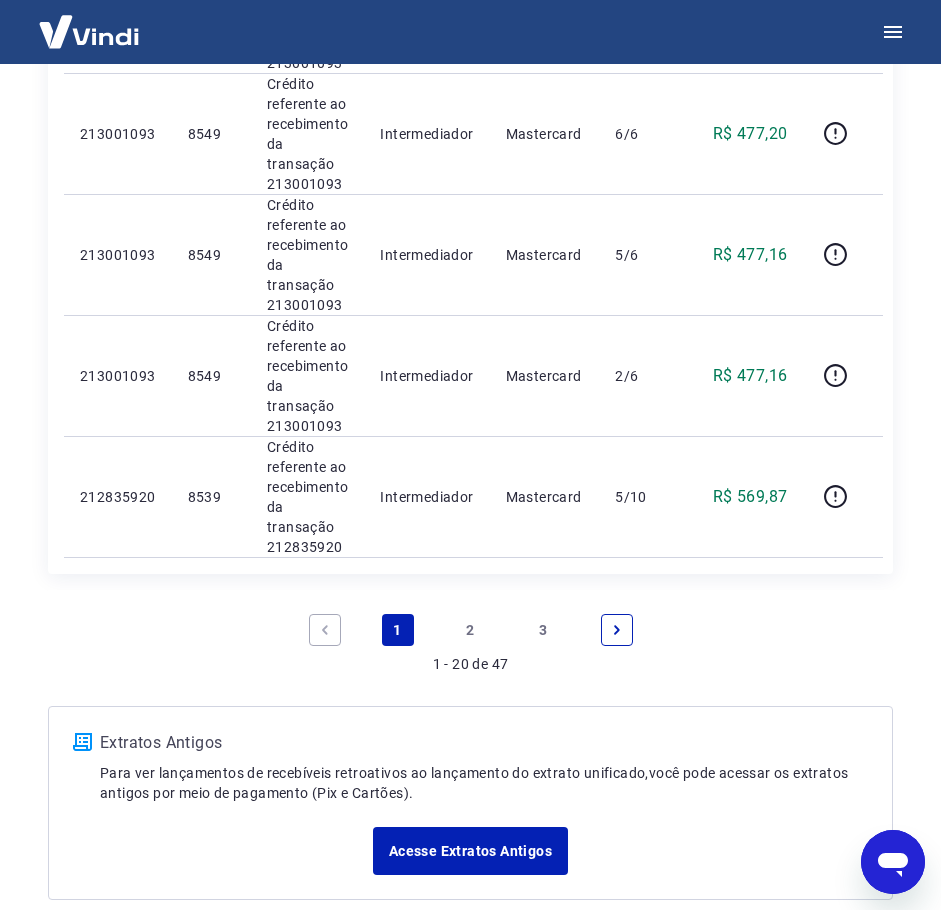 scroll, scrollTop: 2484, scrollLeft: 0, axis: vertical 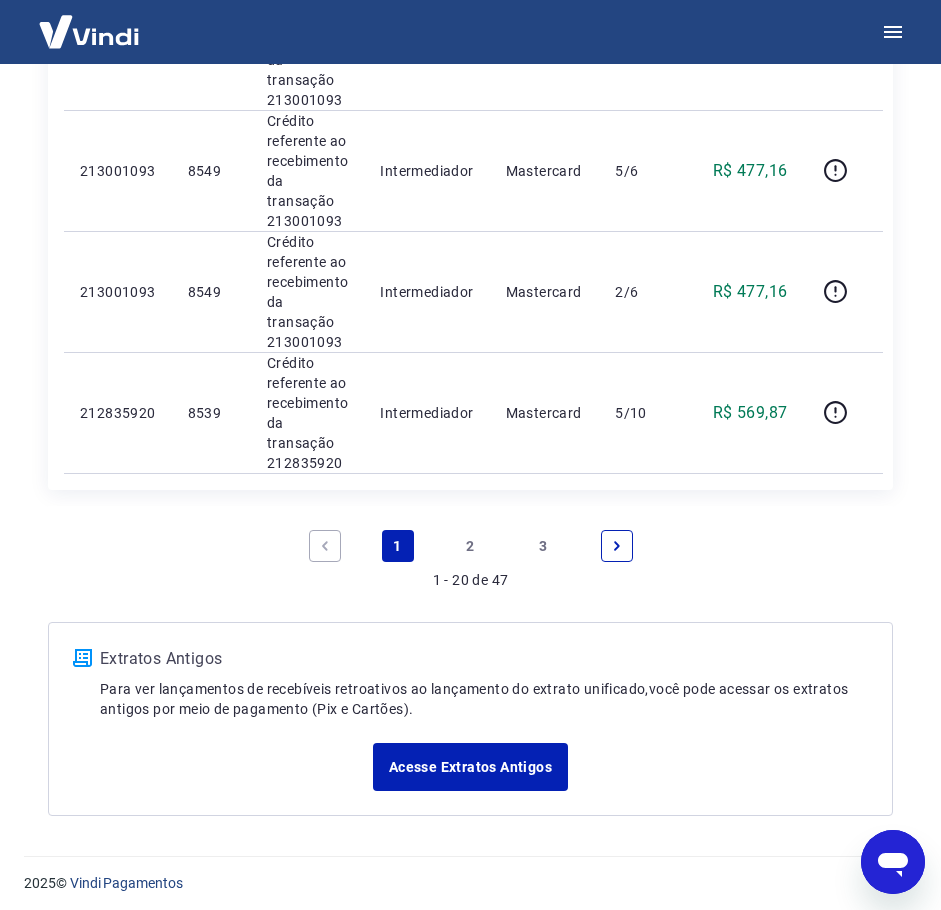 click on "2" at bounding box center [471, 546] 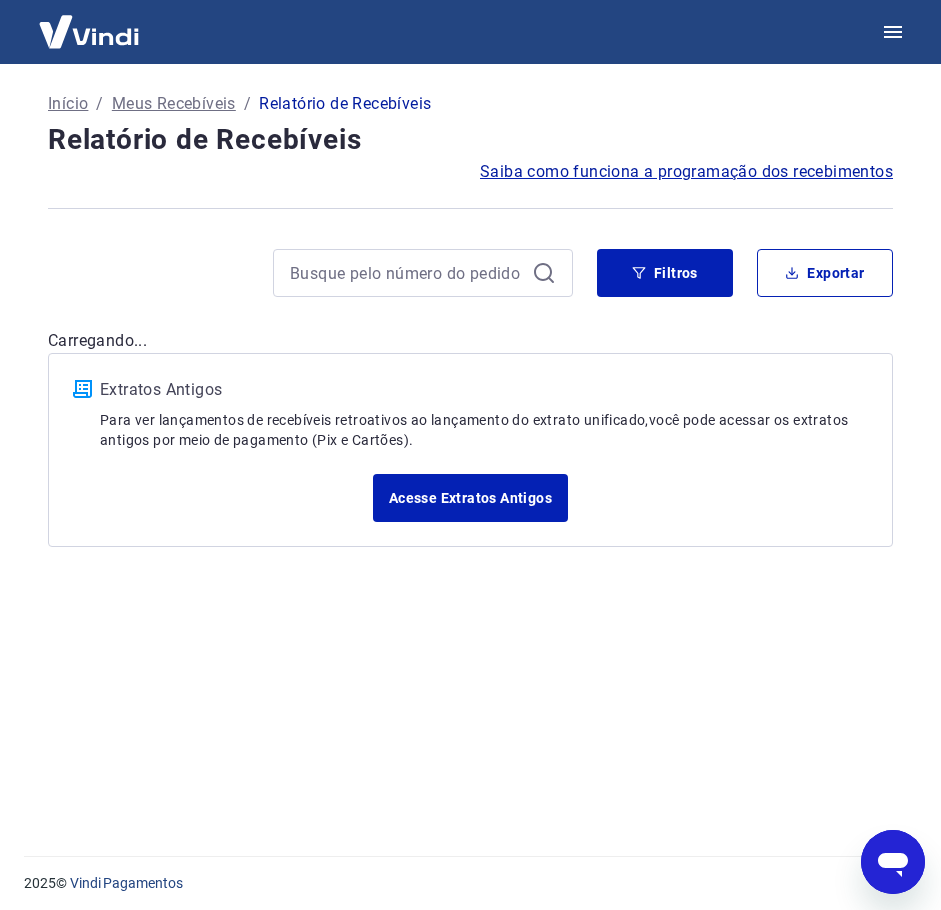 scroll, scrollTop: 0, scrollLeft: 0, axis: both 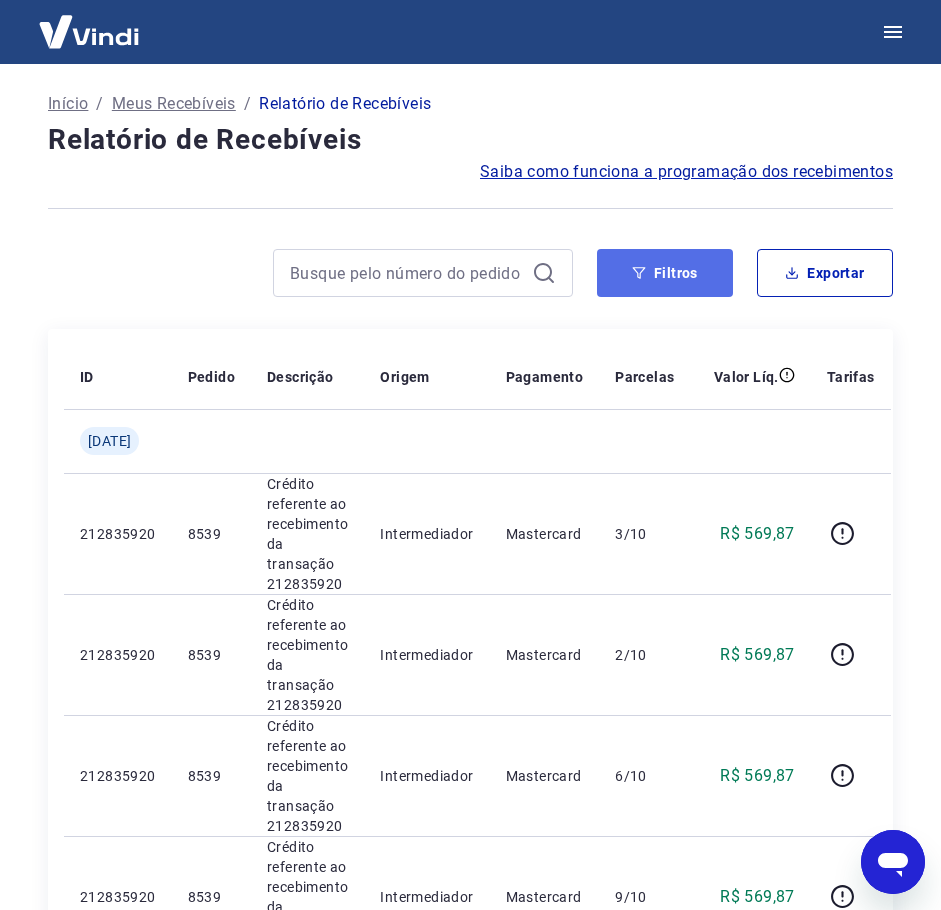 click on "Filtros" at bounding box center (665, 273) 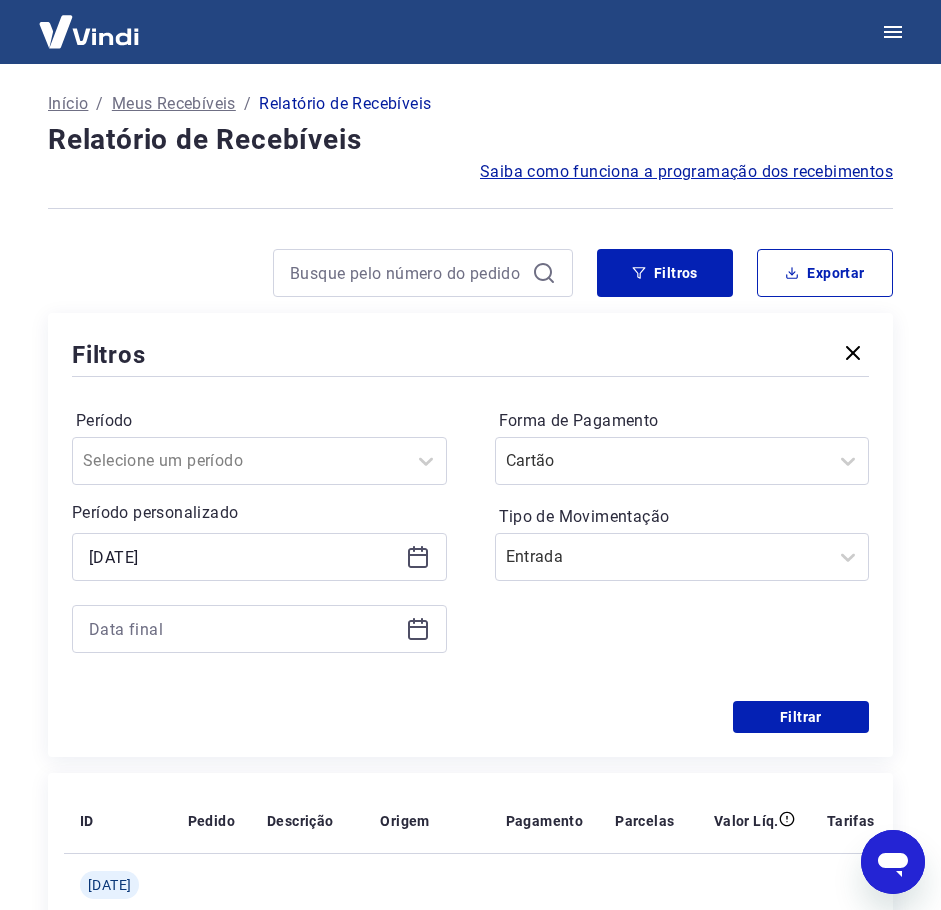 click 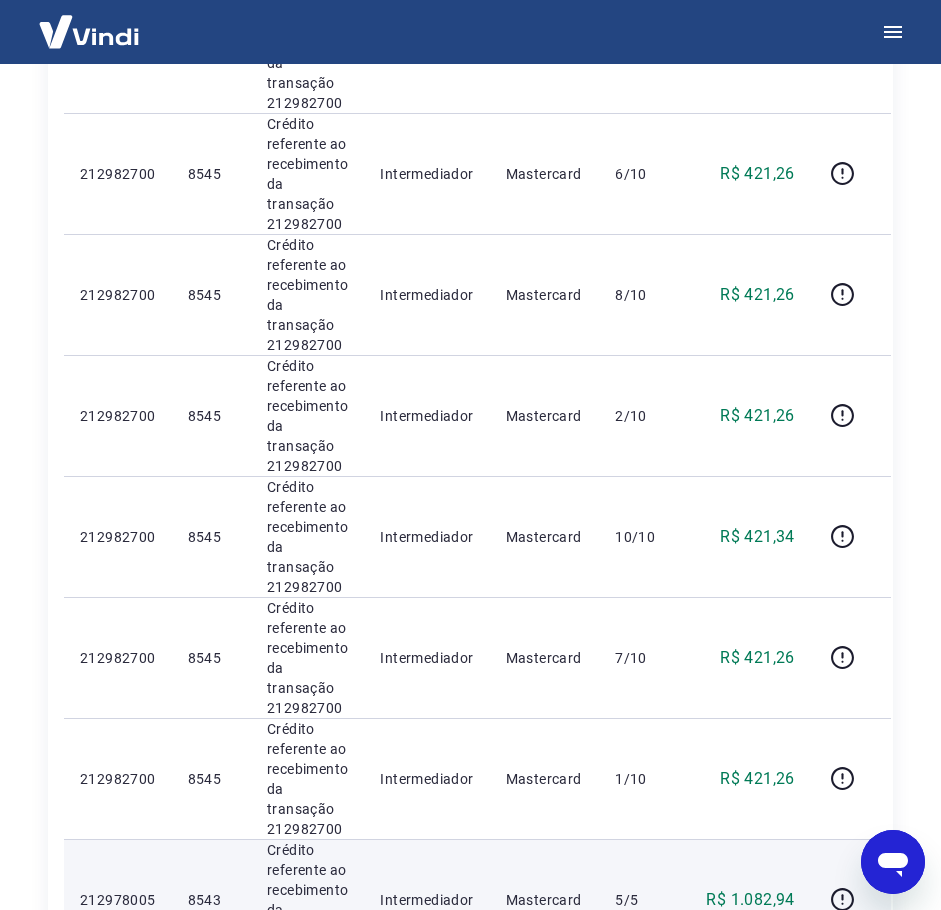 scroll, scrollTop: 2267, scrollLeft: 0, axis: vertical 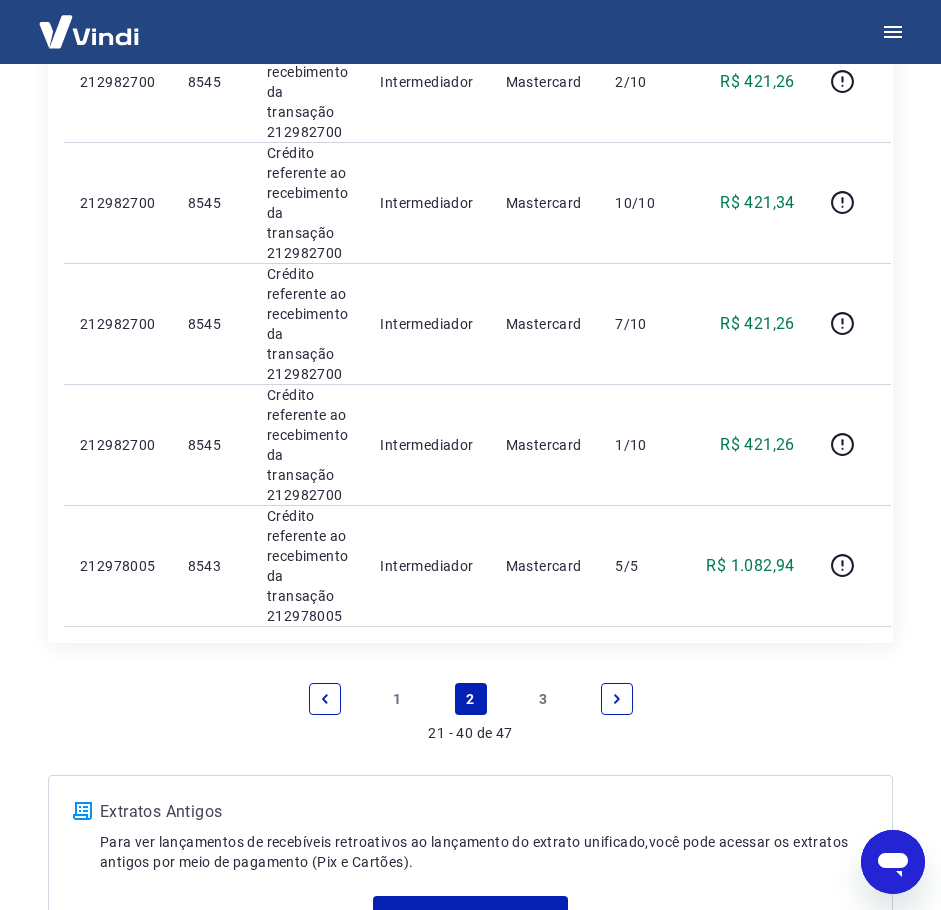 click on "3" at bounding box center [544, 699] 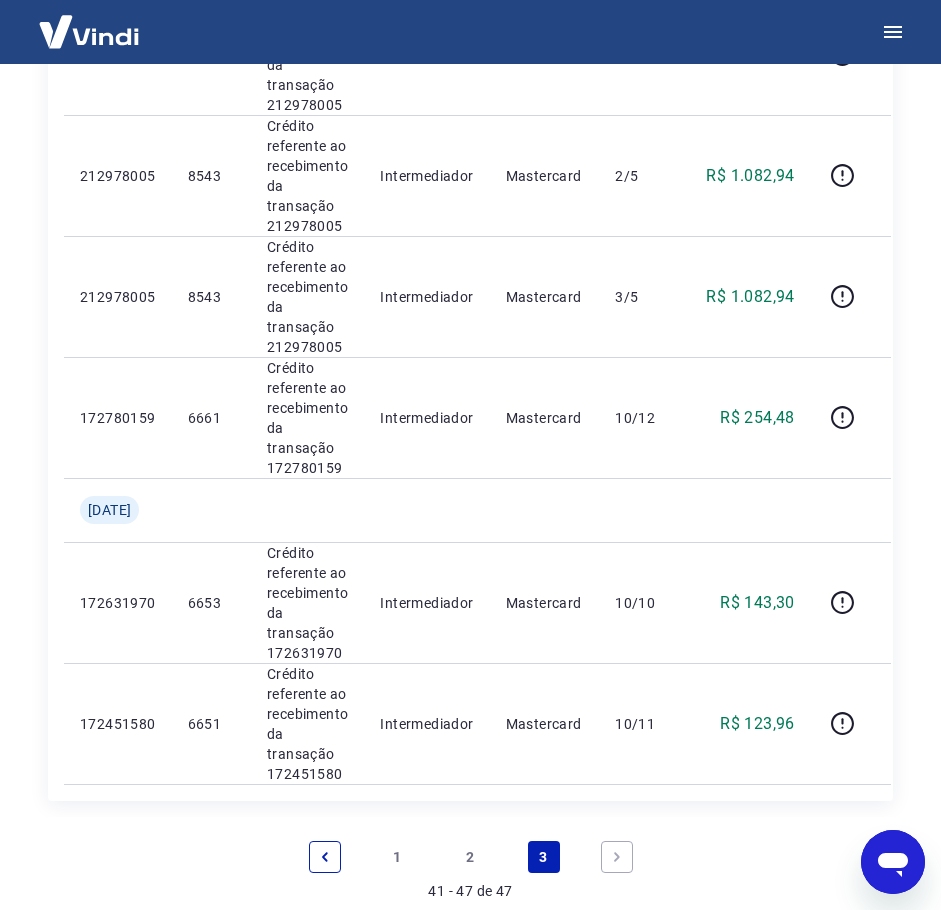 scroll, scrollTop: 911, scrollLeft: 0, axis: vertical 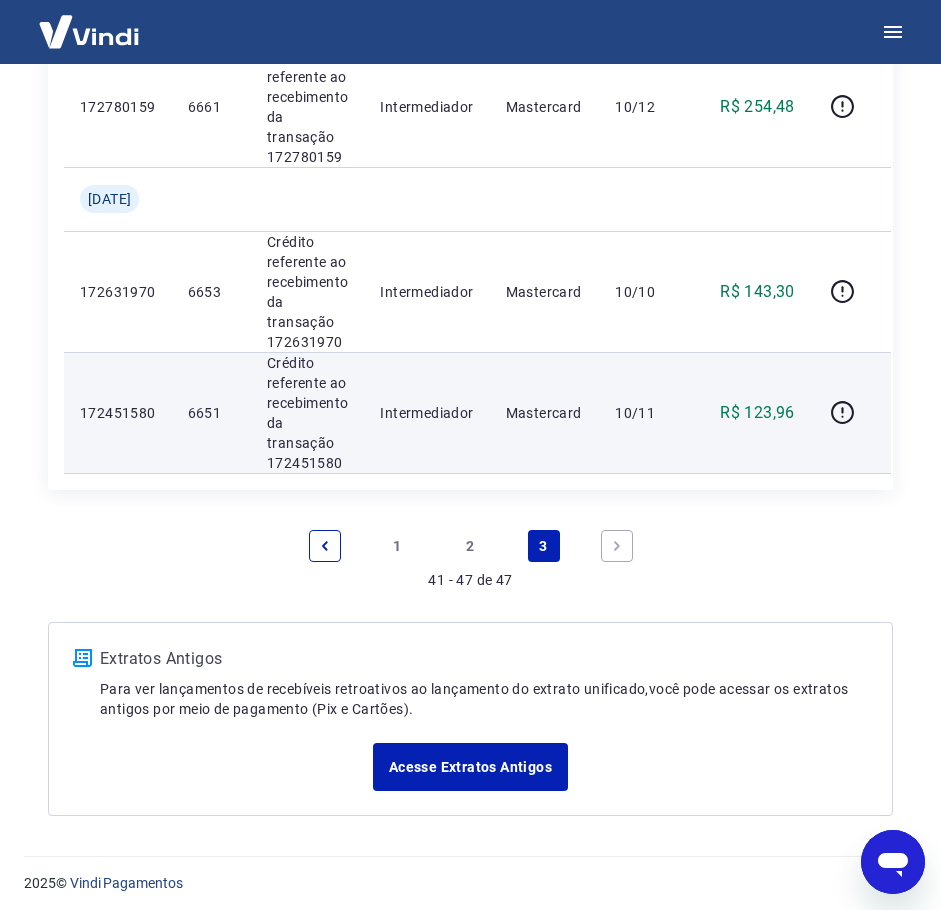 click on "Crédito referente ao recebimento da transação 172451580" at bounding box center (307, 413) 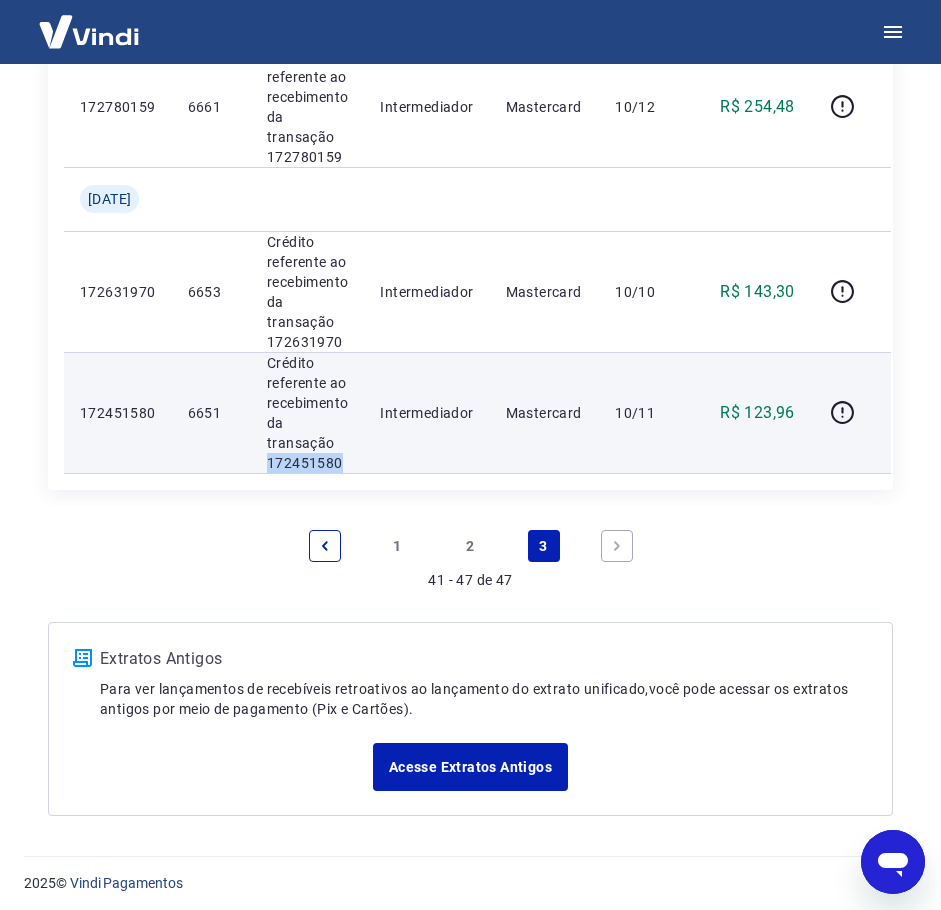 click on "Crédito referente ao recebimento da transação 172451580" at bounding box center [307, 413] 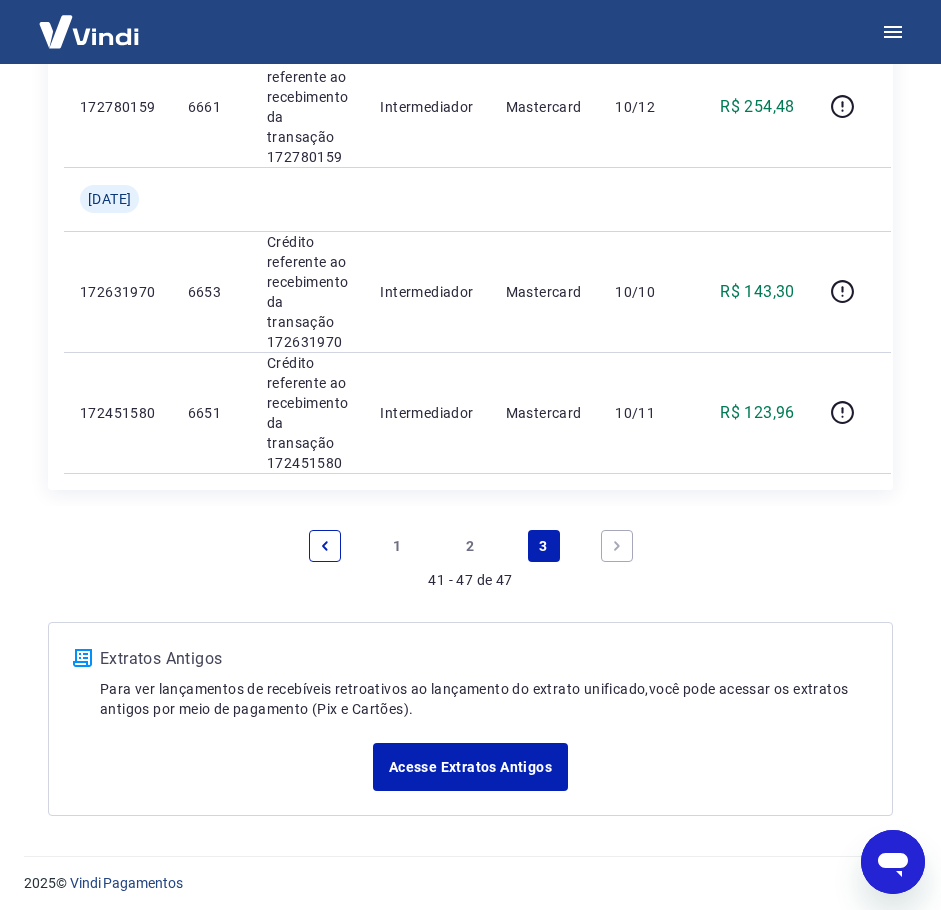 click on "ID Pedido Descrição Origem Pagamento Parcelas Valor Líq. Tarifas [DATE] 212978005 8543 Crédito referente ao recebimento da transação 212978005 Intermediador Mastercard 4/5 R$ 1.082,94 212978005 8543 Crédito referente ao recebimento da transação 212978005 Intermediador Mastercard 5/5 R$ 1.082,94 212978005 8543 Crédito referente ao recebimento da transação 212978005 Intermediador Mastercard 2/5 R$ 1.082,94 212978005 8543 Crédito referente ao recebimento da transação 212978005 Intermediador Mastercard 3/5 R$ 1.082,94 172780159 6661 Crédito referente ao recebimento da transação 172780159 Intermediador Mastercard 10/12 R$ 254,48 [DATE] 172631970 6653 Crédito referente ao recebimento da transação 172631970 Intermediador Mastercard 10/10 R$ 143,30 172451580 6651 Crédito referente ao recebimento da transação 172451580 Intermediador Mastercard 10/11 R$ 123,96" at bounding box center [470, -46] 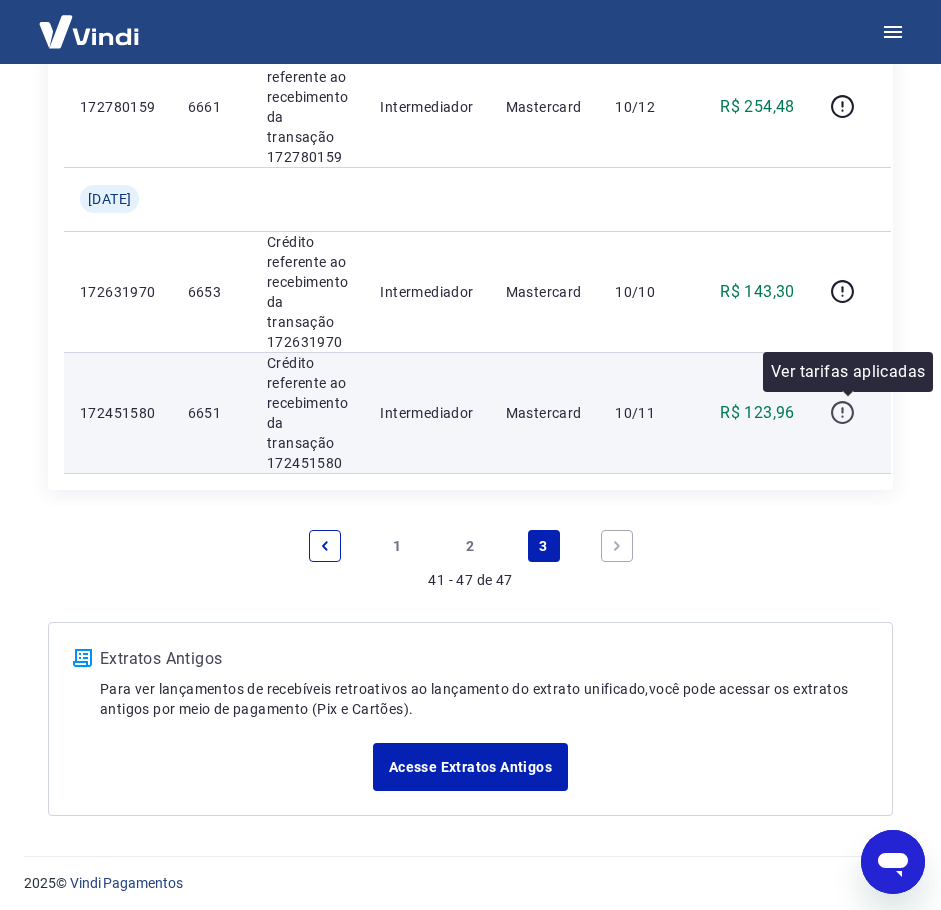 click 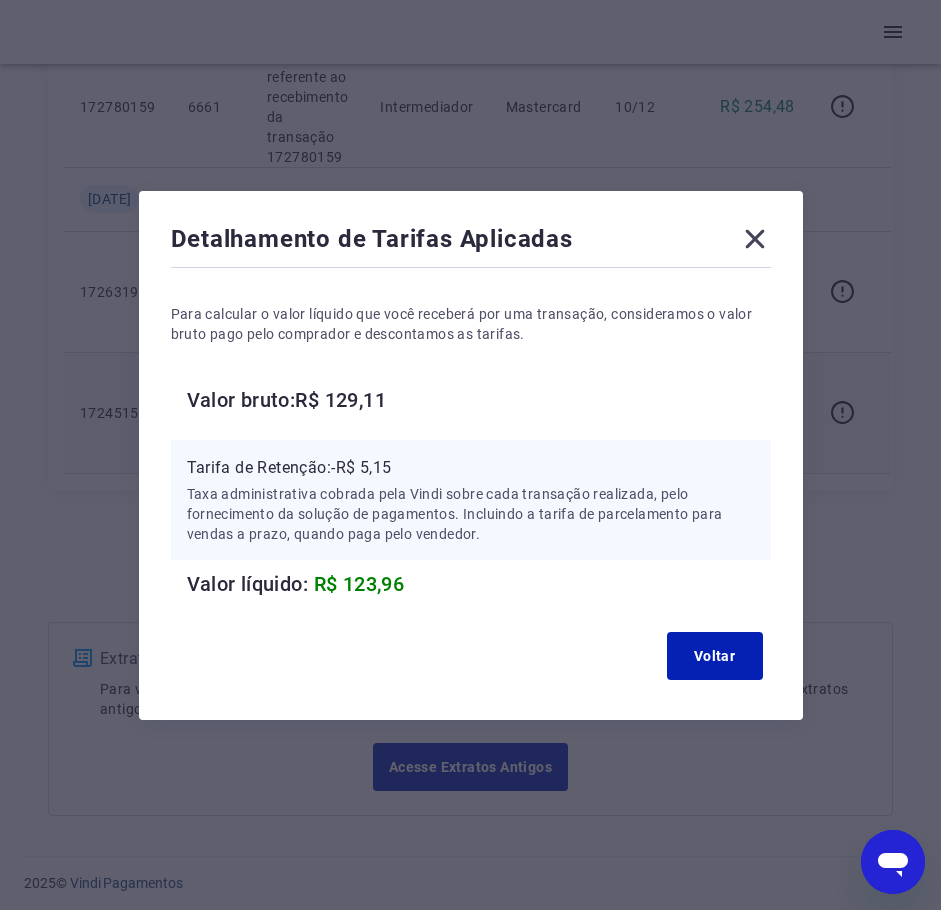 click on "Valor bruto:  R$ 129,11" at bounding box center (479, 400) 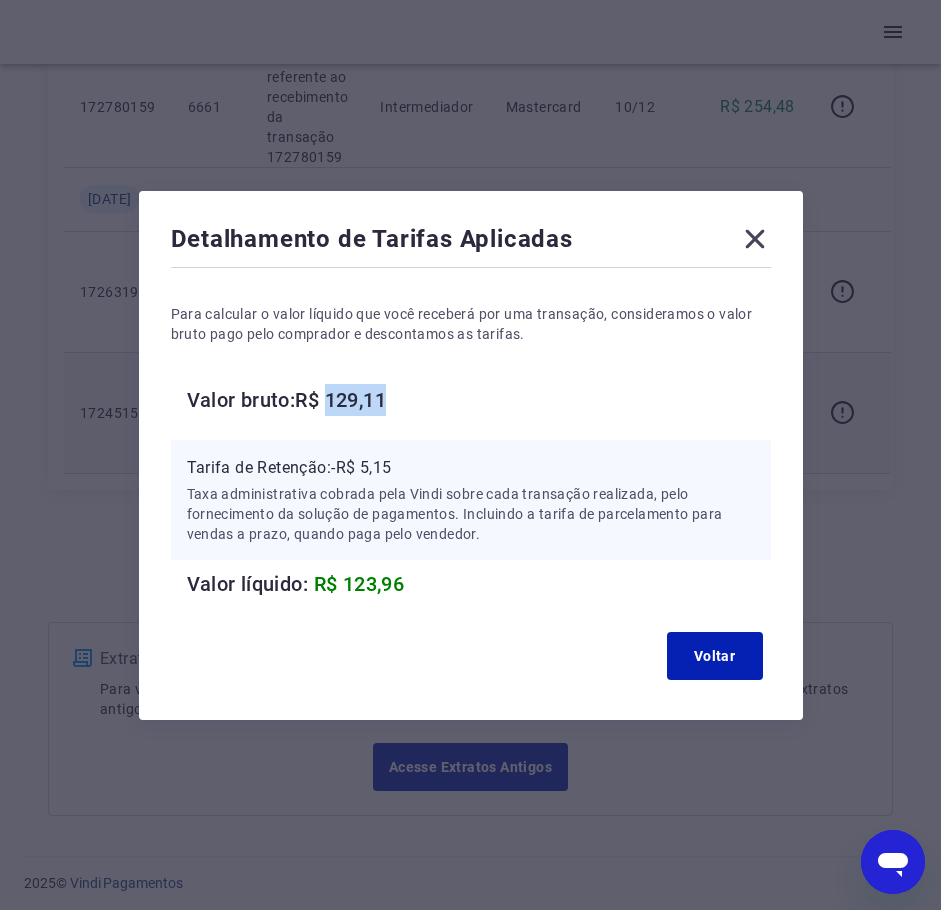 click on "Valor bruto:  R$ 129,11" at bounding box center (479, 400) 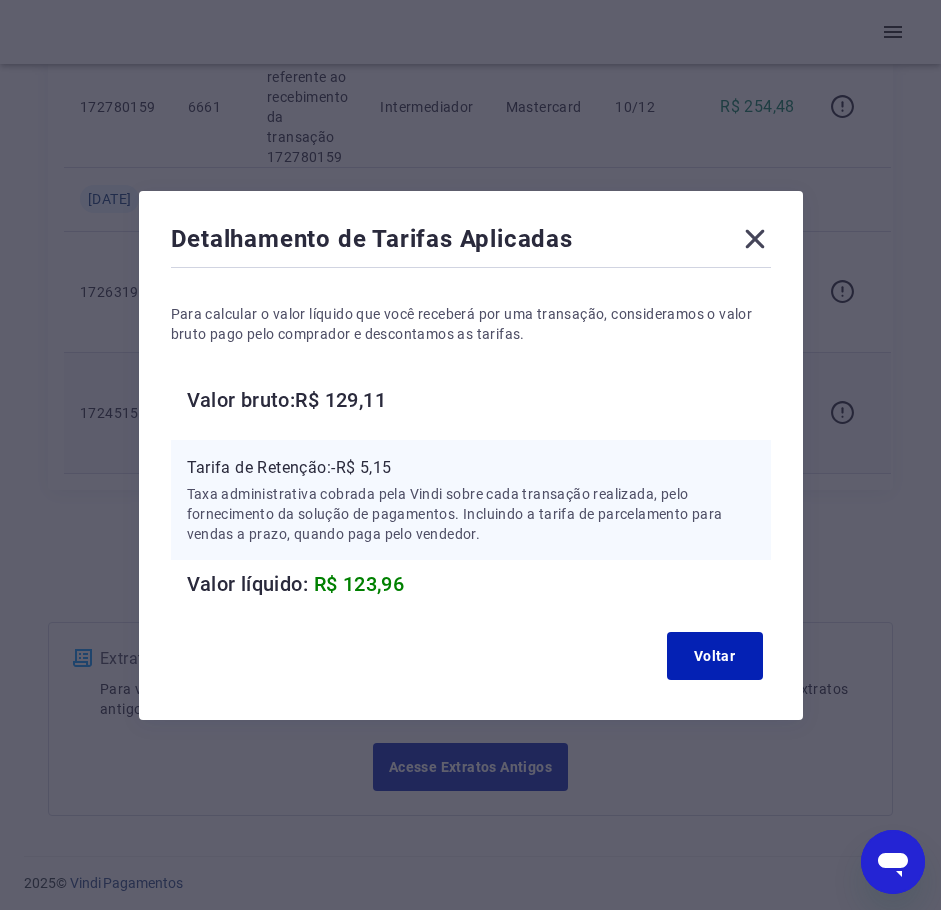 click on "Tarifa de Retenção:  -R$ 5,15" at bounding box center [471, 468] 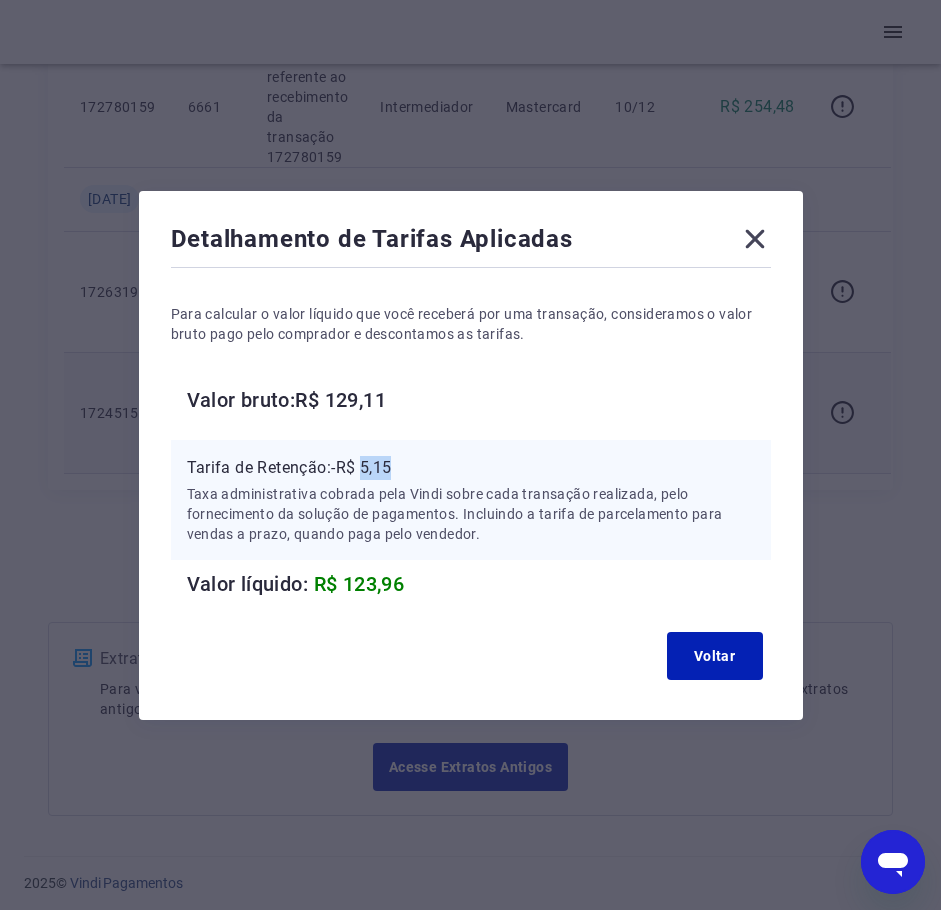 drag, startPoint x: 381, startPoint y: 460, endPoint x: 889, endPoint y: 420, distance: 509.57236 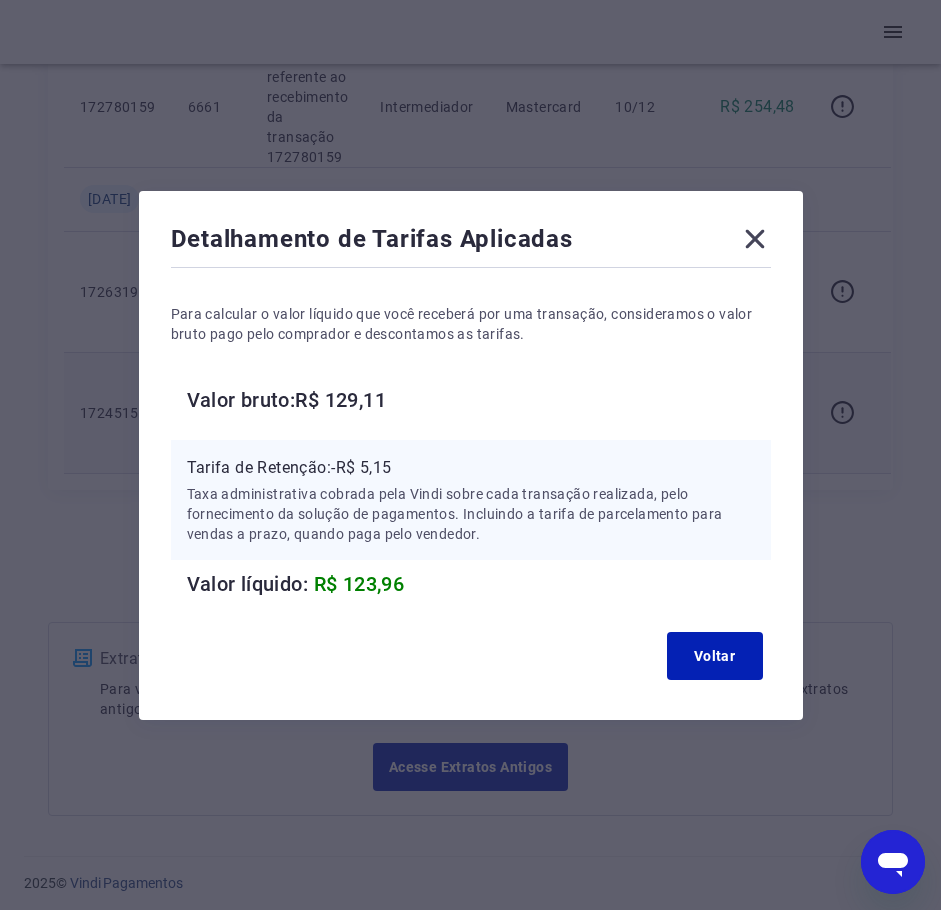 click 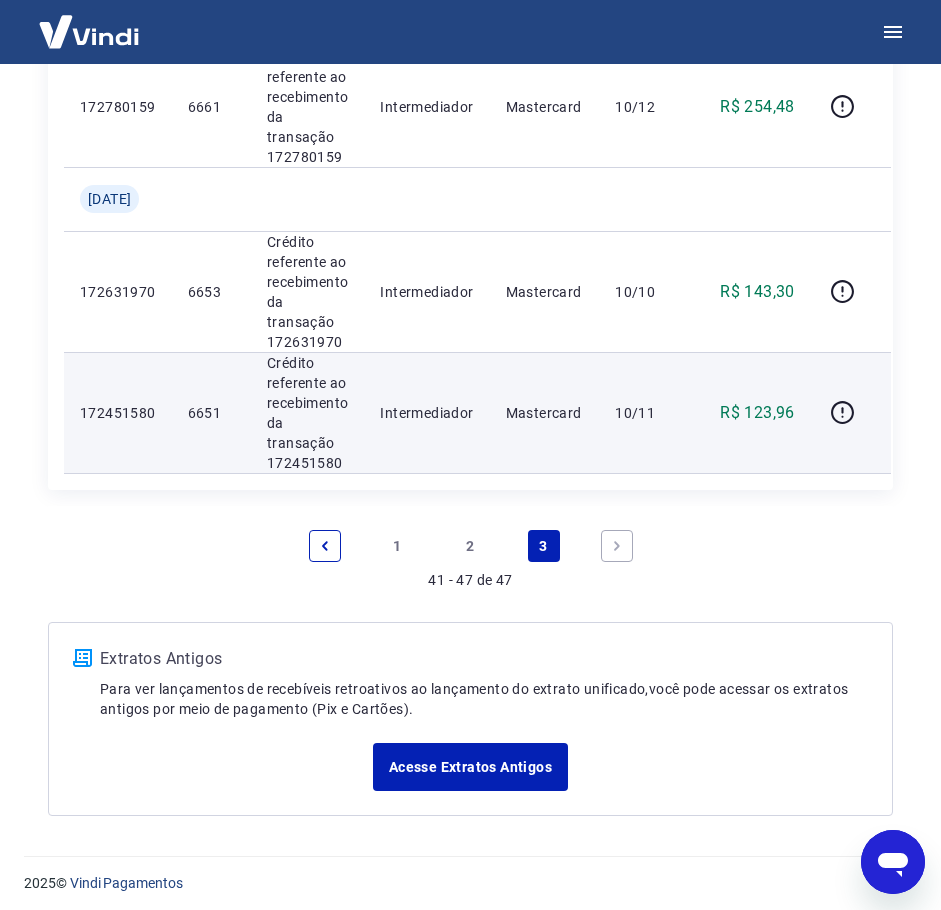 scroll, scrollTop: 844, scrollLeft: 0, axis: vertical 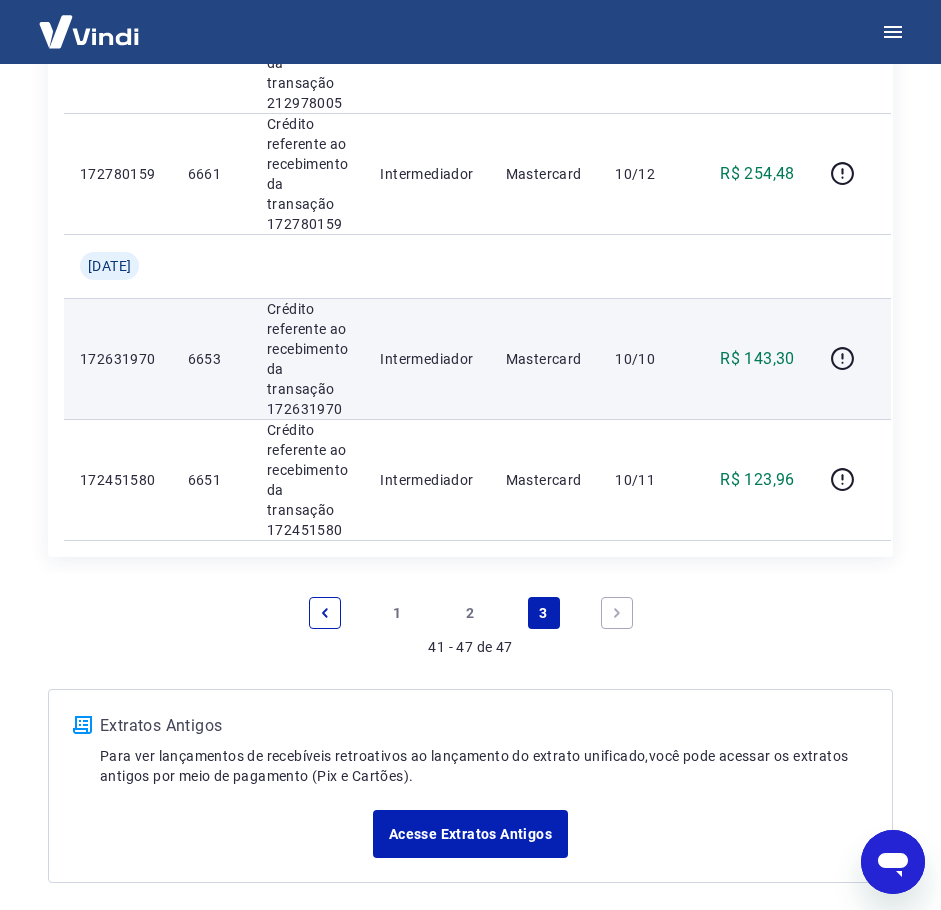 click on "Crédito referente ao recebimento da transação 172631970" at bounding box center [307, 359] 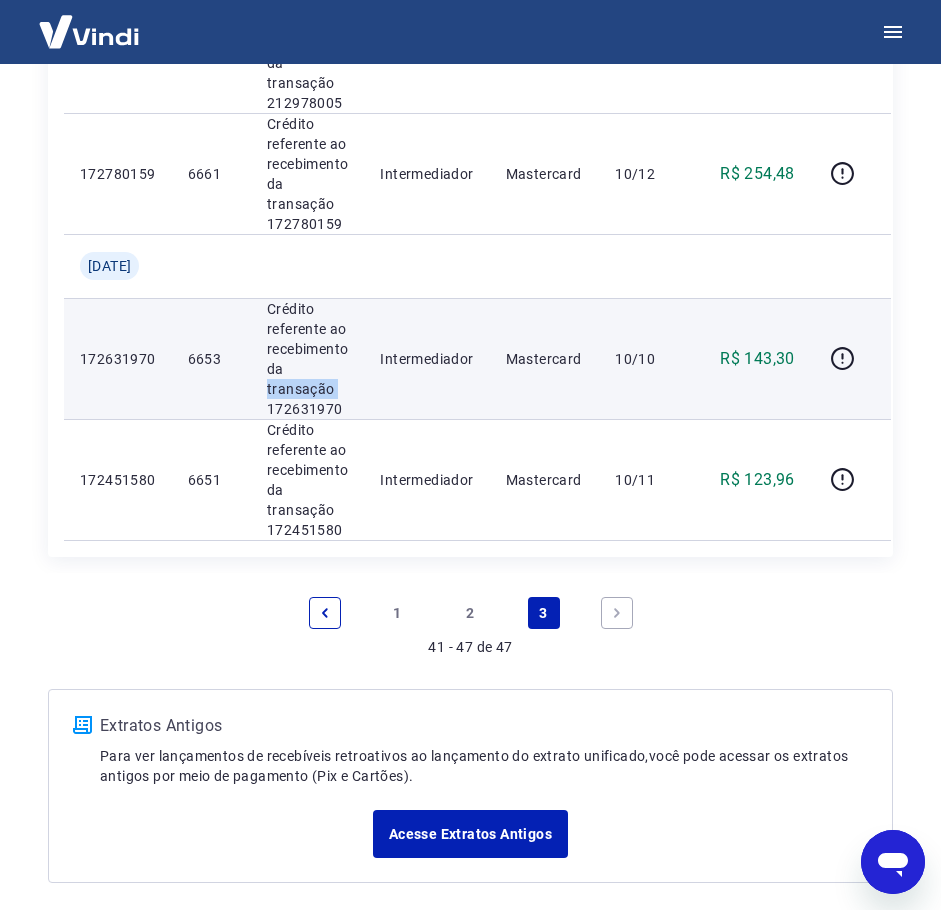 click on "Crédito referente ao recebimento da transação 172631970" at bounding box center [307, 359] 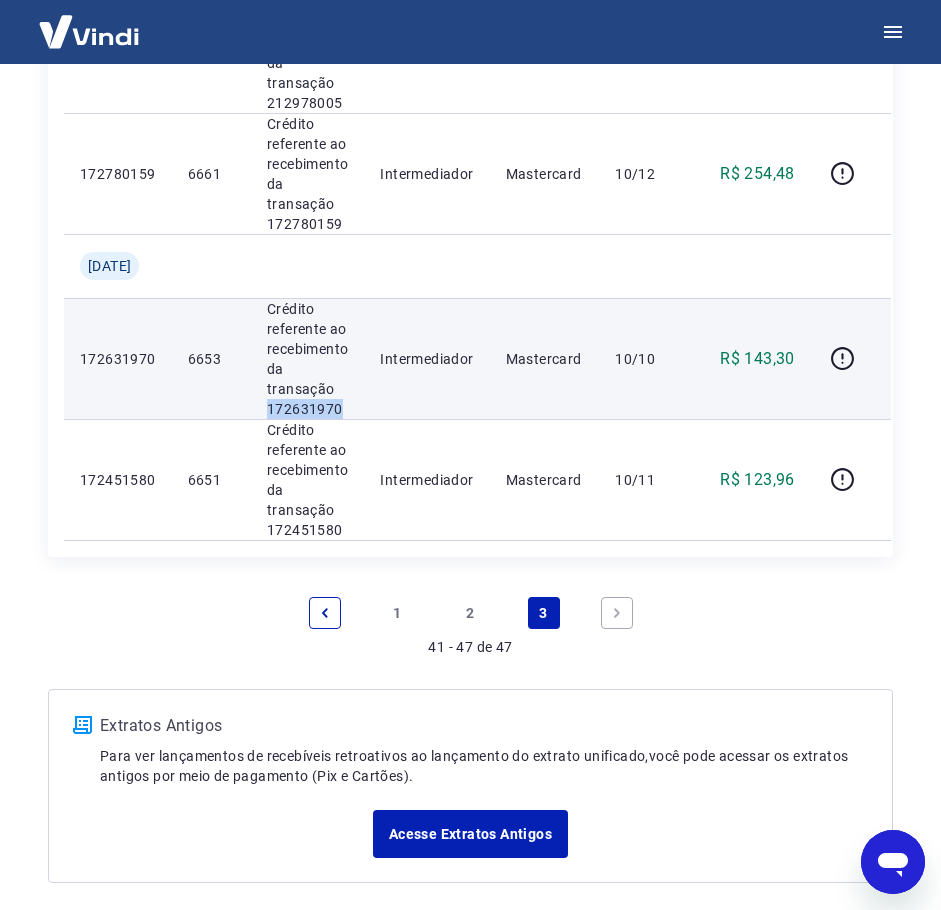 copy on "172631970" 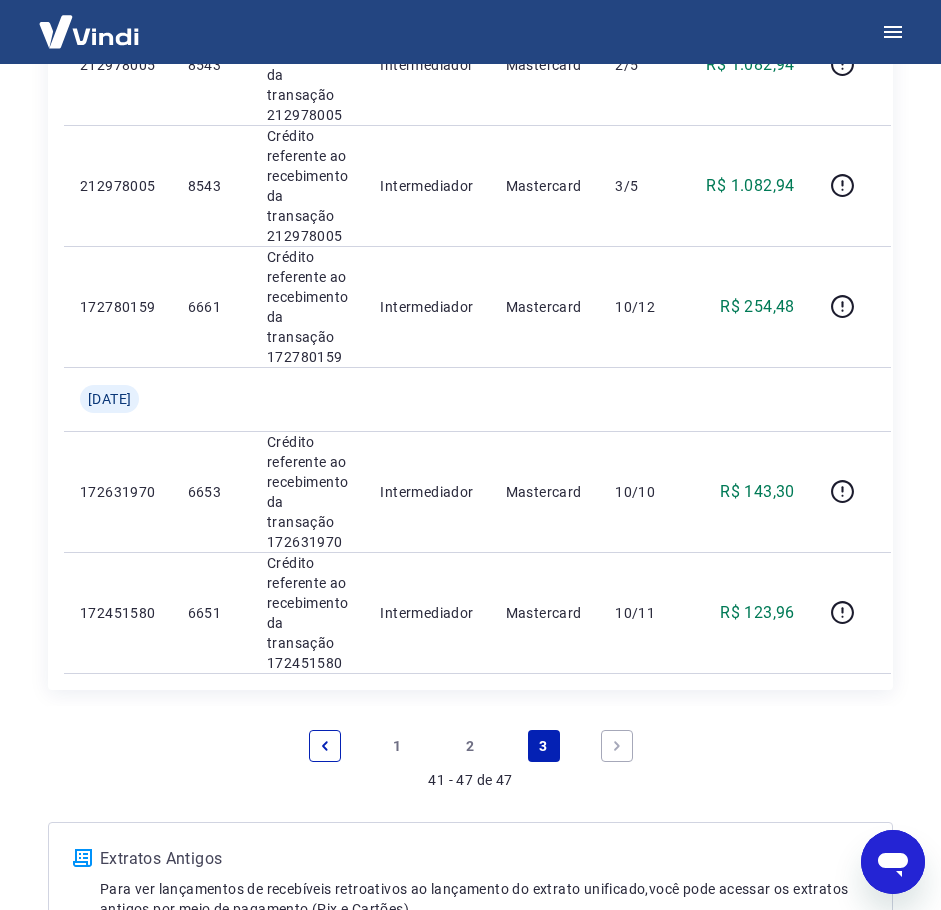 scroll, scrollTop: 644, scrollLeft: 0, axis: vertical 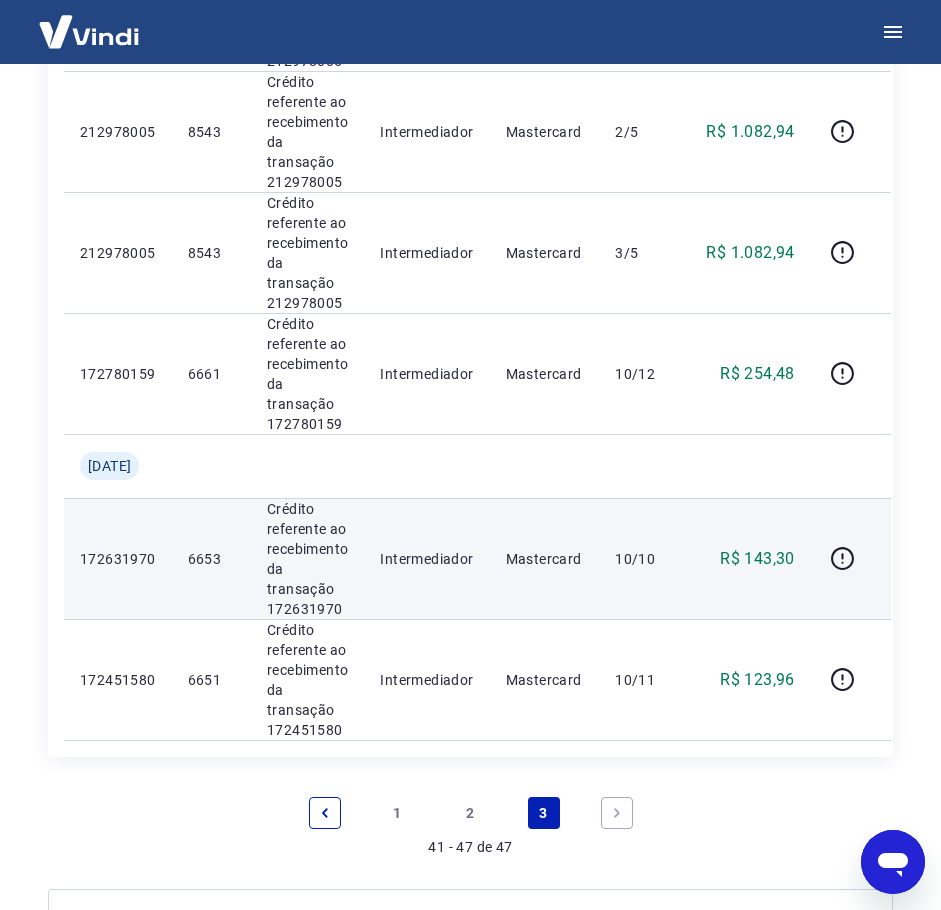 click on "R$ 143,30" at bounding box center (750, 558) 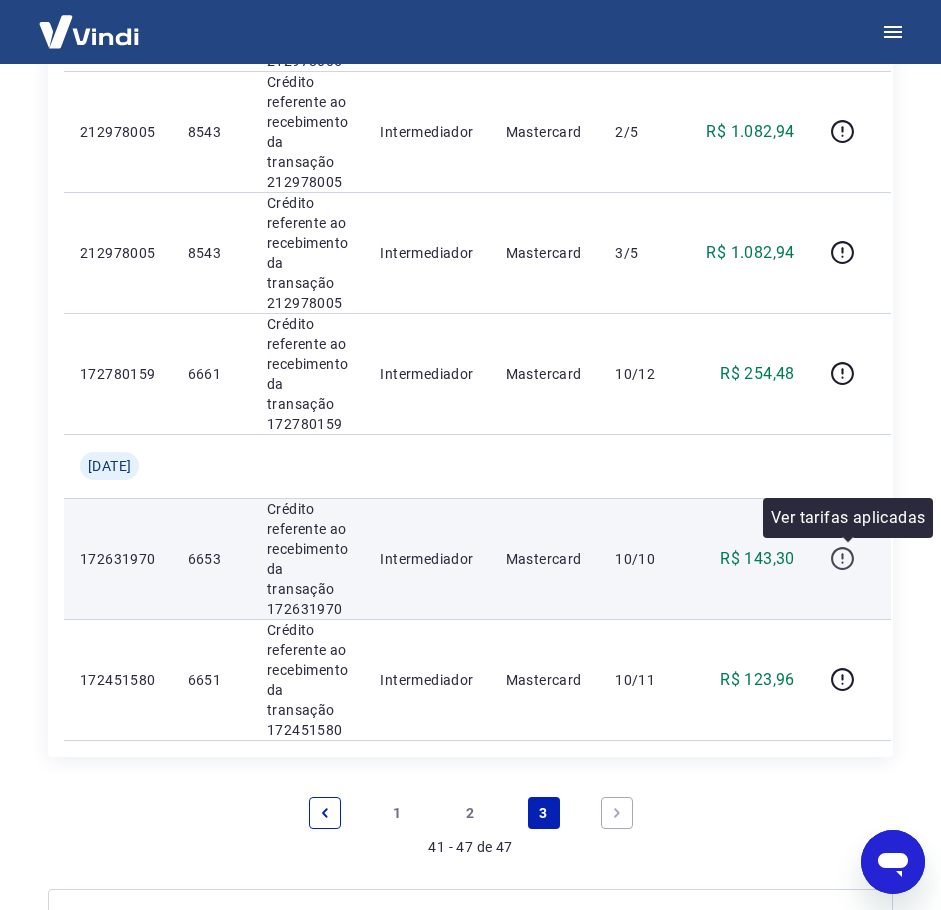 click 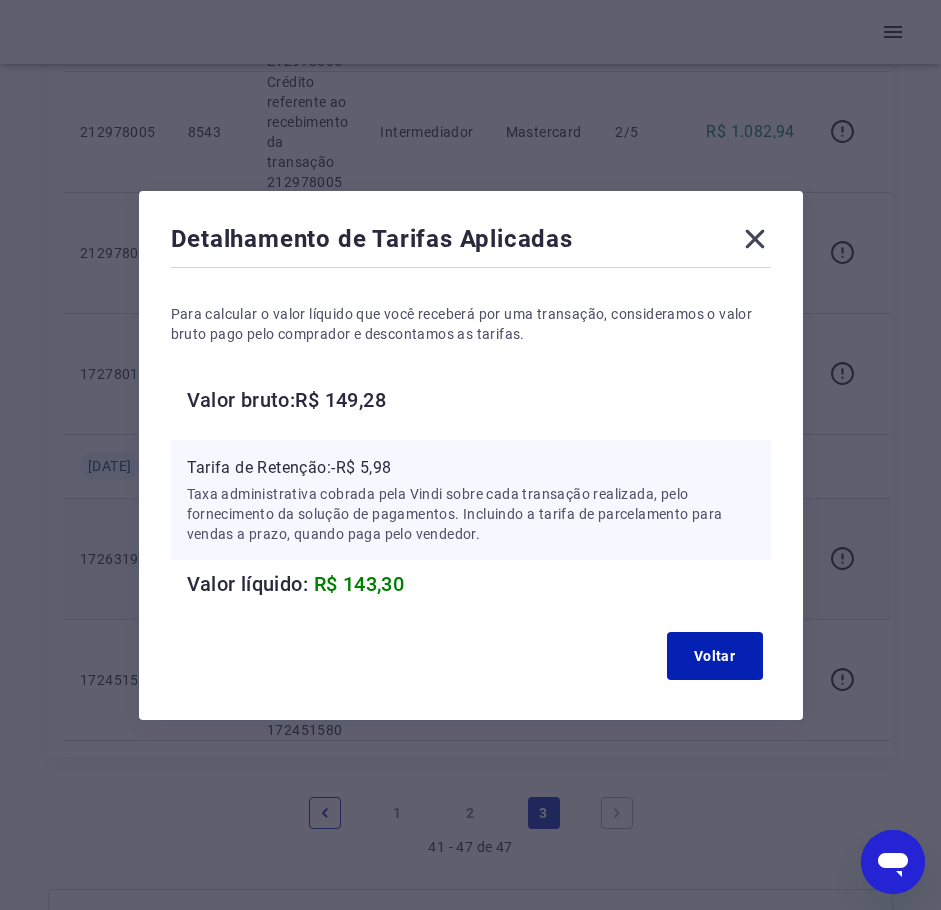 type 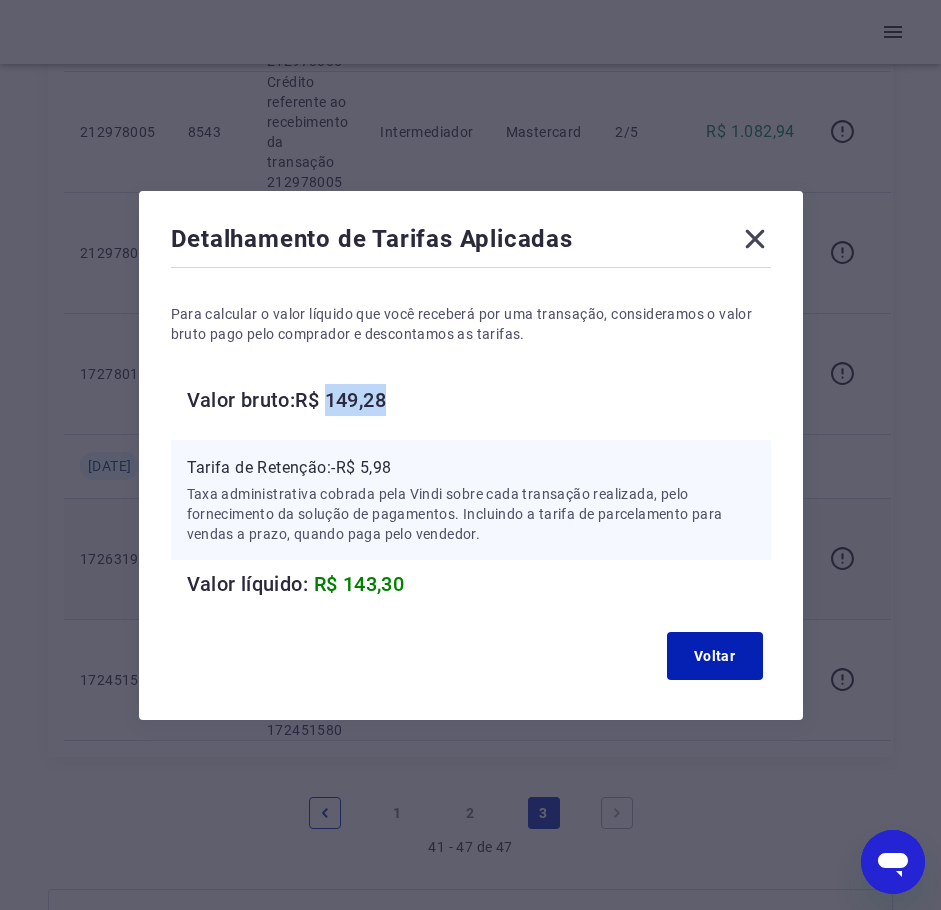 copy on "149,28" 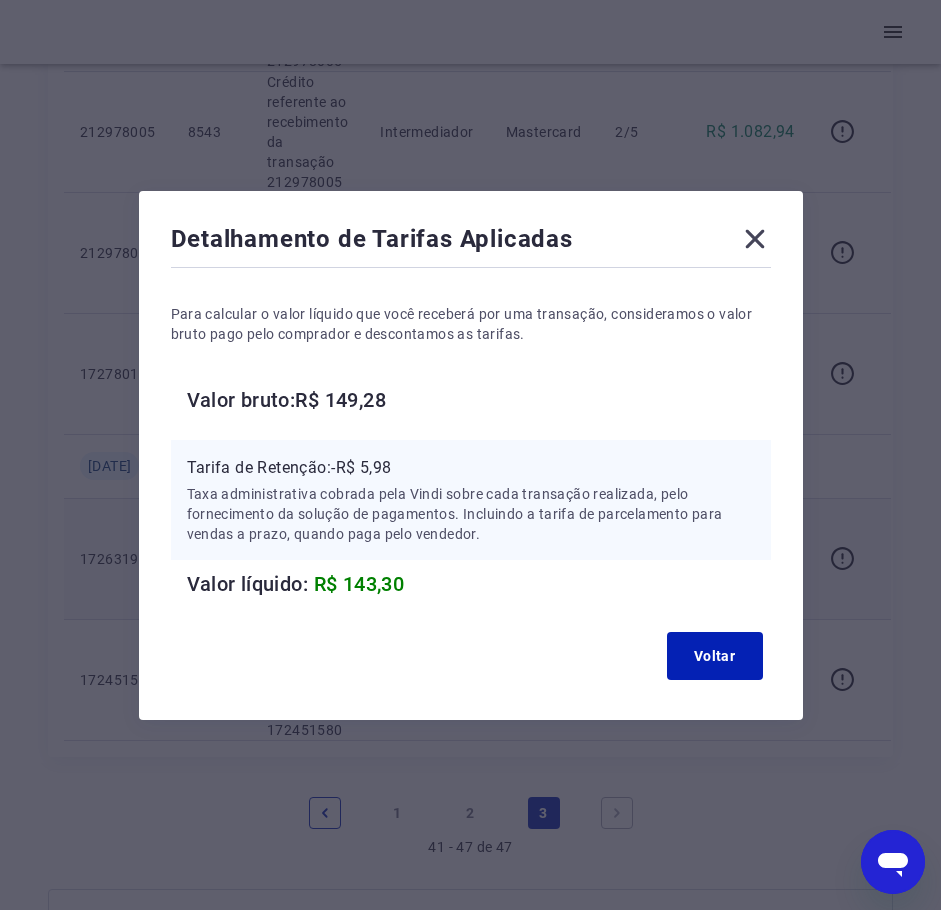 click on "Valor bruto:  R$ 149,28" at bounding box center (479, 400) 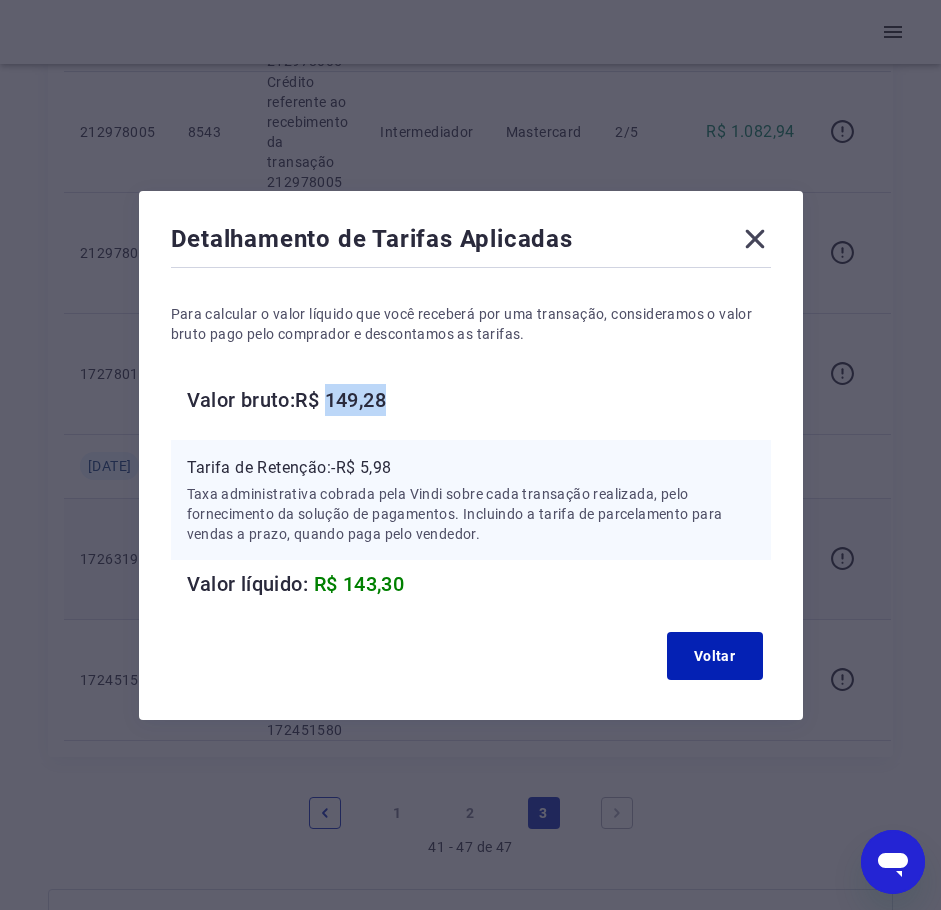 click on "Valor bruto:  R$ 149,28" at bounding box center (479, 400) 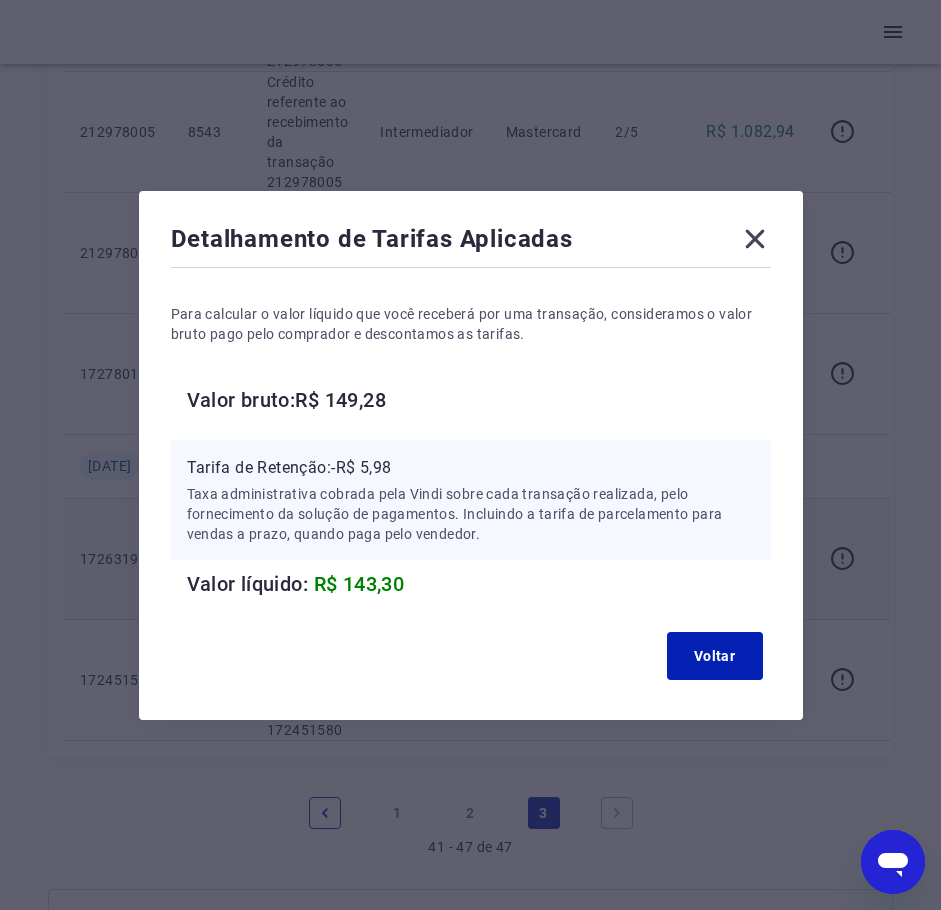 drag, startPoint x: 88, startPoint y: 350, endPoint x: 38, endPoint y: 349, distance: 50.01 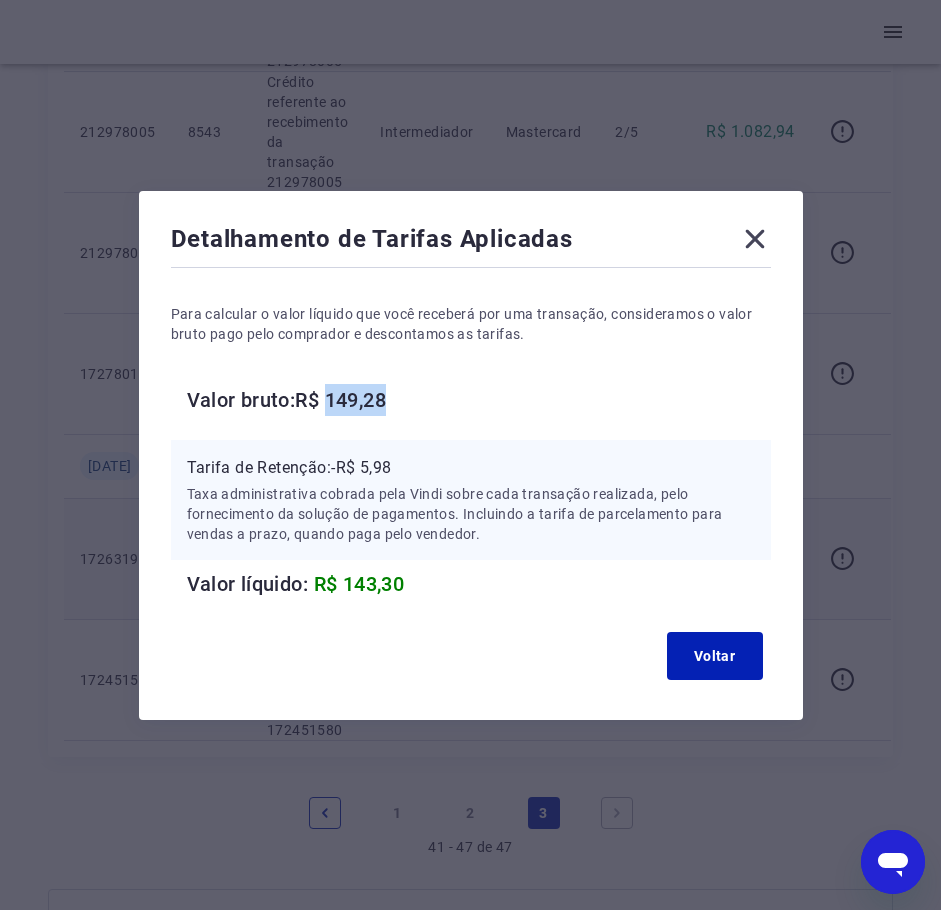 copy on "149,28" 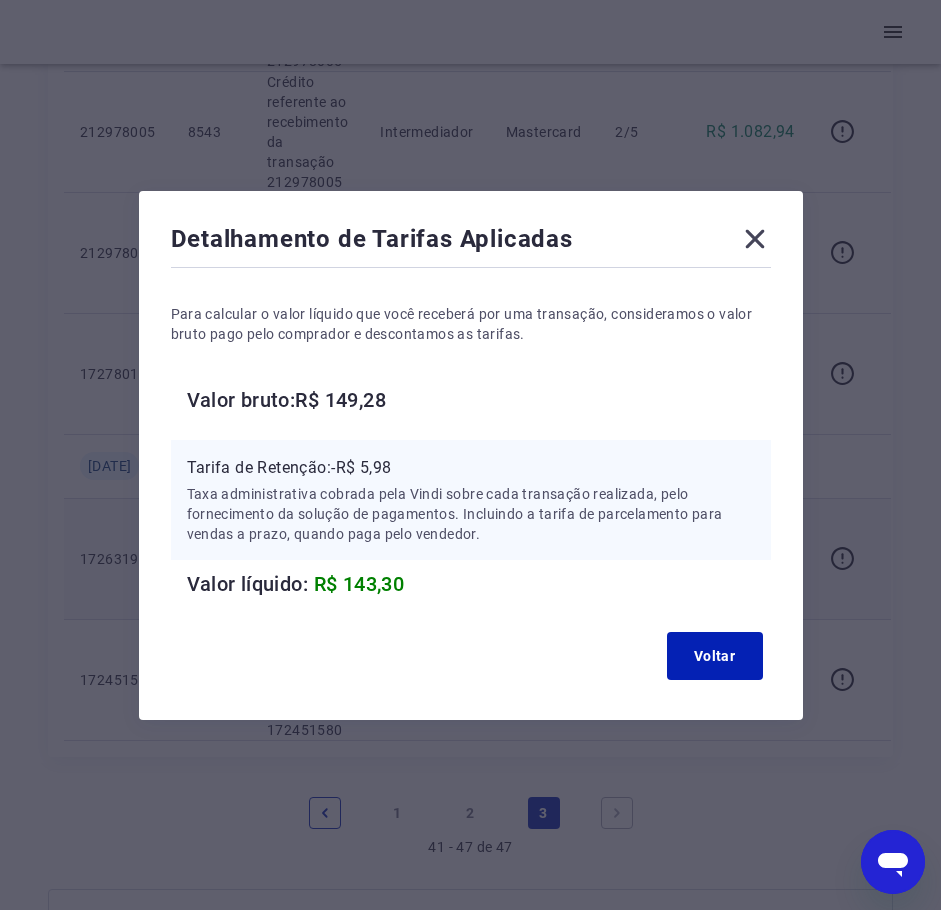 click on "Para calcular o valor líquido que você receberá por uma transação, consideramos o valor bruto pago pelo comprador e descontamos as tarifas. Valor bruto:  R$ 149,28 Tarifa de Retenção:  -R$ 5,98 Taxa administrativa cobrada pela Vindi sobre cada transação realizada, pelo fornecimento da solução de pagamentos. Incluindo a tarifa de parcelamento para vendas a prazo, quando paga pelo vendedor. Valor líquido:   R$ 143,30" at bounding box center (471, 436) 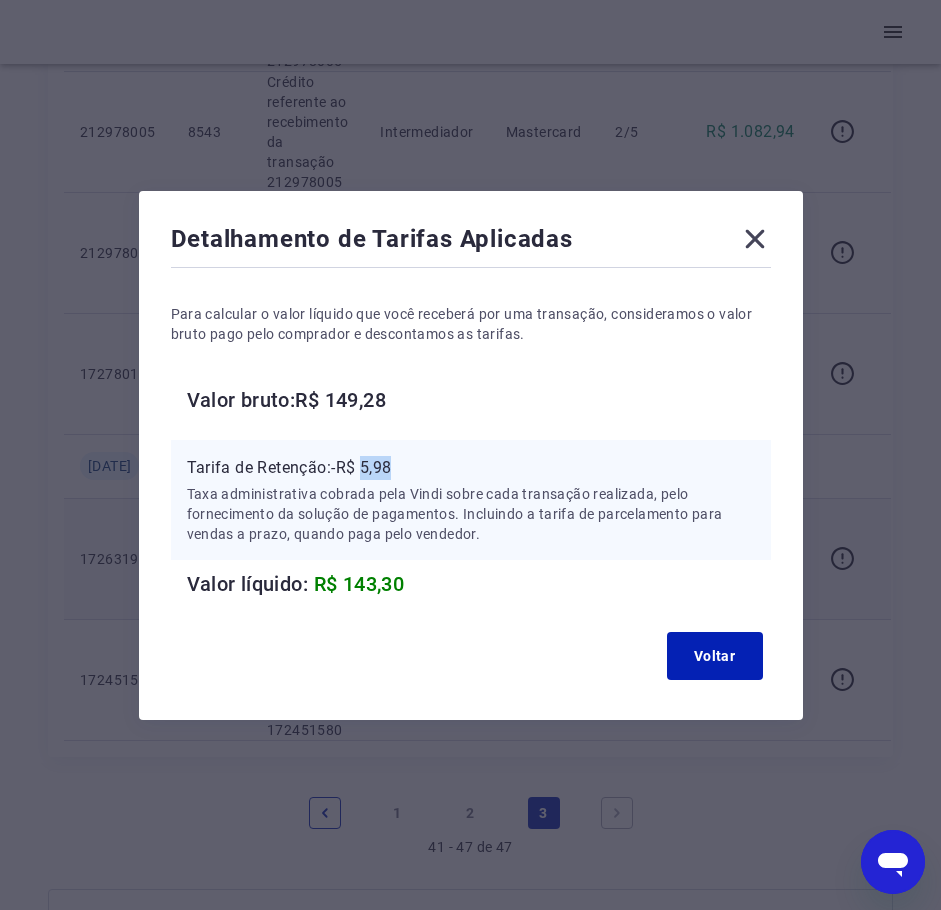 click on "Tarifa de Retenção:  -R$ 5,98 Taxa administrativa cobrada pela Vindi sobre cada transação realizada, pelo fornecimento da solução de pagamentos. Incluindo a tarifa de parcelamento para vendas a prazo, quando paga pelo vendedor." at bounding box center (471, 500) 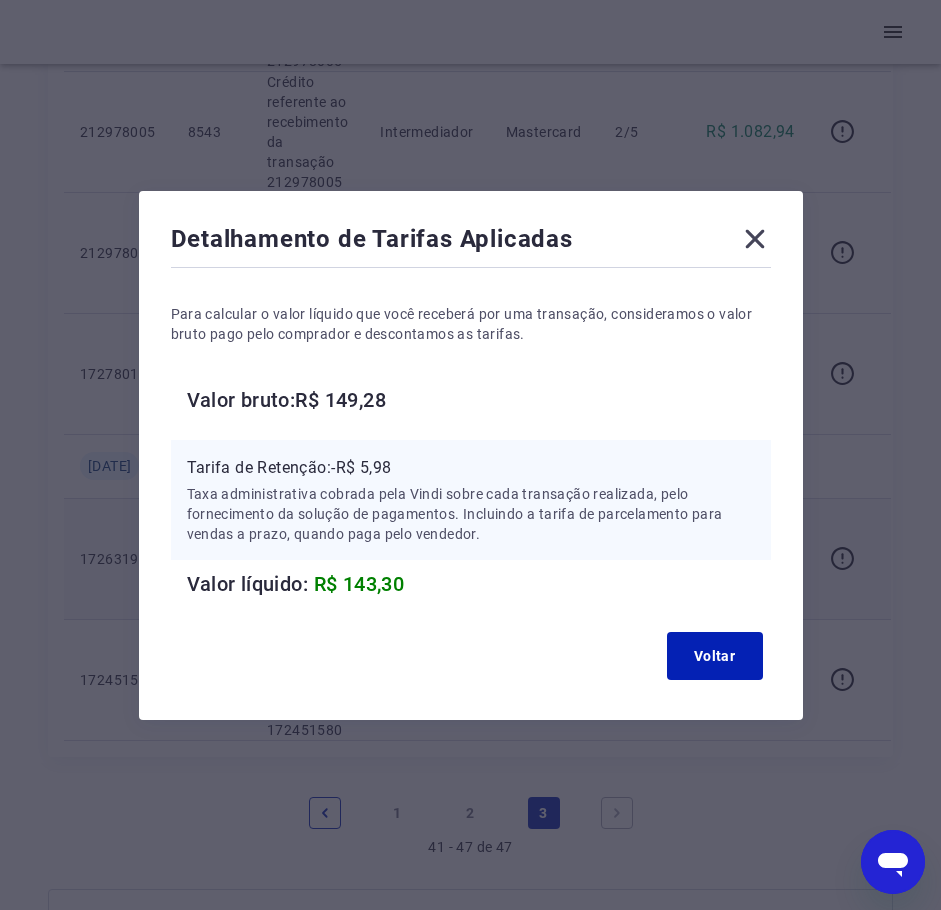 click on "Valor bruto:  R$ 149,28" at bounding box center [479, 400] 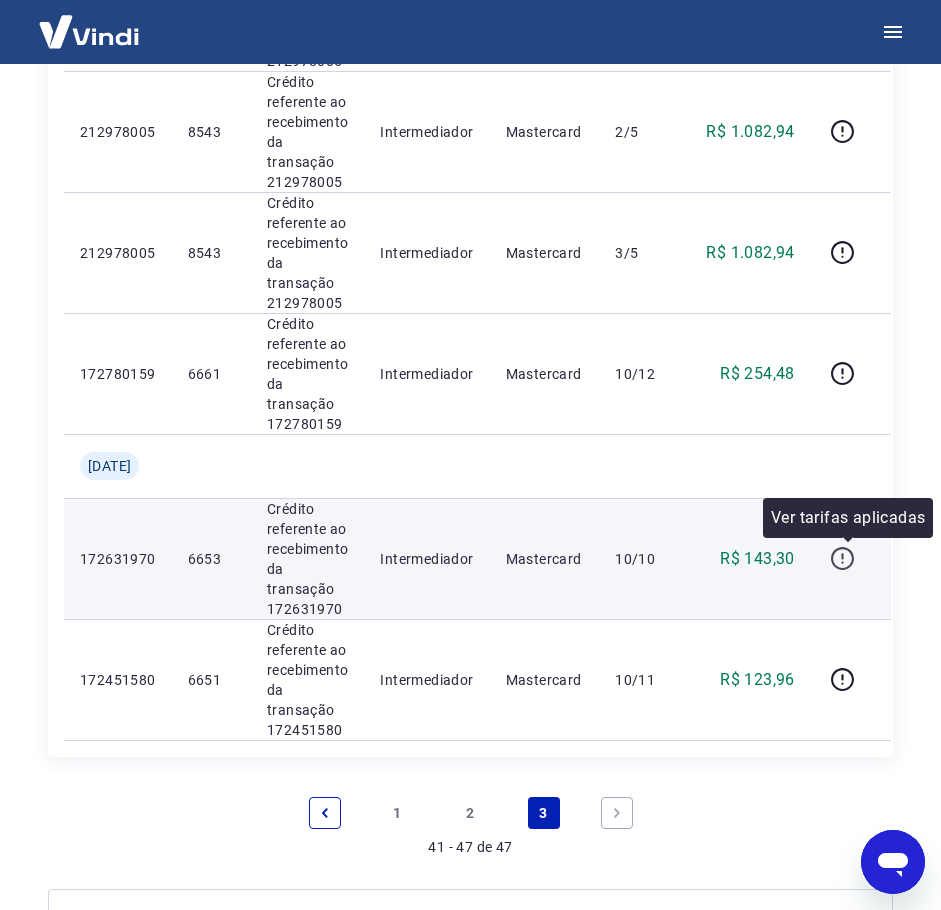 click at bounding box center (843, 559) 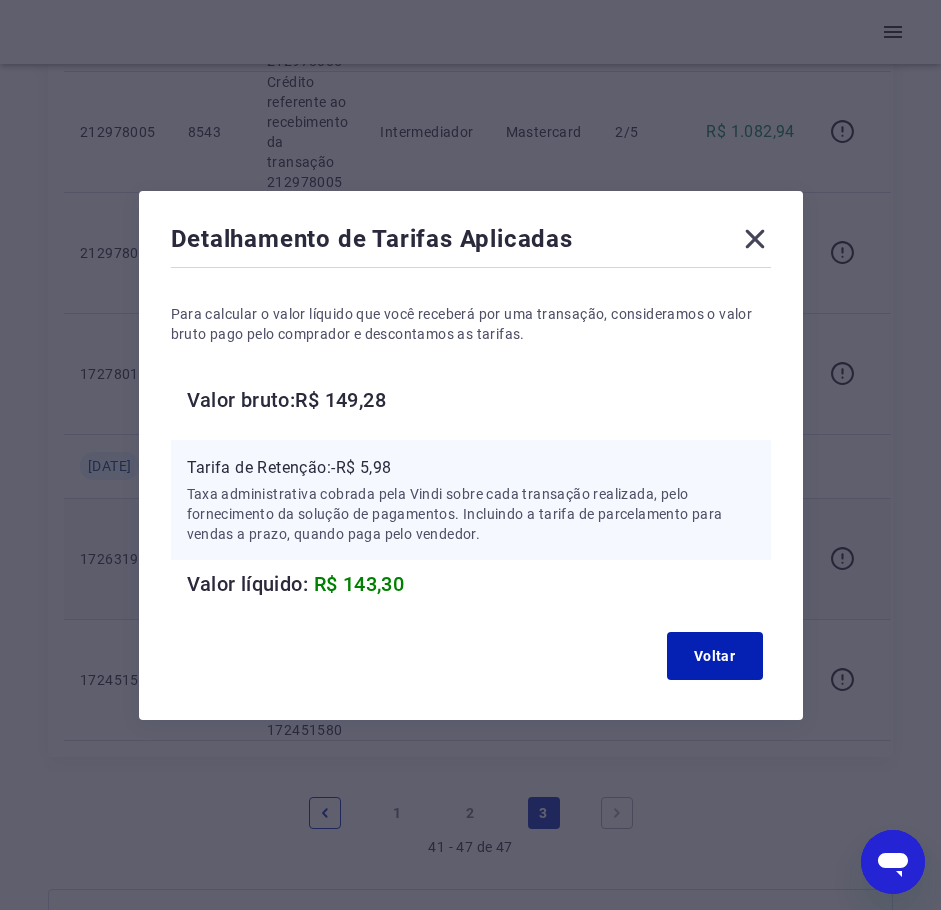 click on "Para calcular o valor líquido que você receberá por uma transação, consideramos o valor bruto pago pelo comprador e descontamos as tarifas. Valor bruto:  R$ 149,28 Tarifa de Retenção:  -R$ 5,98 Taxa administrativa cobrada pela Vindi sobre cada transação realizada, pelo fornecimento da solução de pagamentos. Incluindo a tarifa de parcelamento para vendas a prazo, quando paga pelo vendedor. Valor líquido:   R$ 143,30" at bounding box center [471, 436] 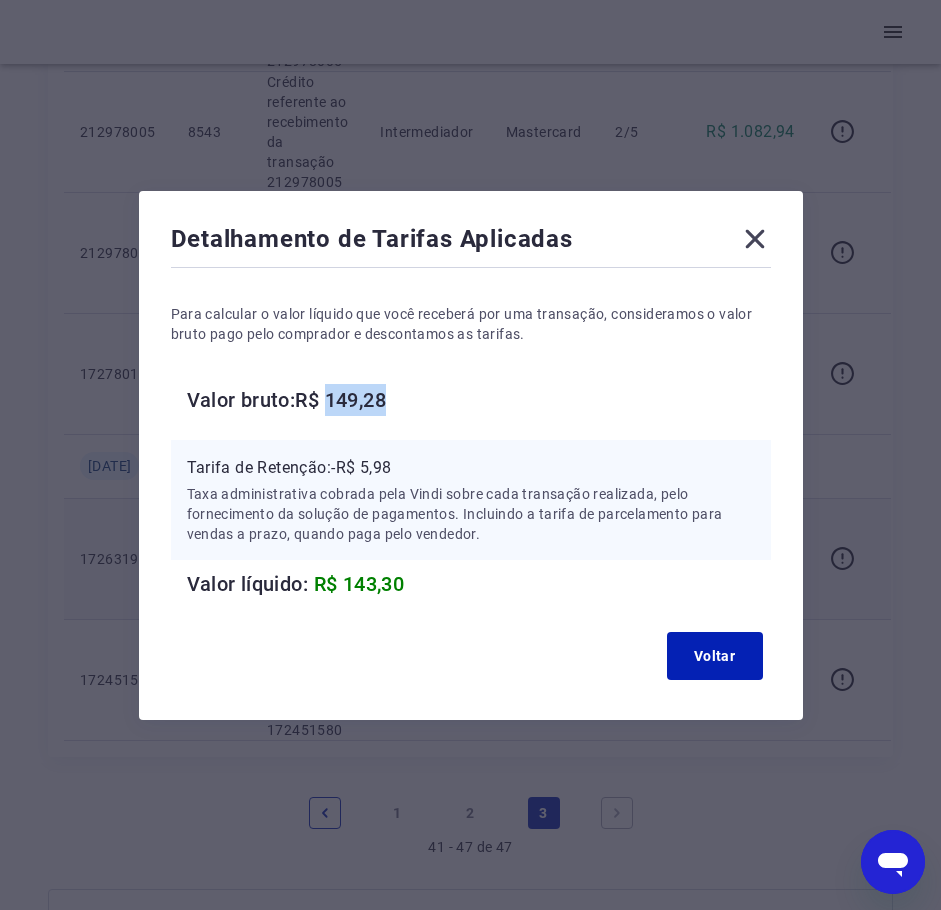 click on "Valor bruto:  R$ 149,28" at bounding box center [479, 400] 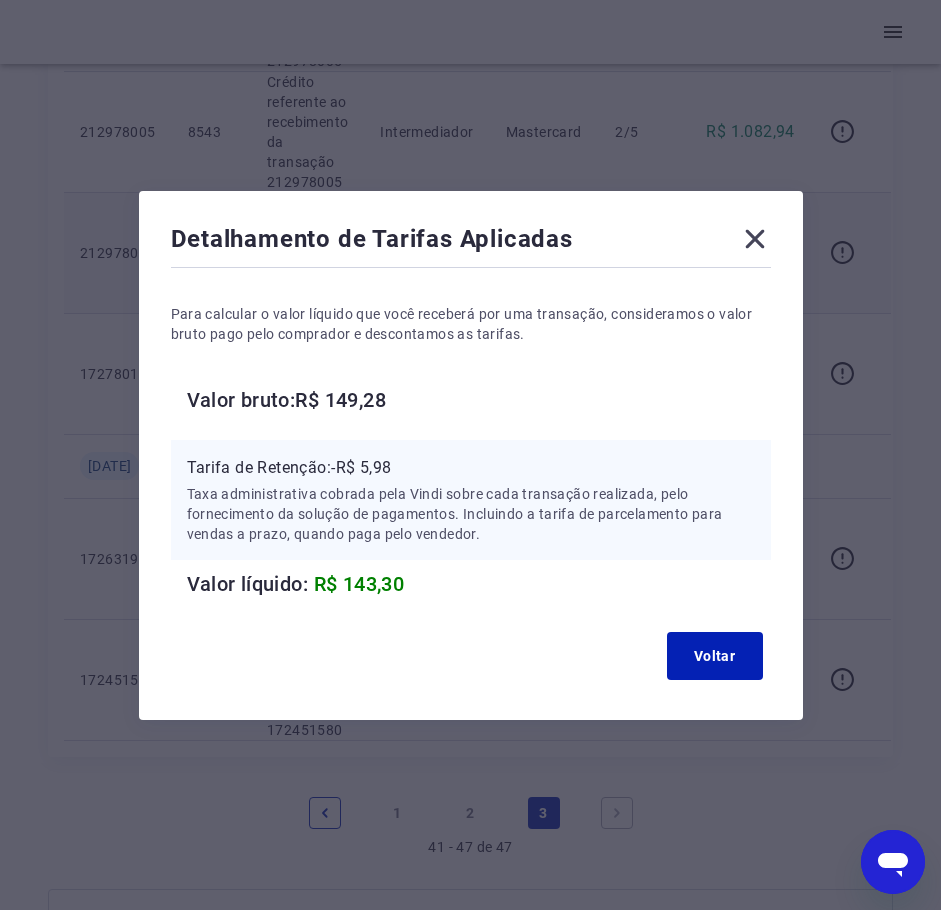 drag, startPoint x: 760, startPoint y: 244, endPoint x: 745, endPoint y: 250, distance: 16.155495 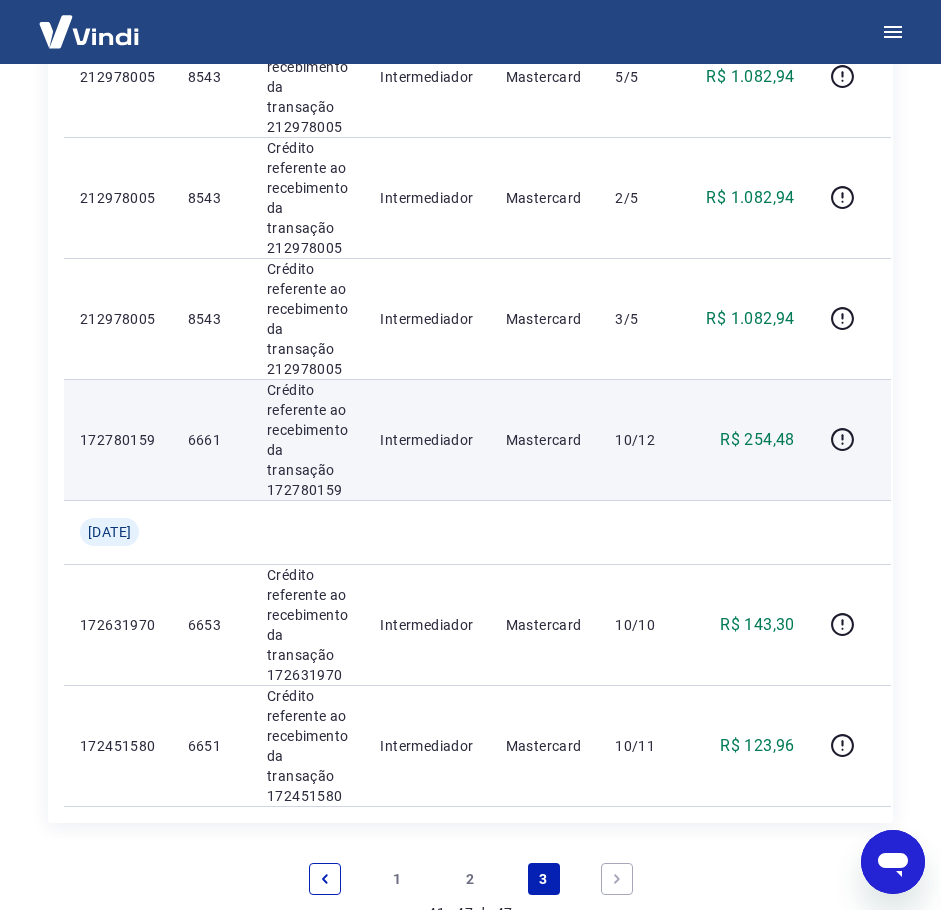 click on "Crédito referente ao recebimento da transação 172780159" at bounding box center [307, 440] 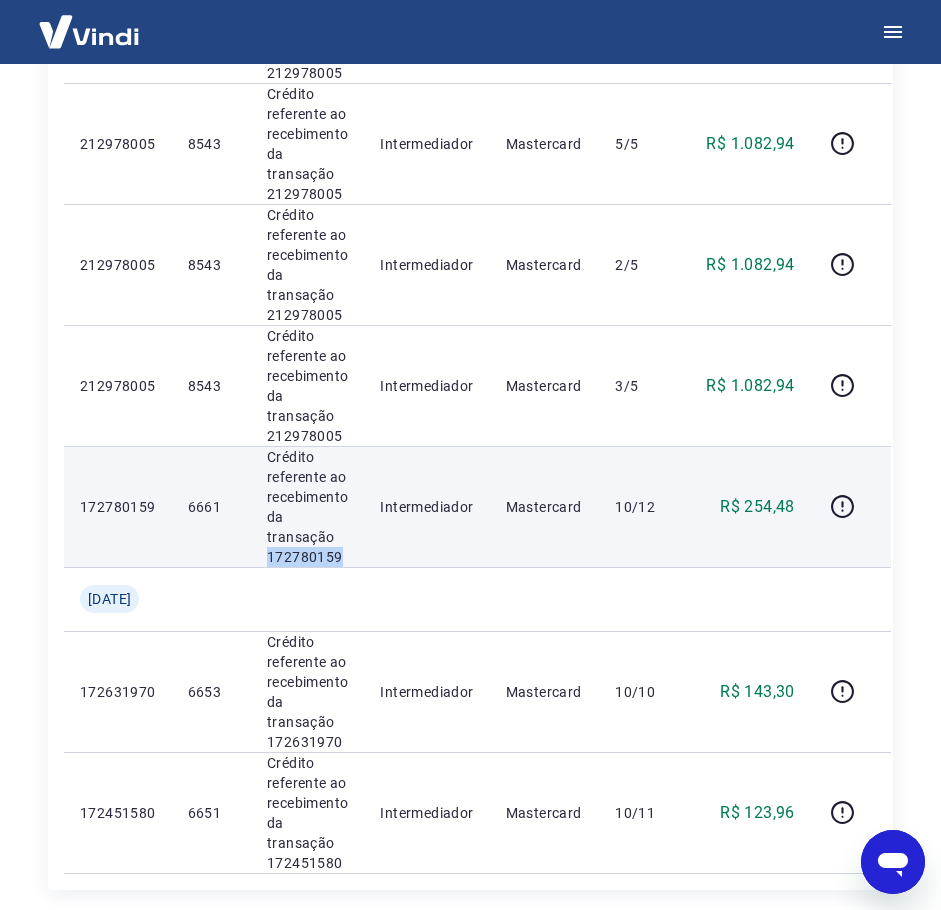 click on "Crédito referente ao recebimento da transação 172780159" at bounding box center (307, 507) 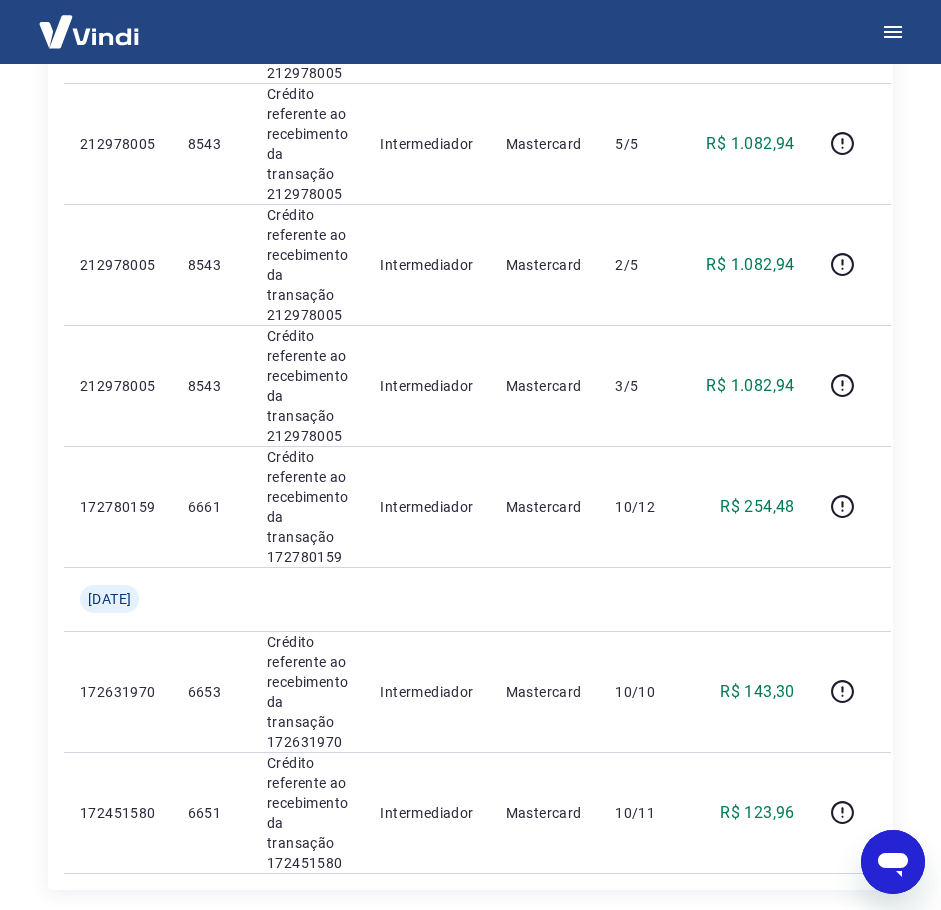 scroll, scrollTop: 111, scrollLeft: 0, axis: vertical 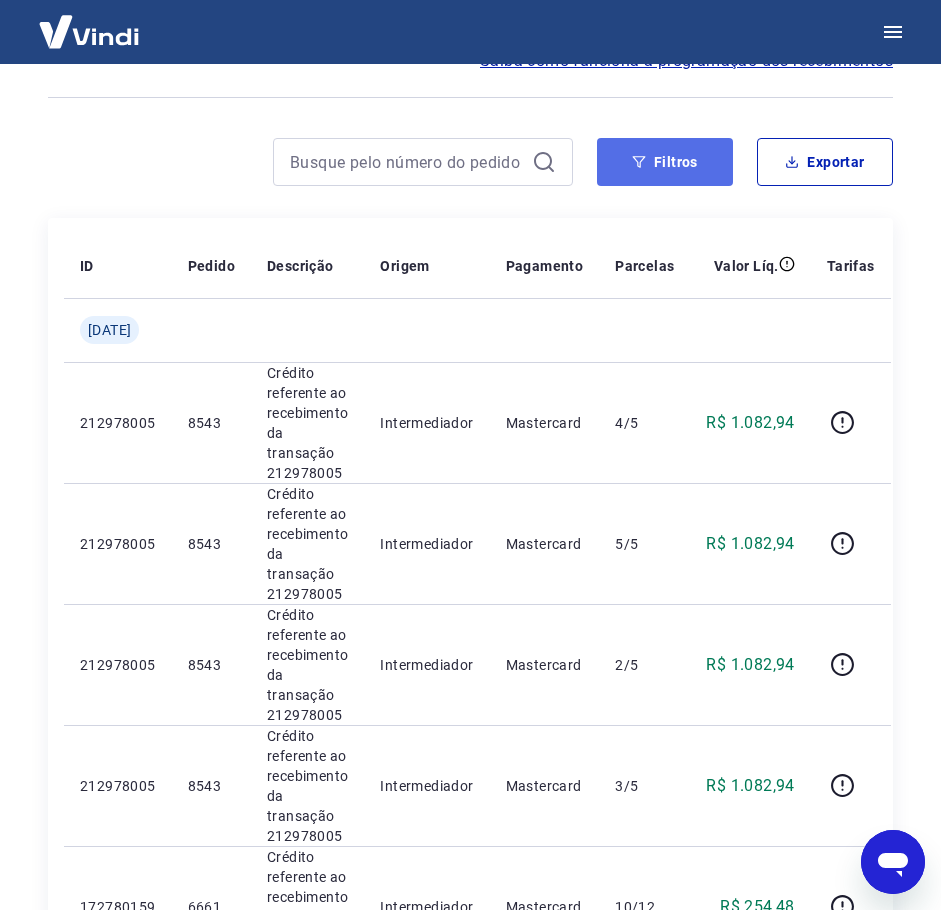 click on "Filtros" at bounding box center (665, 162) 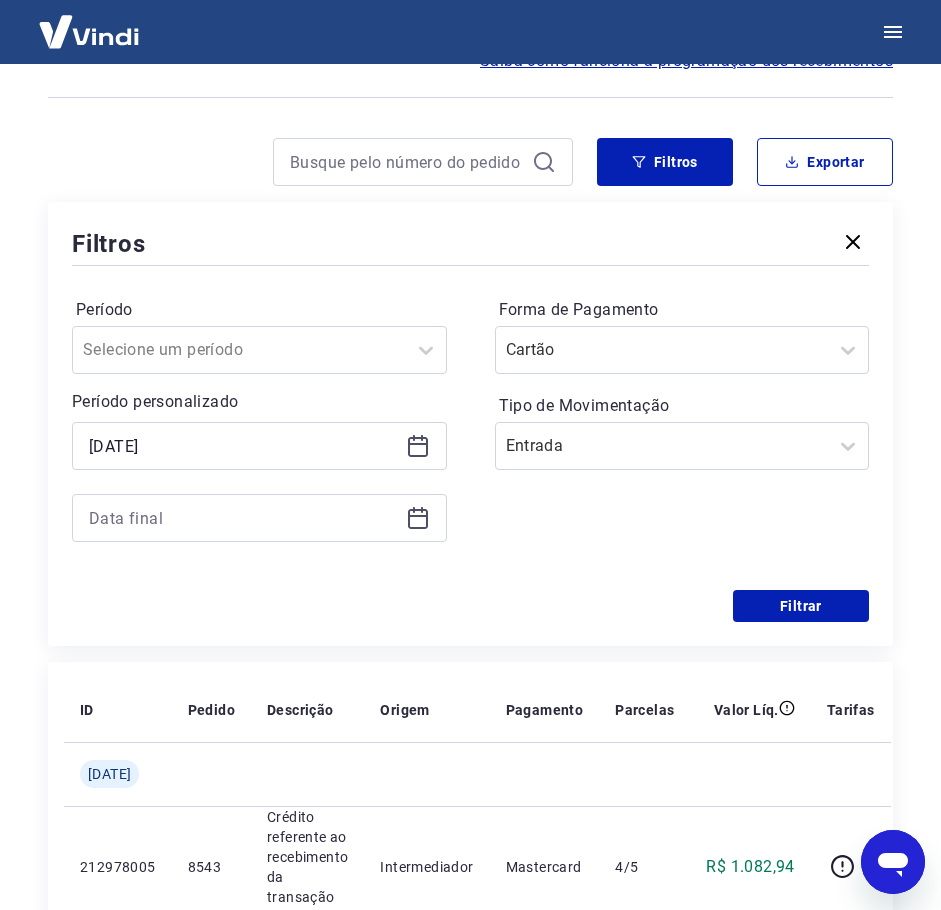 click on "[DATE]" at bounding box center [259, 446] 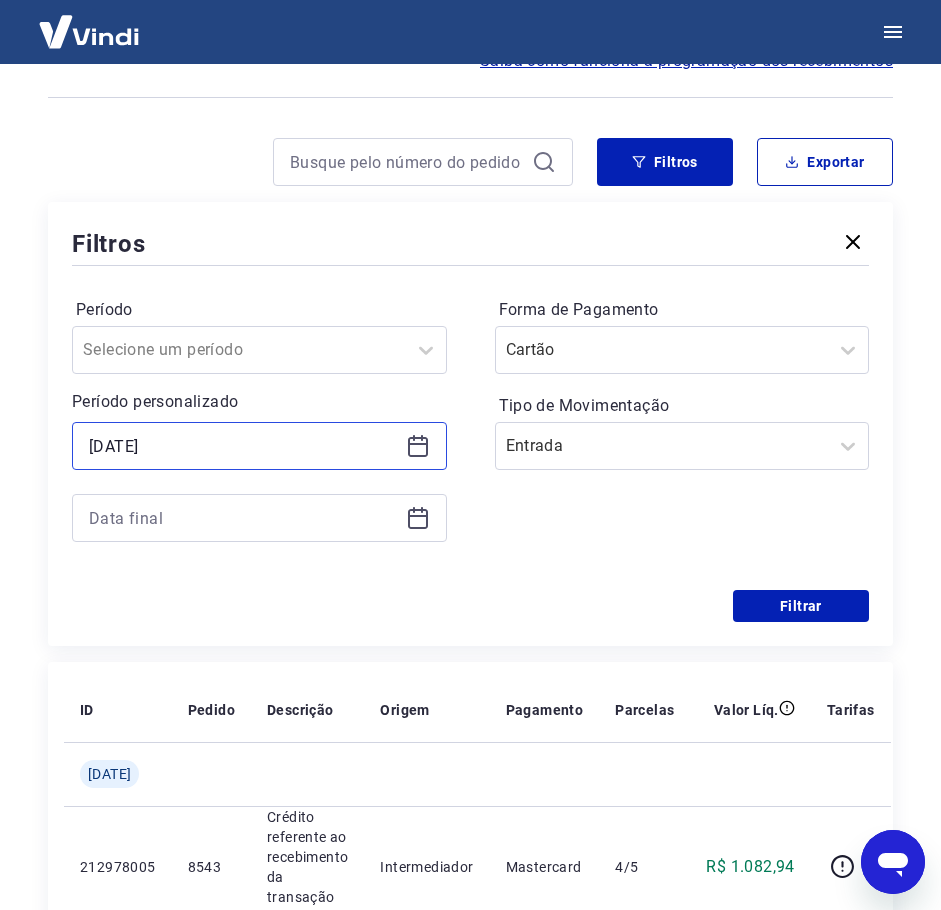 click on "[DATE]" at bounding box center (243, 446) 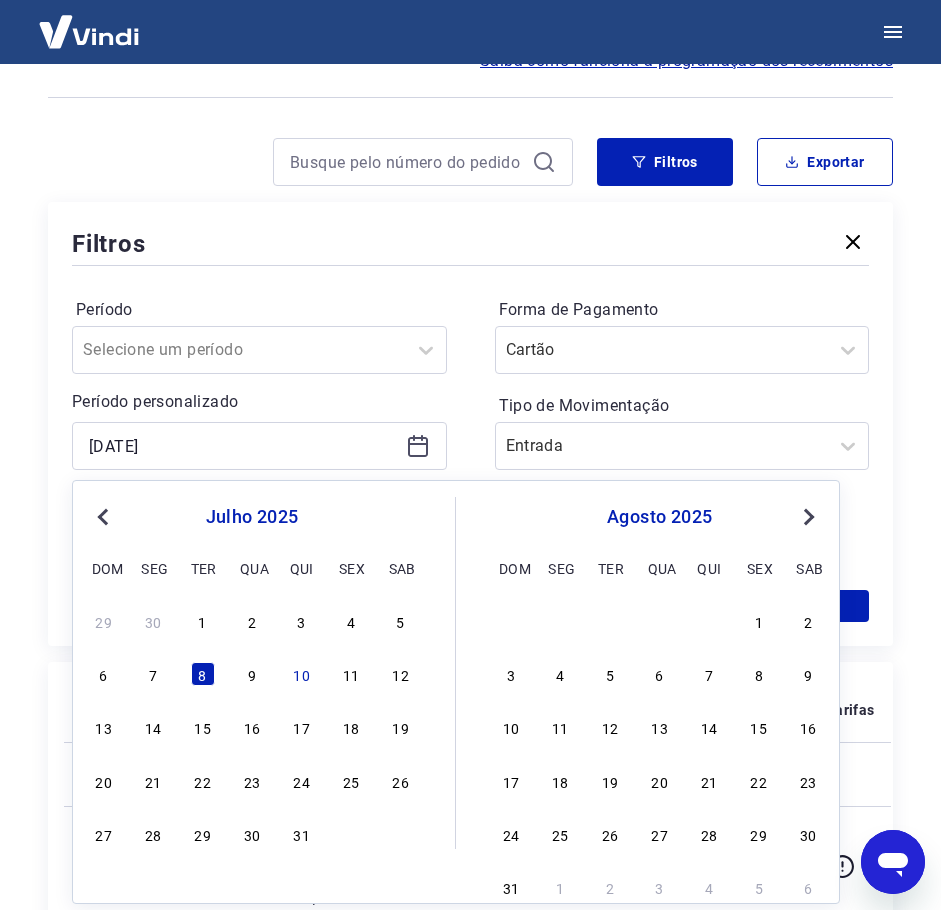 click on "6 7 8 9 10 11 12" at bounding box center (252, 674) 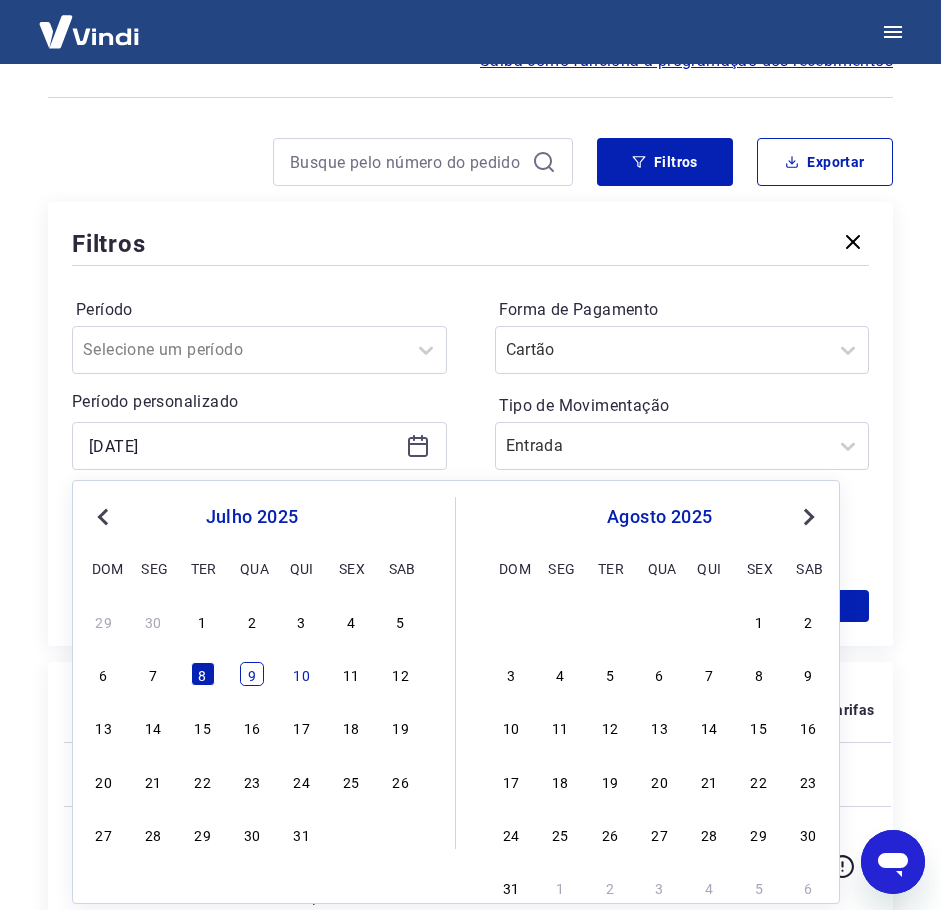 click on "9" at bounding box center (252, 674) 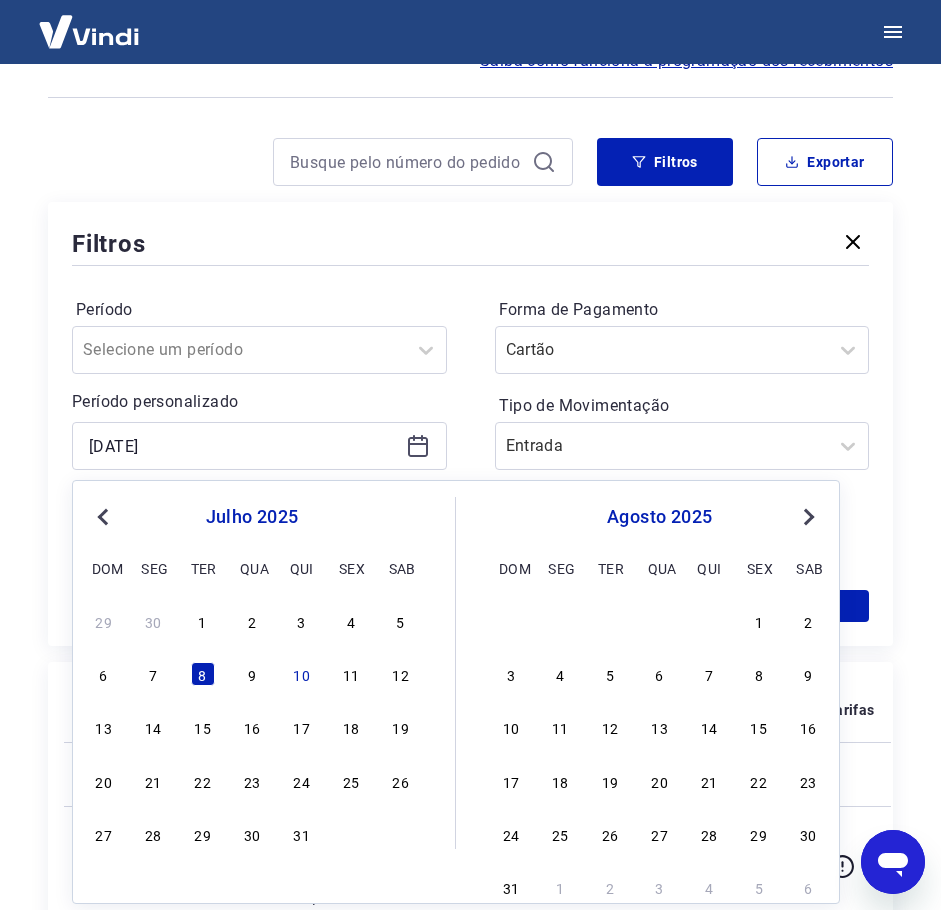 type on "[DATE]" 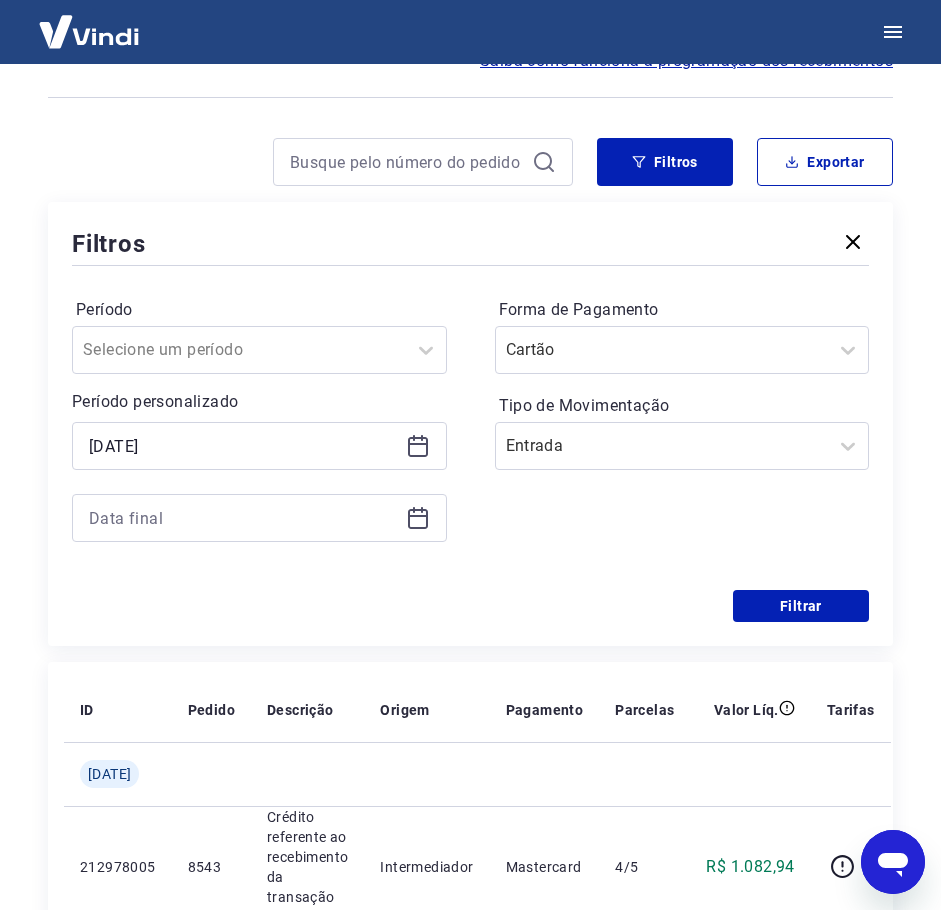 scroll, scrollTop: 378, scrollLeft: 0, axis: vertical 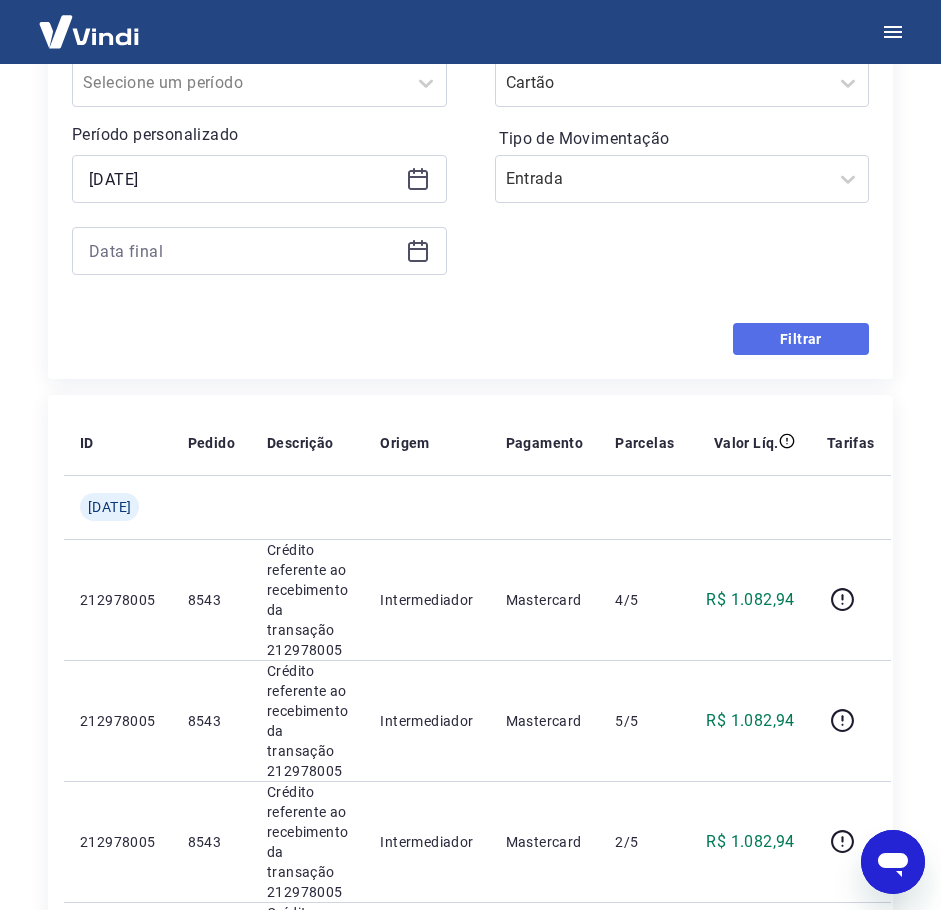 click on "Filtrar" at bounding box center [801, 339] 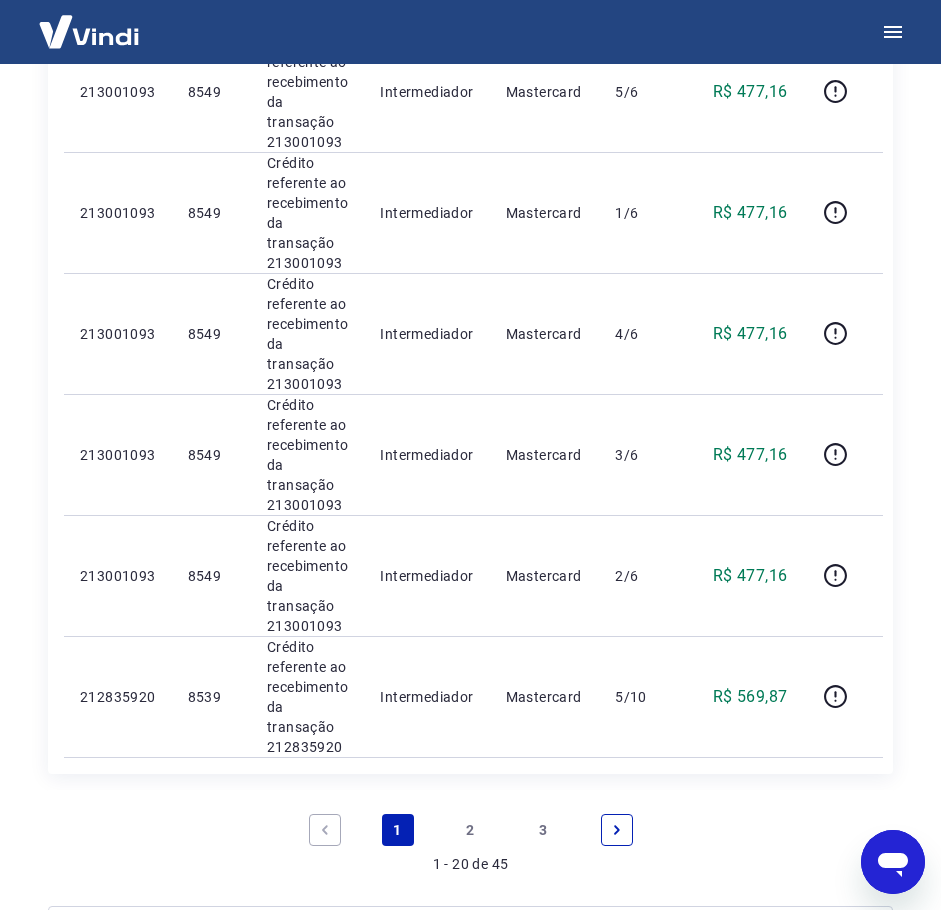 scroll, scrollTop: 2400, scrollLeft: 0, axis: vertical 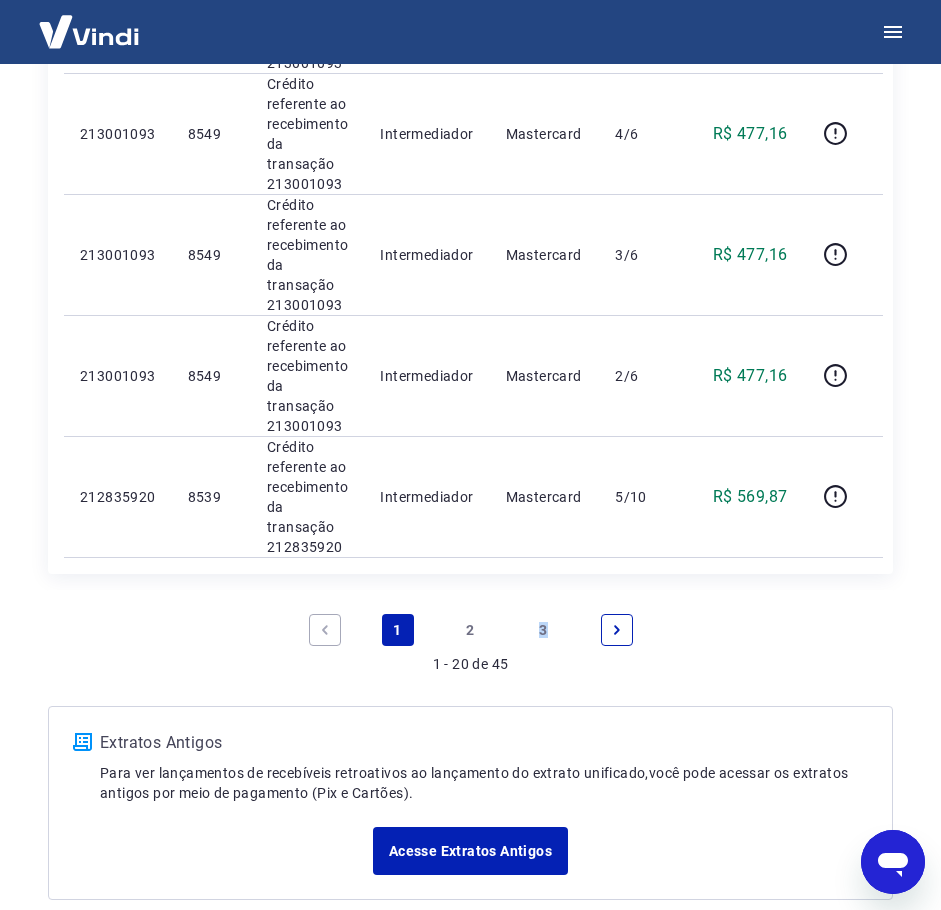 click on "3" at bounding box center (544, 630) 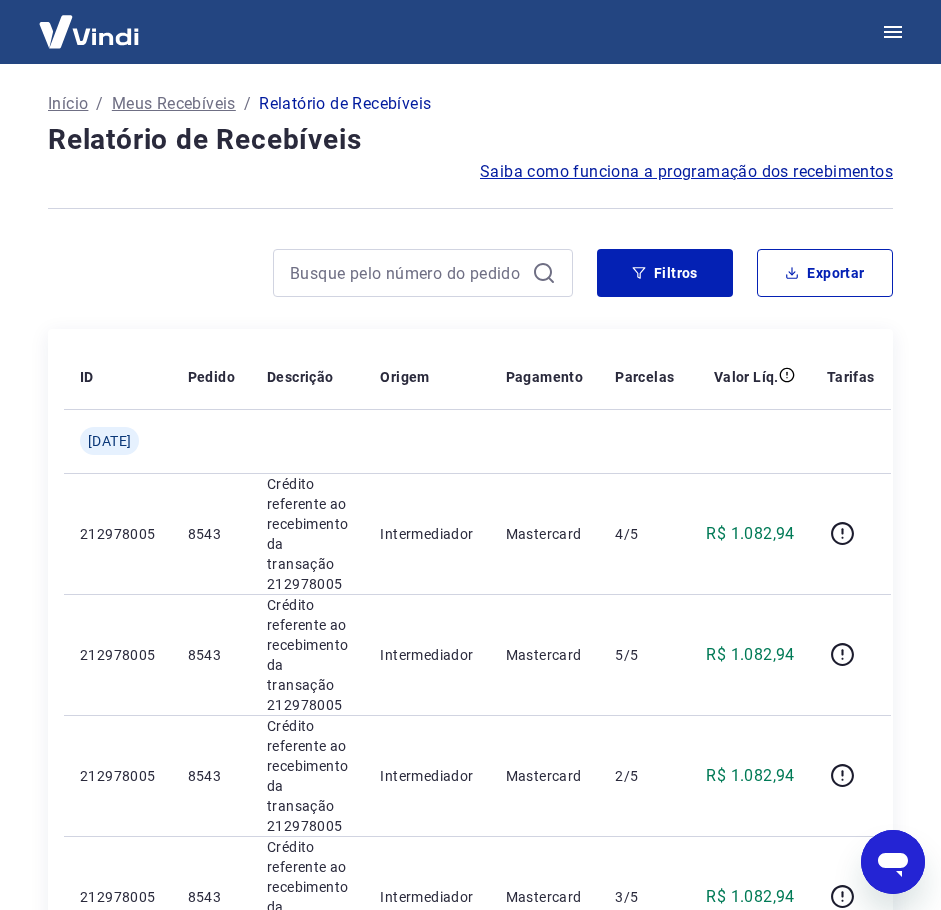scroll, scrollTop: 562, scrollLeft: 0, axis: vertical 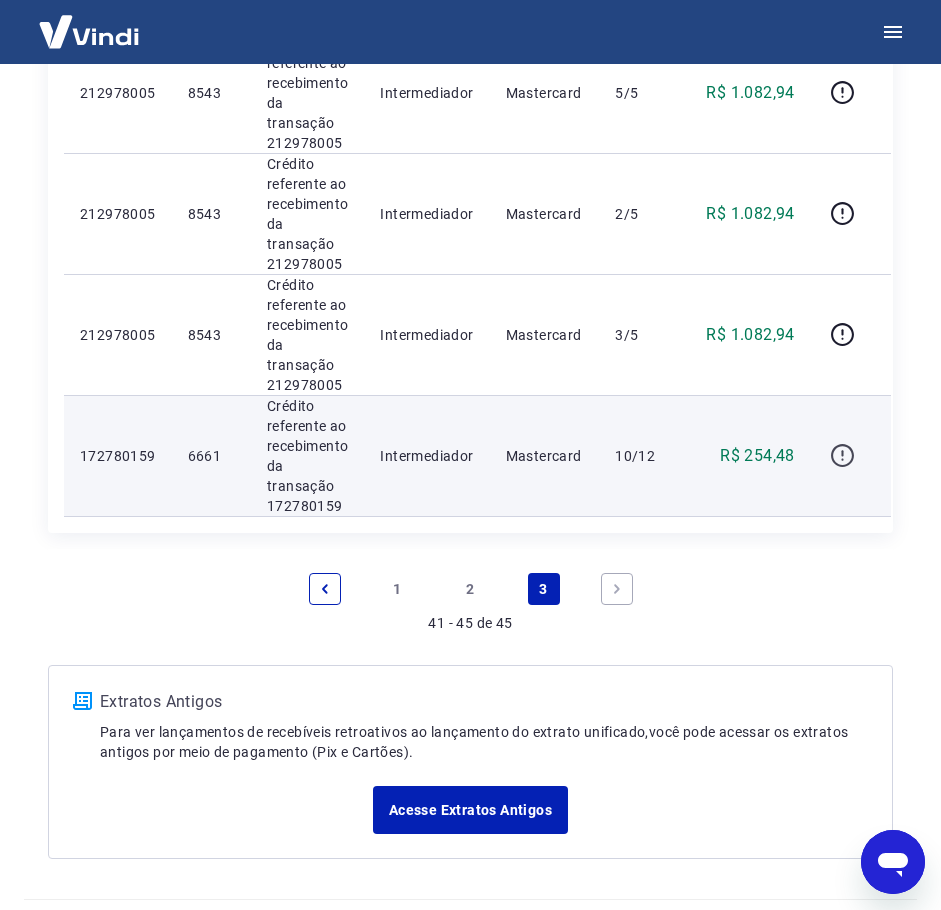 click at bounding box center [843, 456] 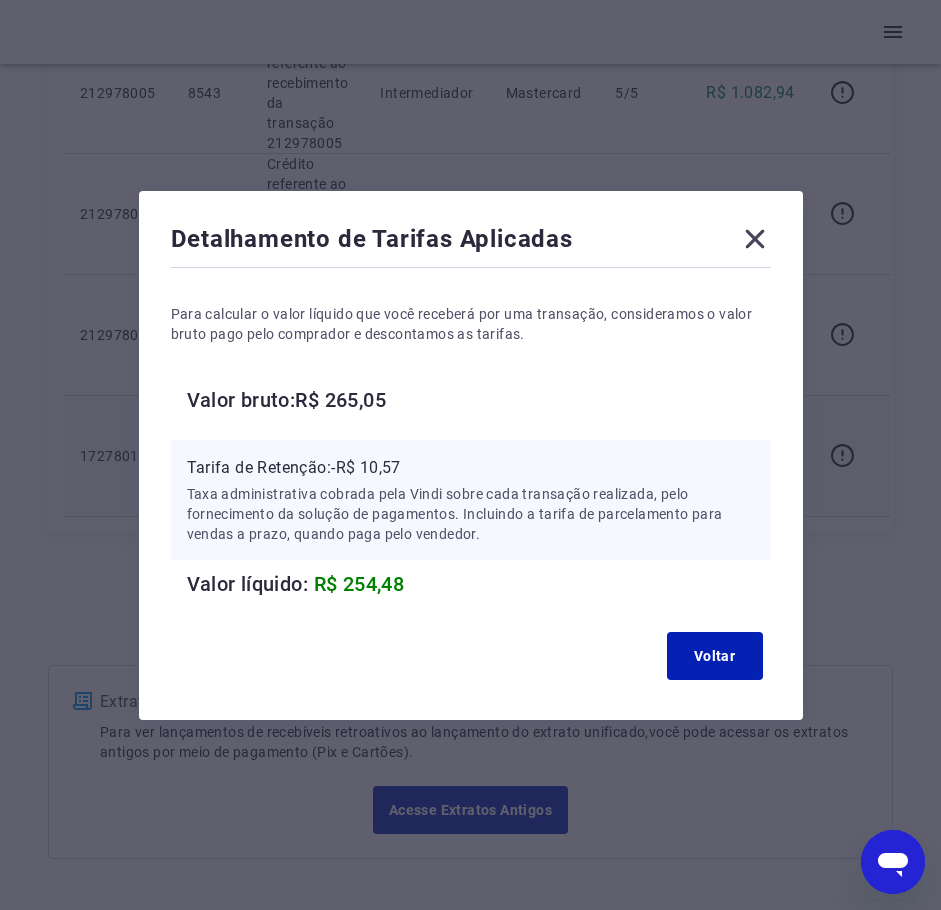 click on "Tarifa de Retenção:  -R$ 10,57" at bounding box center (471, 468) 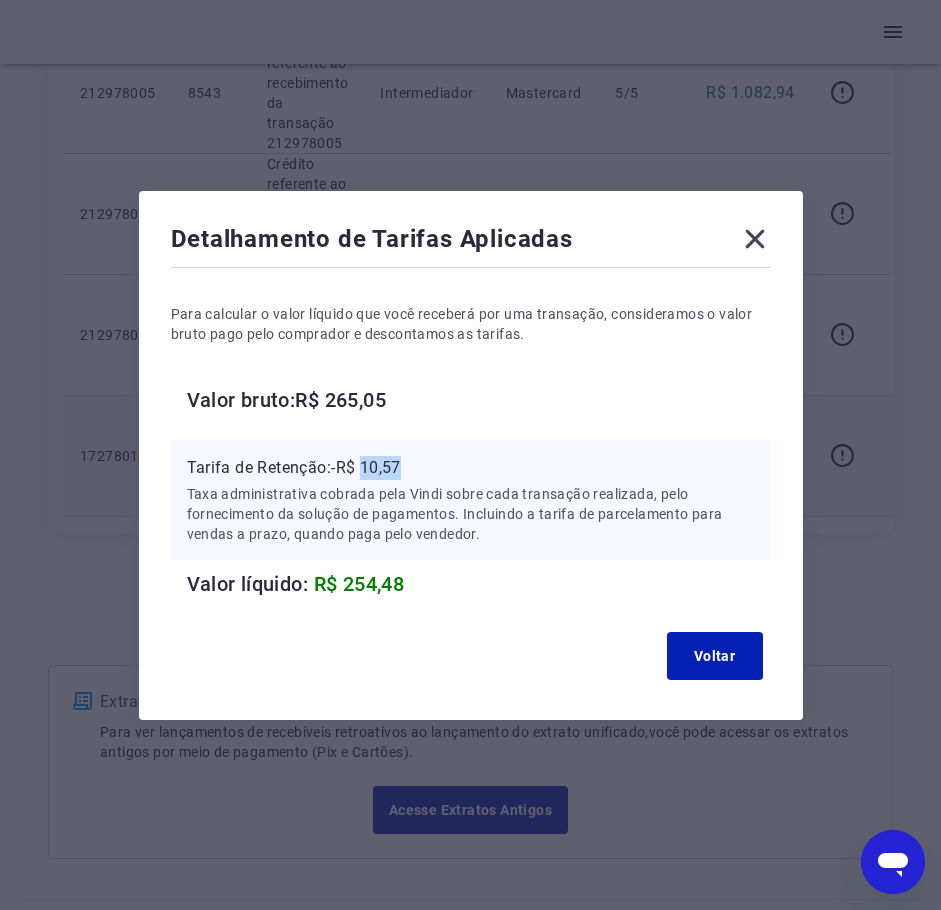 click on "Tarifa de Retenção:  -R$ 10,57" at bounding box center [471, 468] 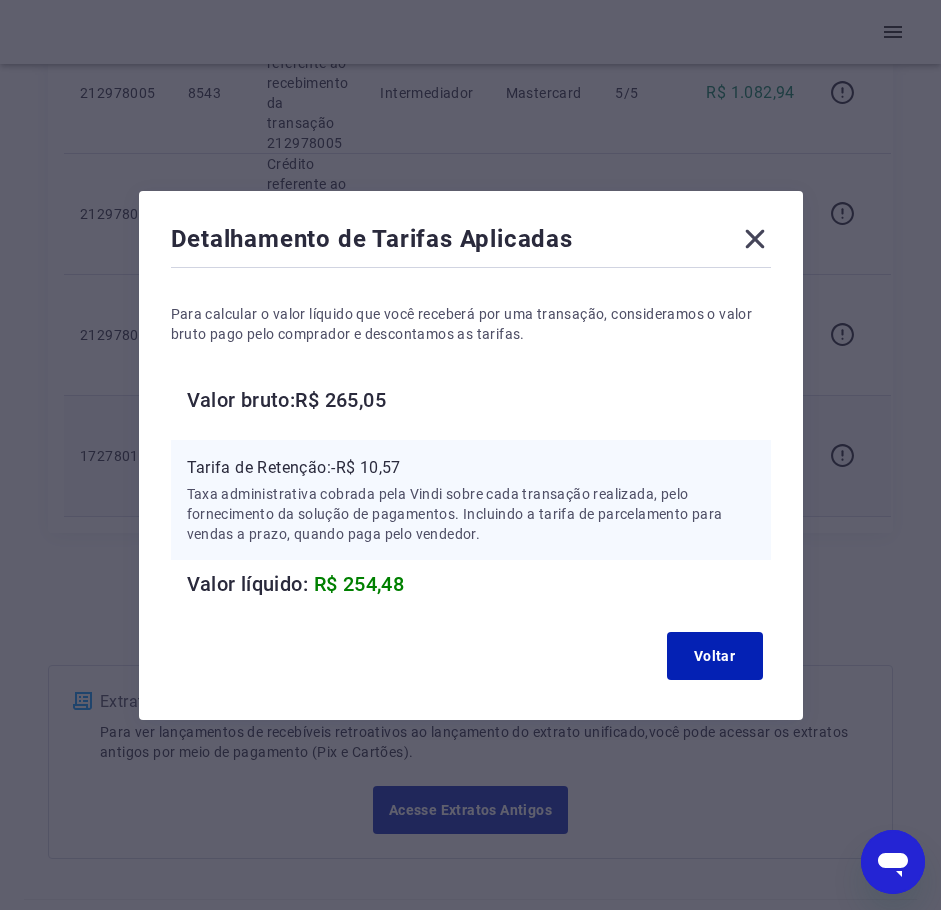 click on "Valor bruto:  R$ 265,05" at bounding box center (479, 400) 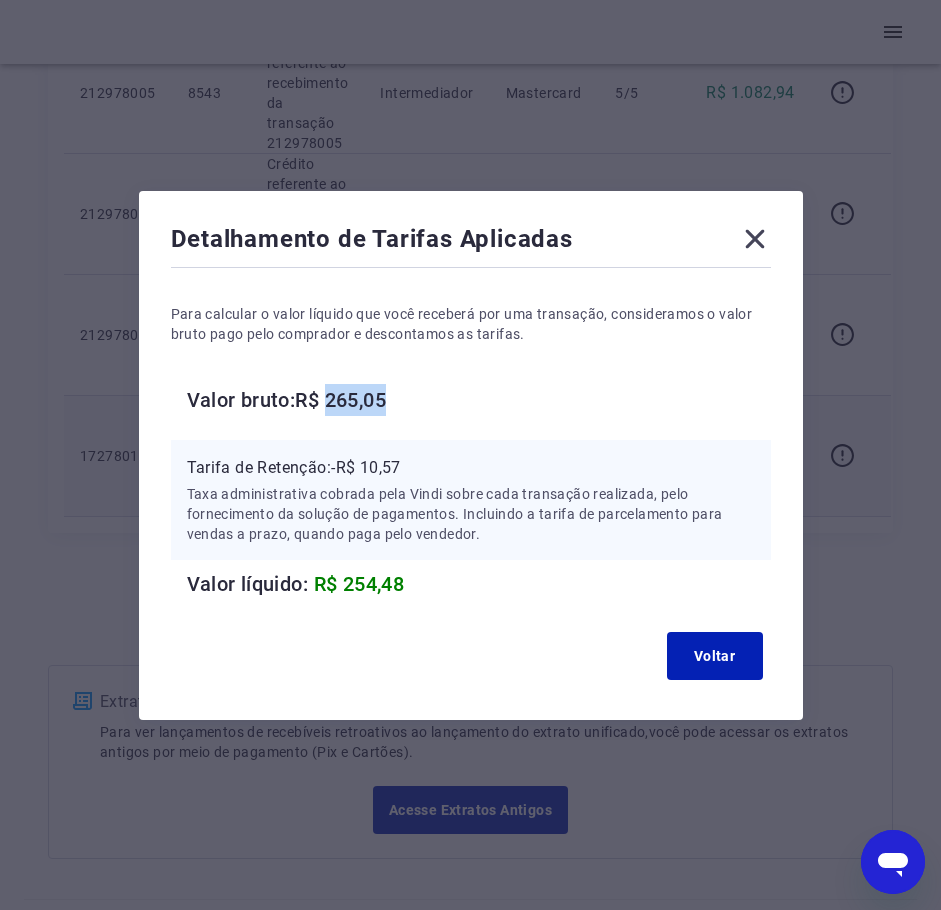 click on "Valor bruto:  R$ 265,05" at bounding box center [479, 400] 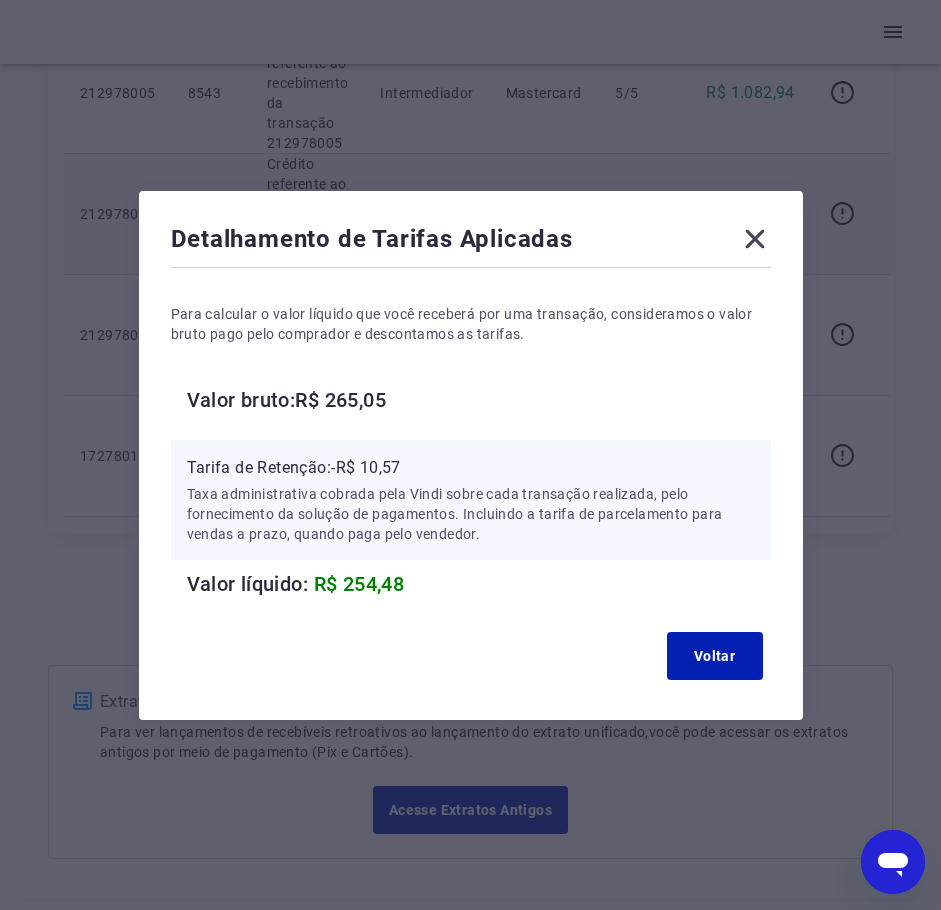 click 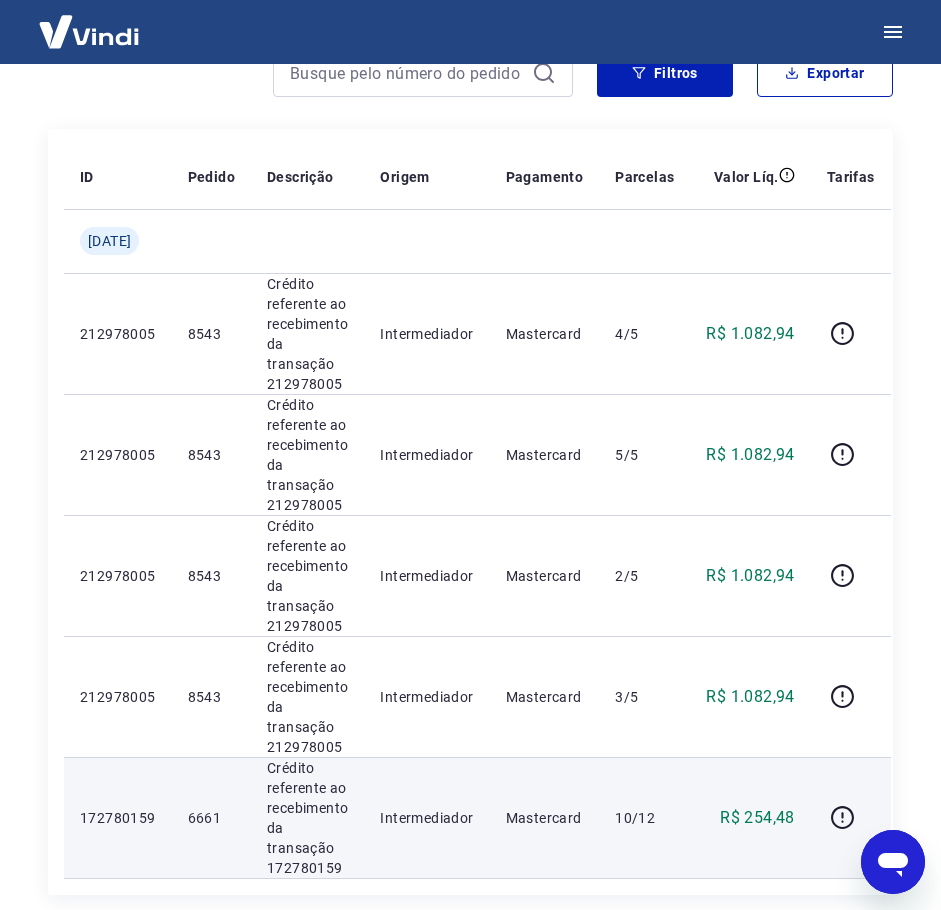 scroll, scrollTop: 533, scrollLeft: 0, axis: vertical 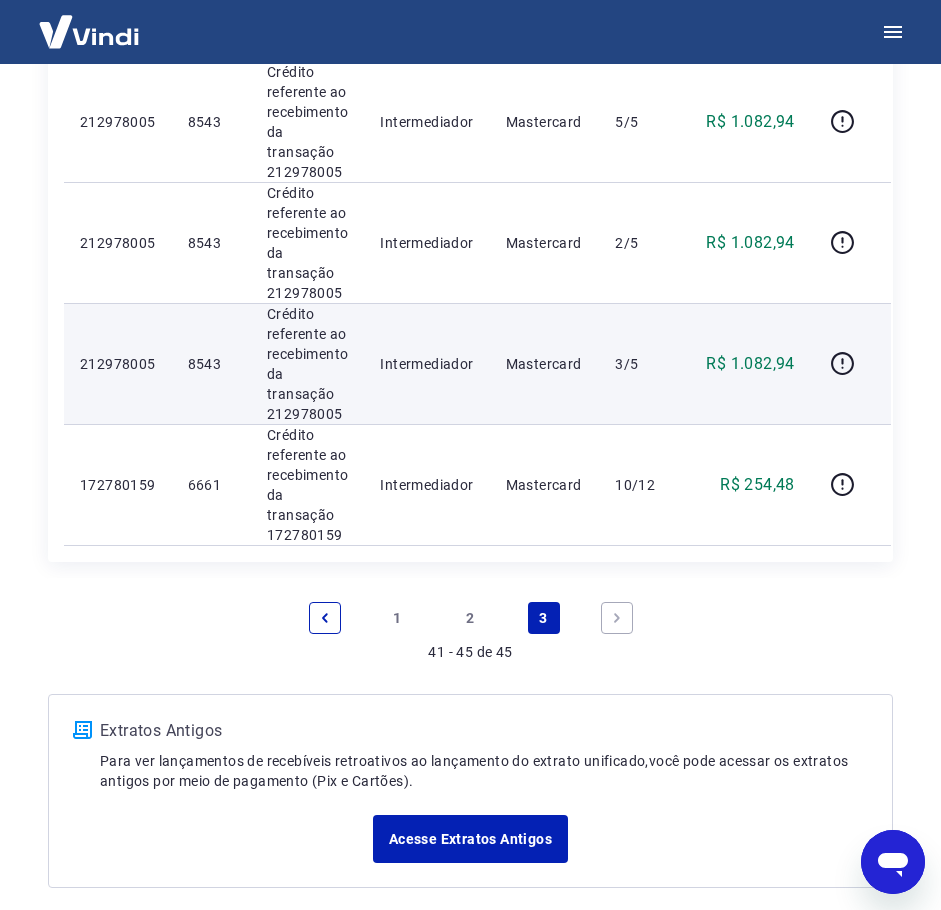click on "Crédito referente ao recebimento da transação 212978005" at bounding box center [307, 364] 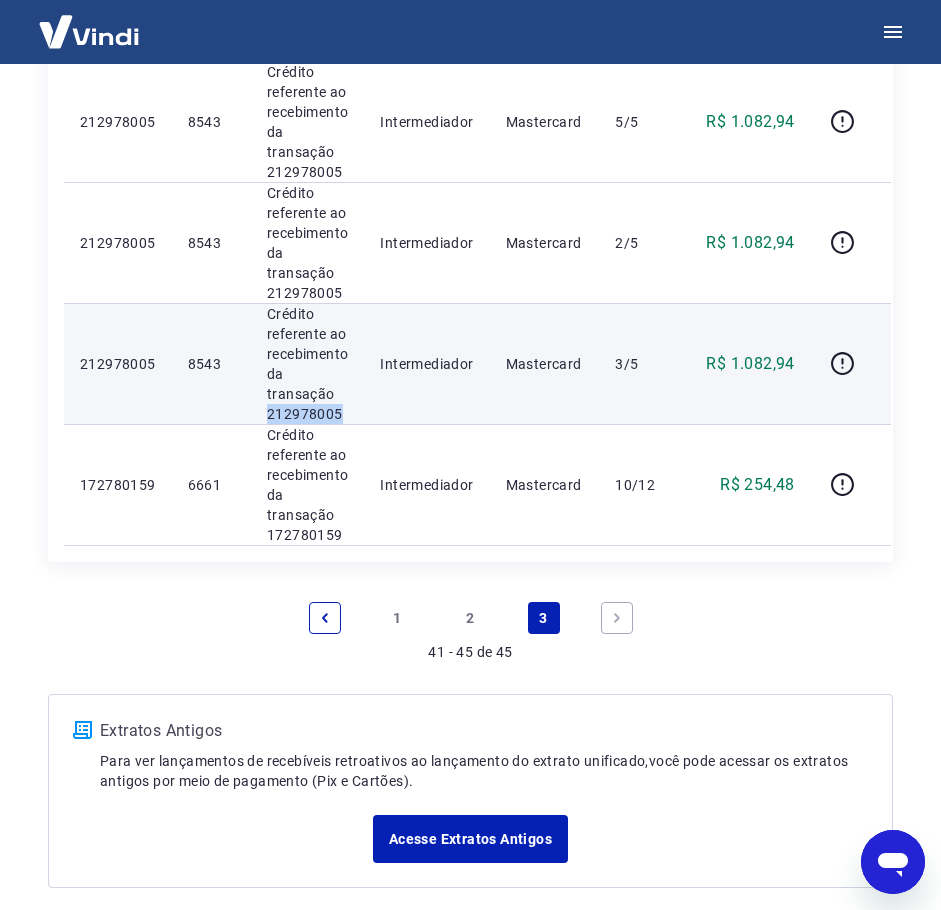 click on "Crédito referente ao recebimento da transação 212978005" at bounding box center [307, 364] 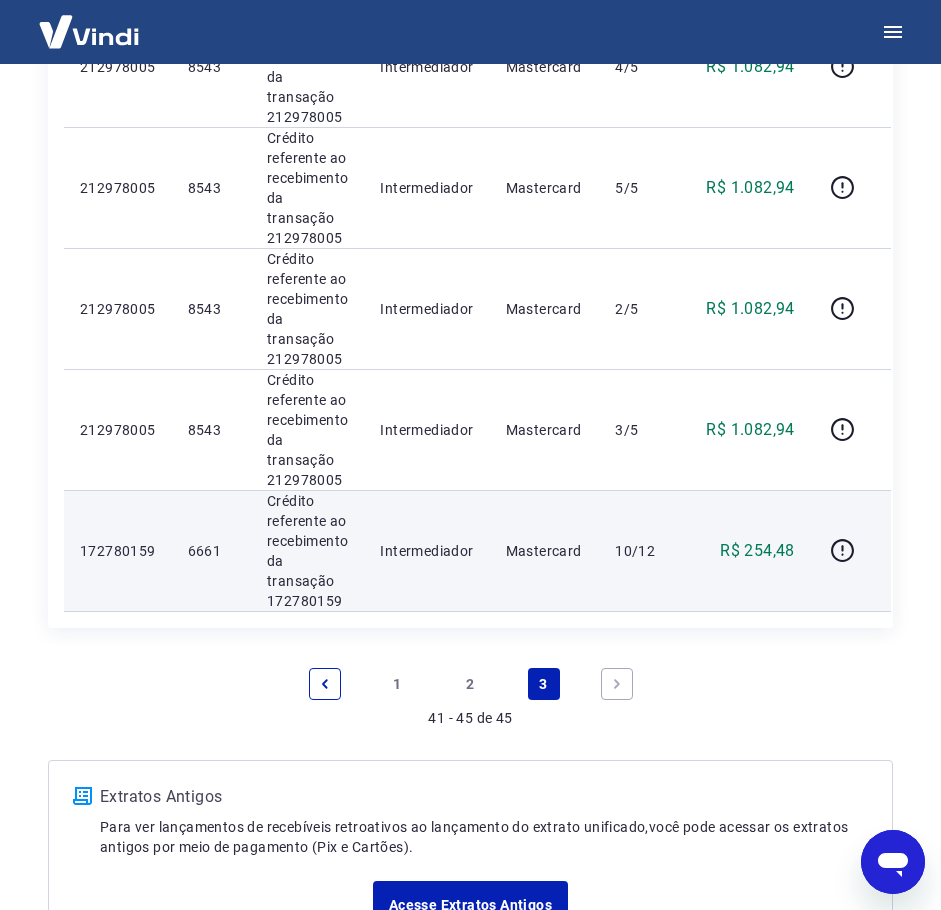 scroll, scrollTop: 267, scrollLeft: 0, axis: vertical 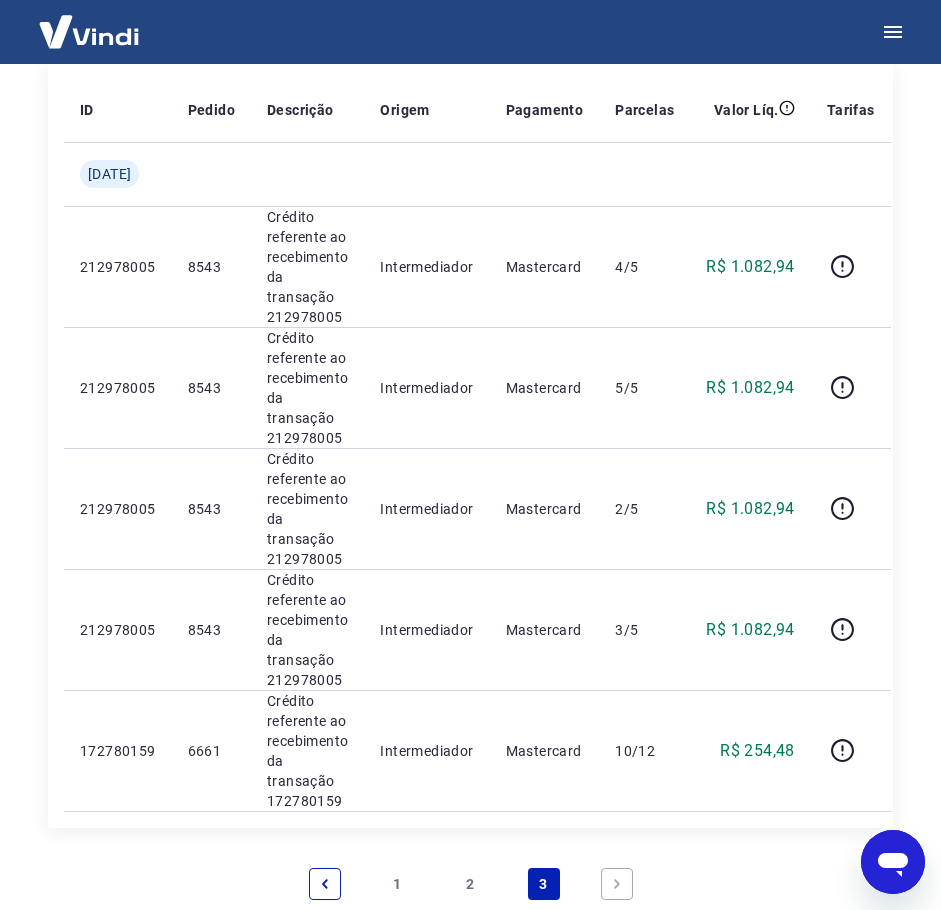 click on "2" at bounding box center [471, 884] 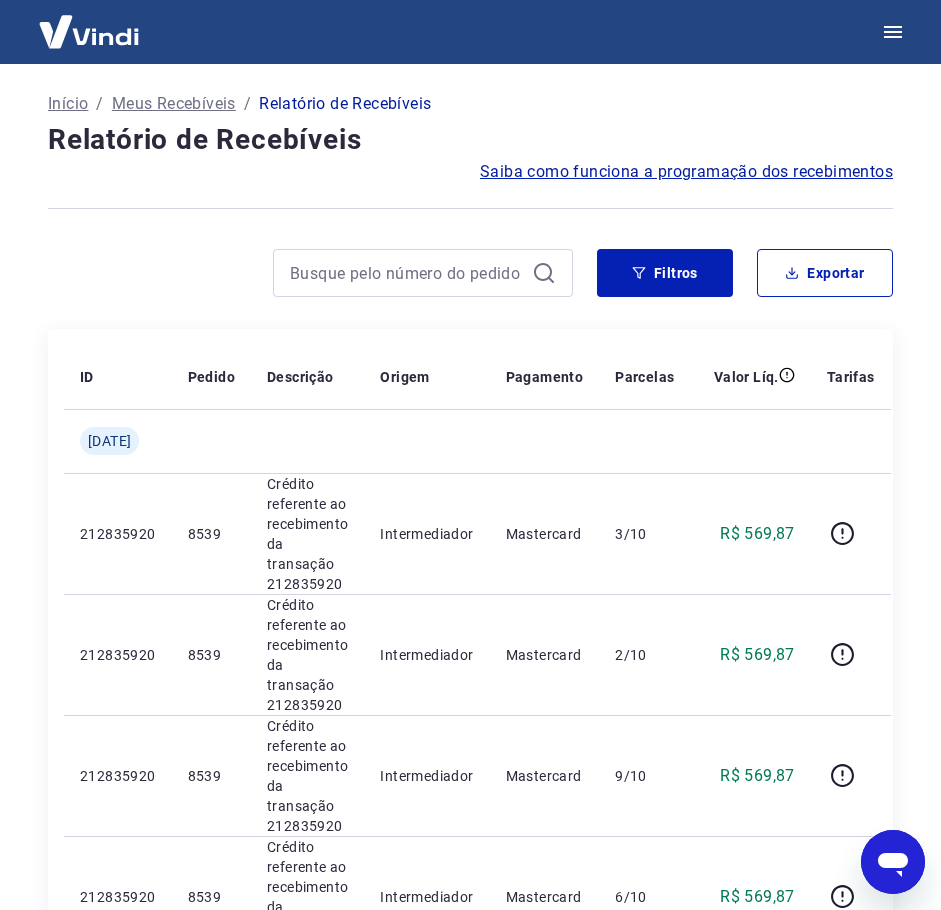 scroll, scrollTop: 2377, scrollLeft: 0, axis: vertical 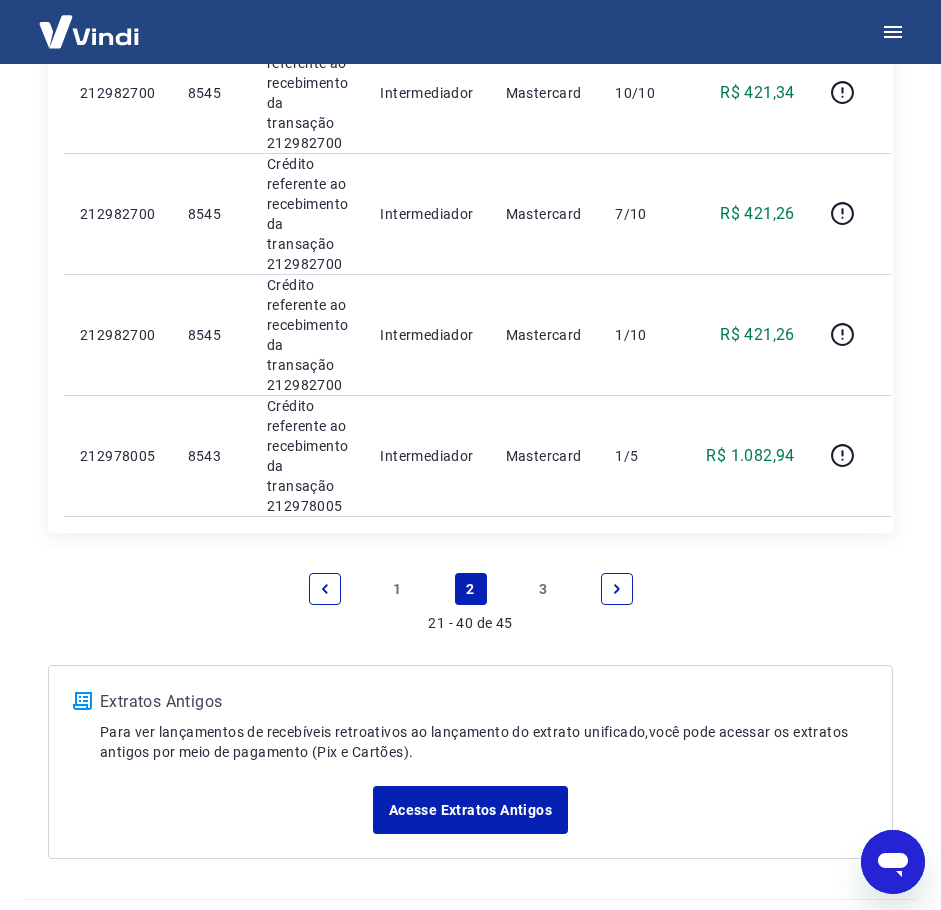 click on "21 - 40 de 45 1 2 3" at bounding box center [470, 599] 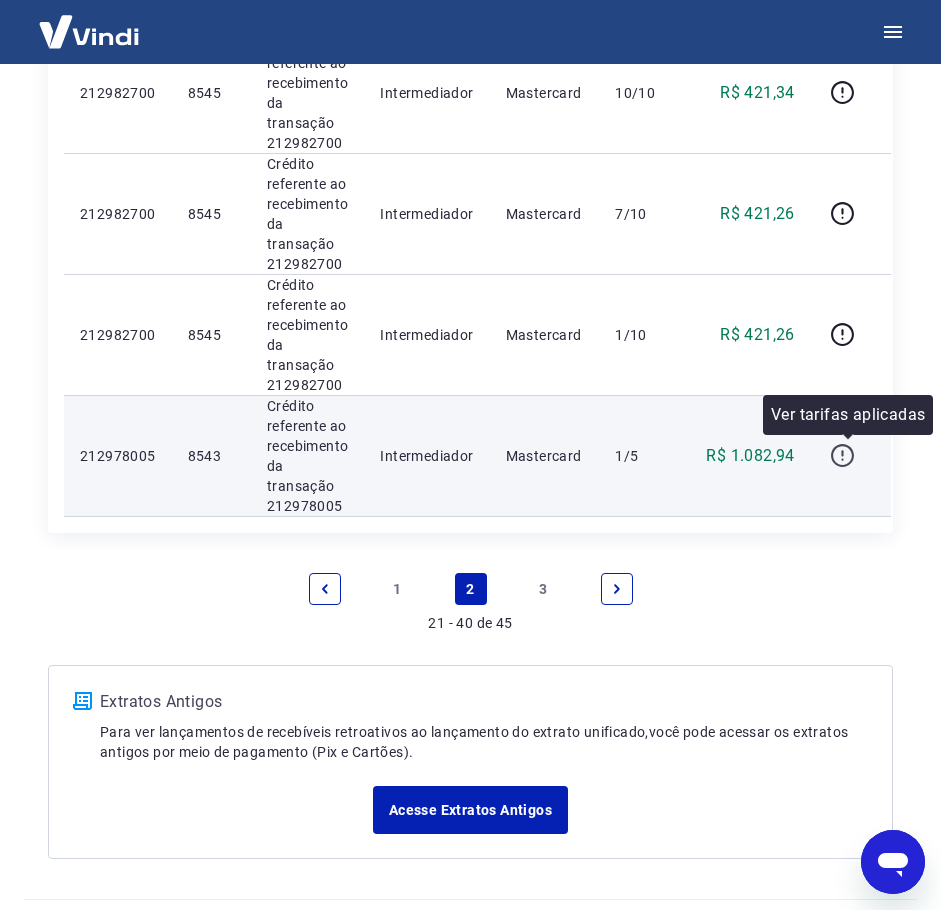 click at bounding box center (843, 456) 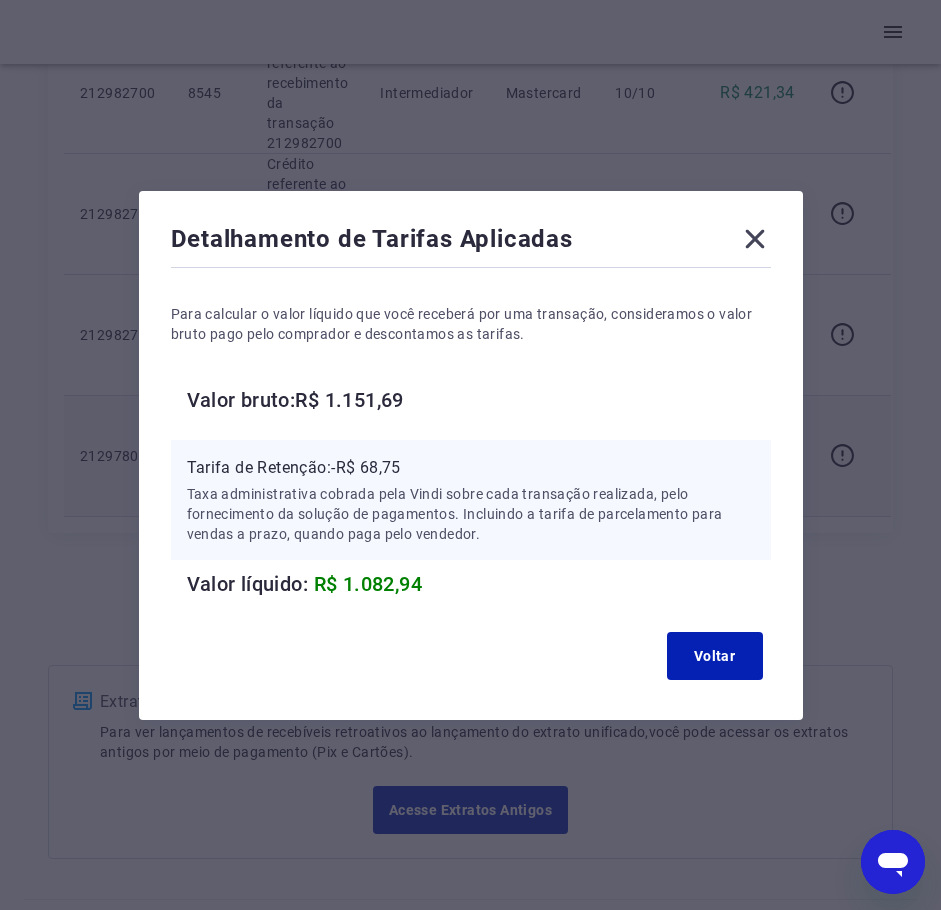 click 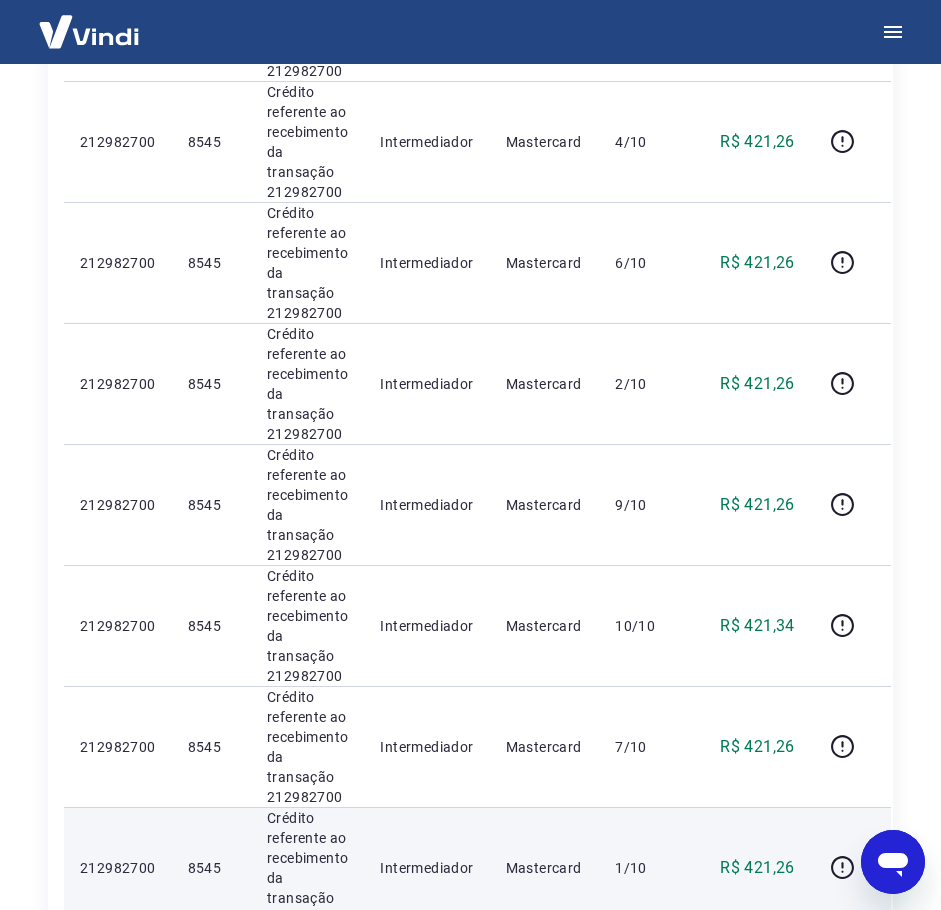 scroll, scrollTop: 2377, scrollLeft: 0, axis: vertical 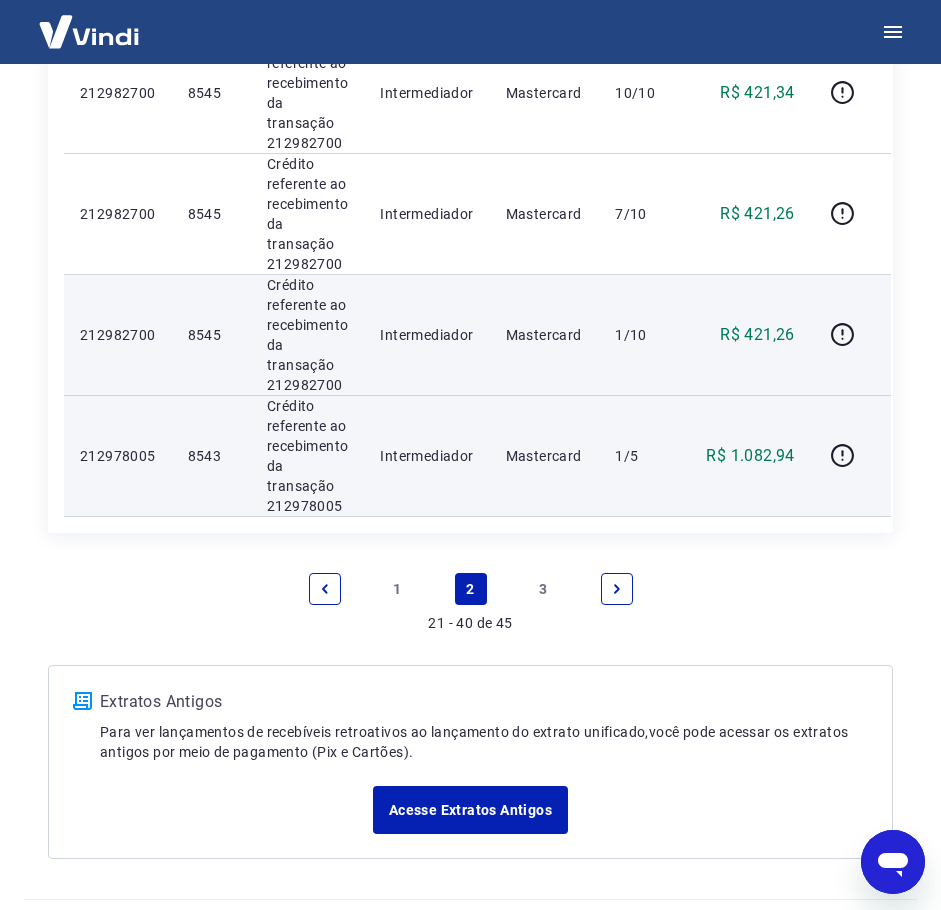 click on "Crédito referente ao recebimento da transação 212982700" at bounding box center (307, 335) 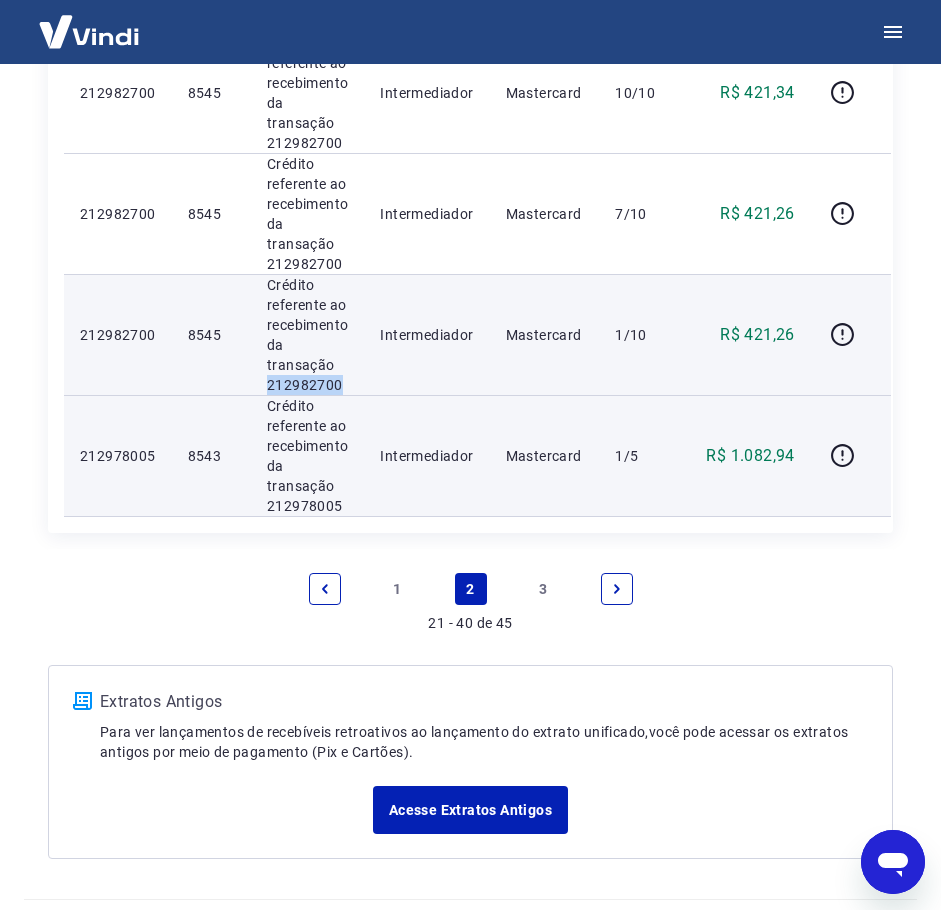 click on "Crédito referente ao recebimento da transação 212982700" at bounding box center (307, 335) 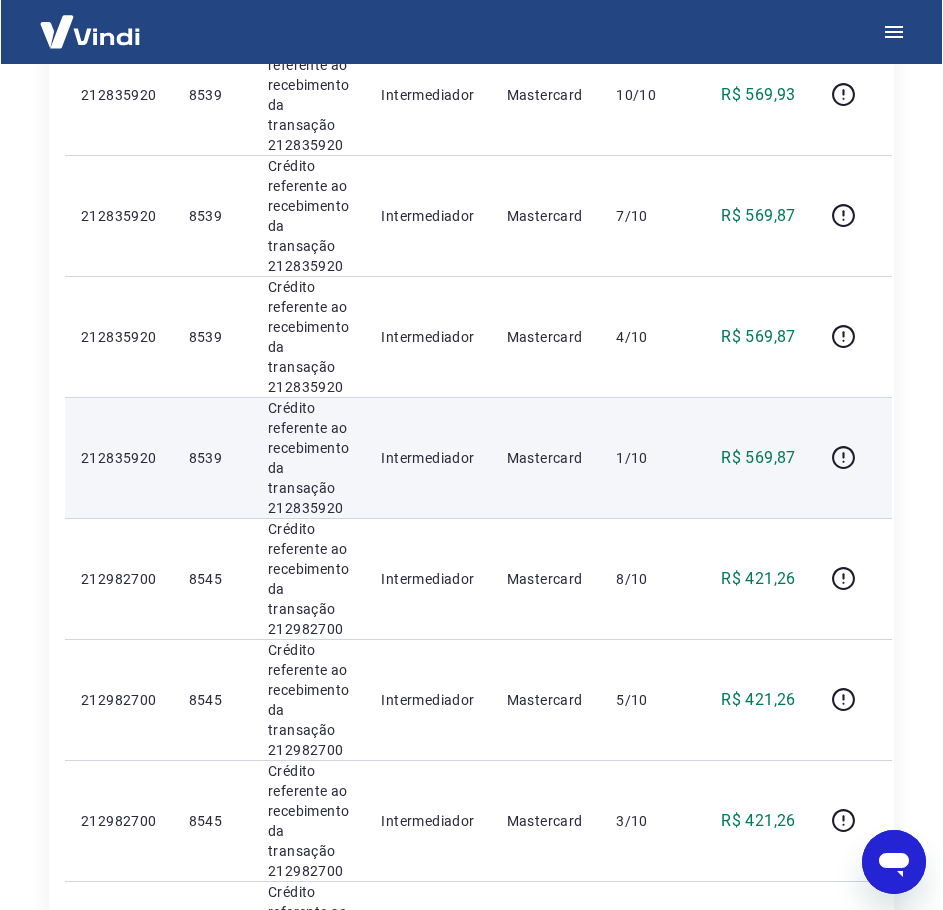 scroll, scrollTop: 1310, scrollLeft: 0, axis: vertical 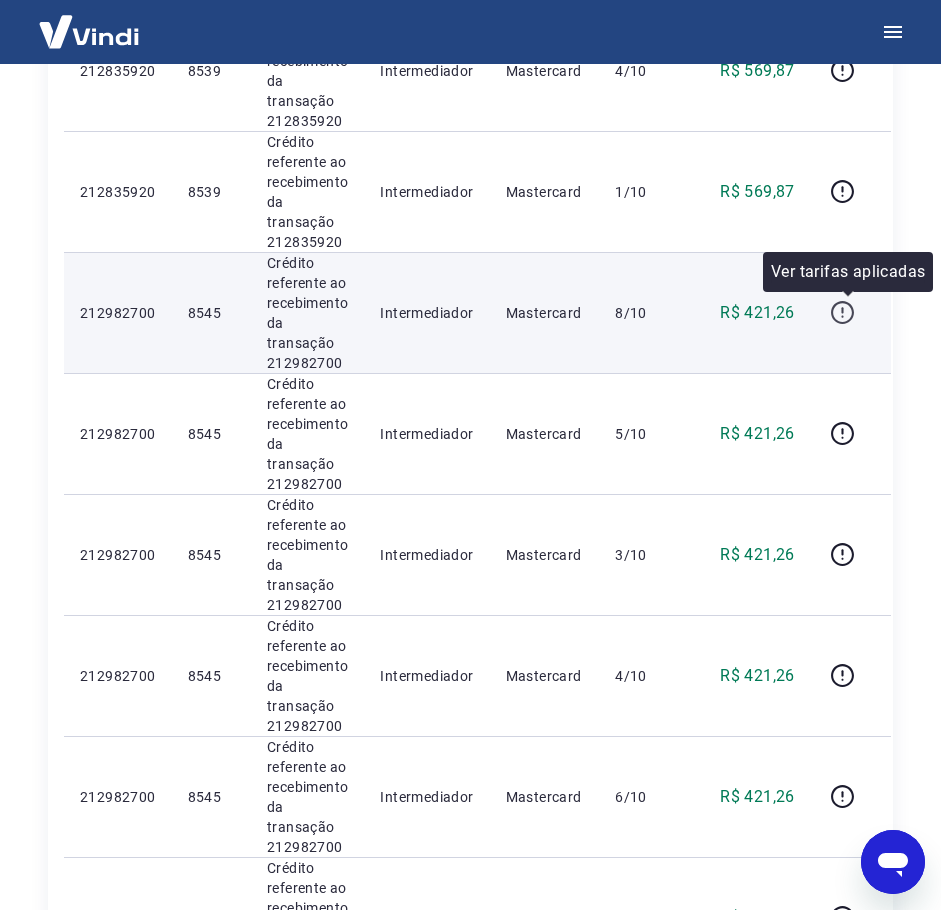 click 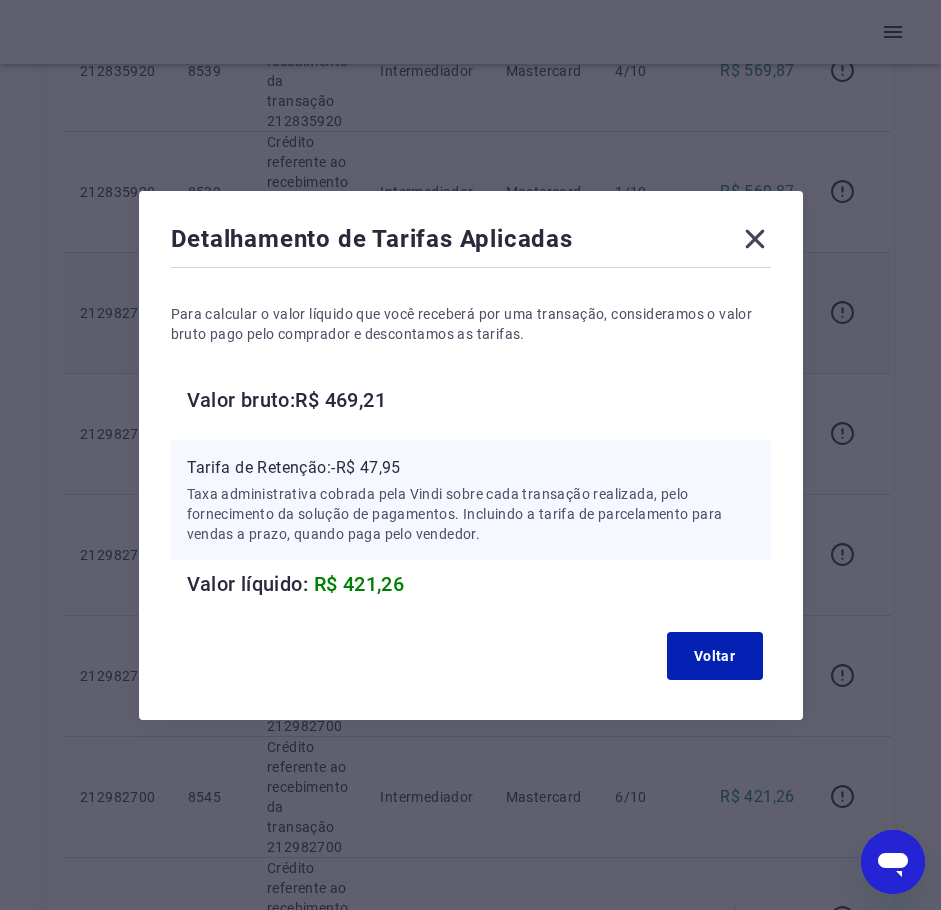 click 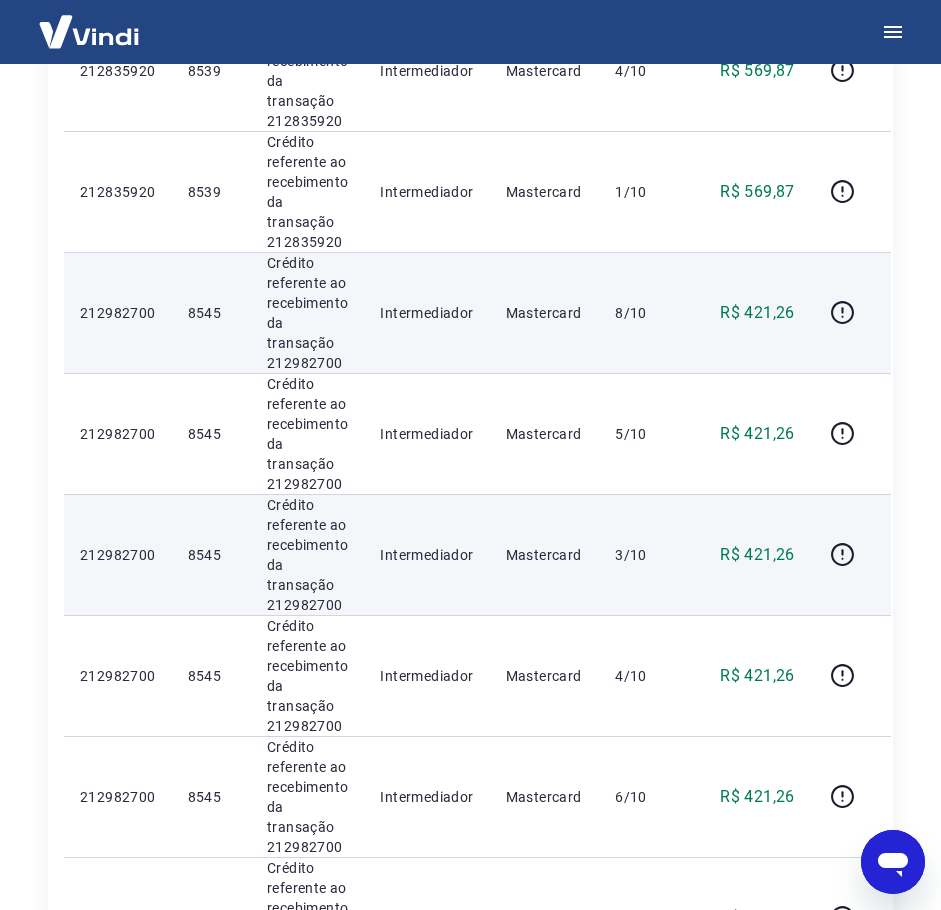 click on "Crédito referente ao recebimento da transação 212982700" at bounding box center [307, 555] 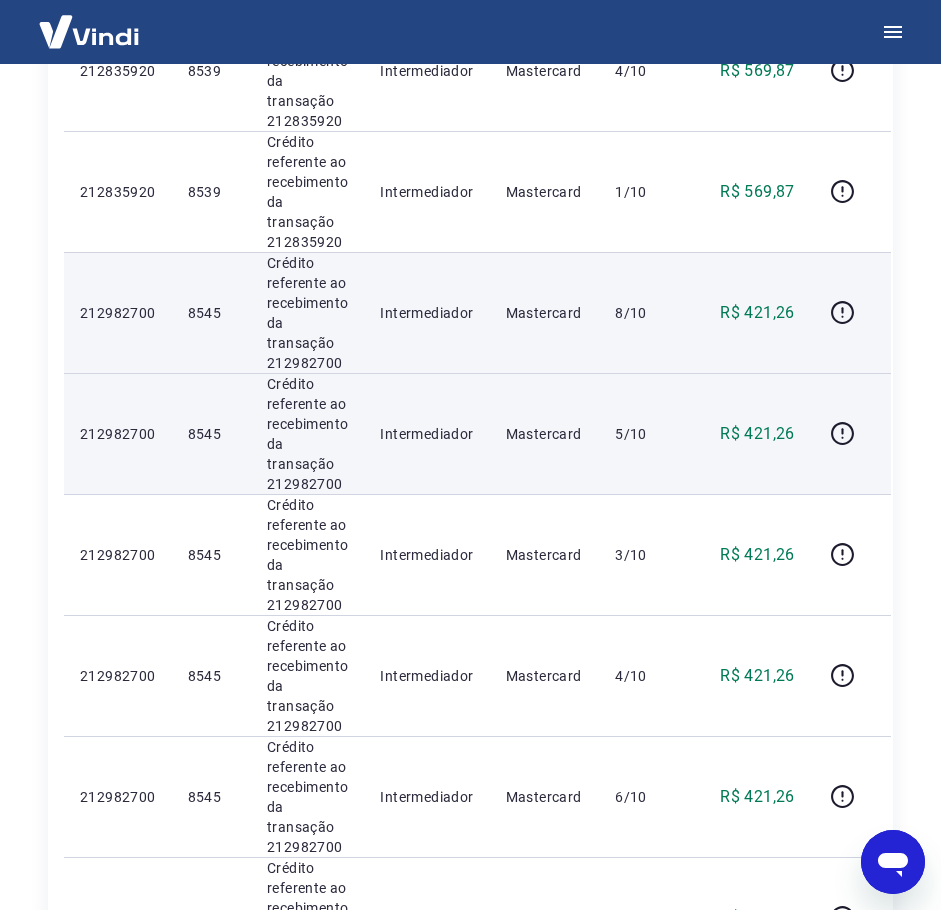 click on "Crédito referente ao recebimento da transação 212982700" at bounding box center (307, 434) 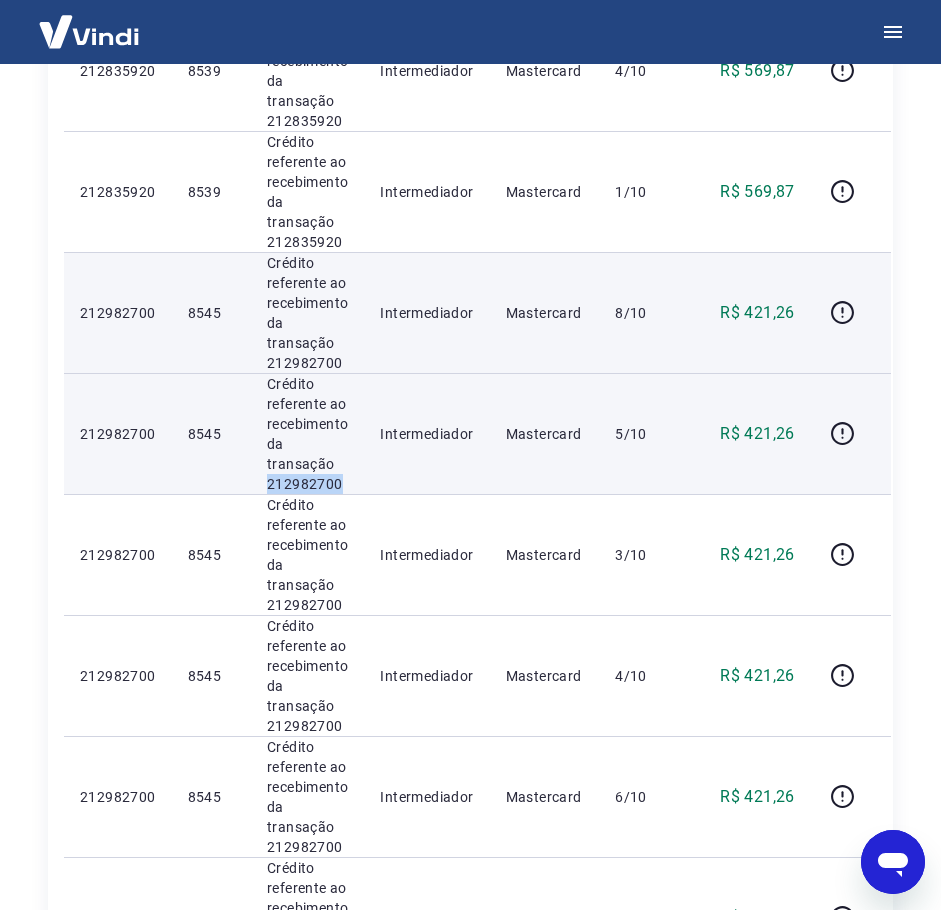 click on "Crédito referente ao recebimento da transação 212982700" at bounding box center [307, 434] 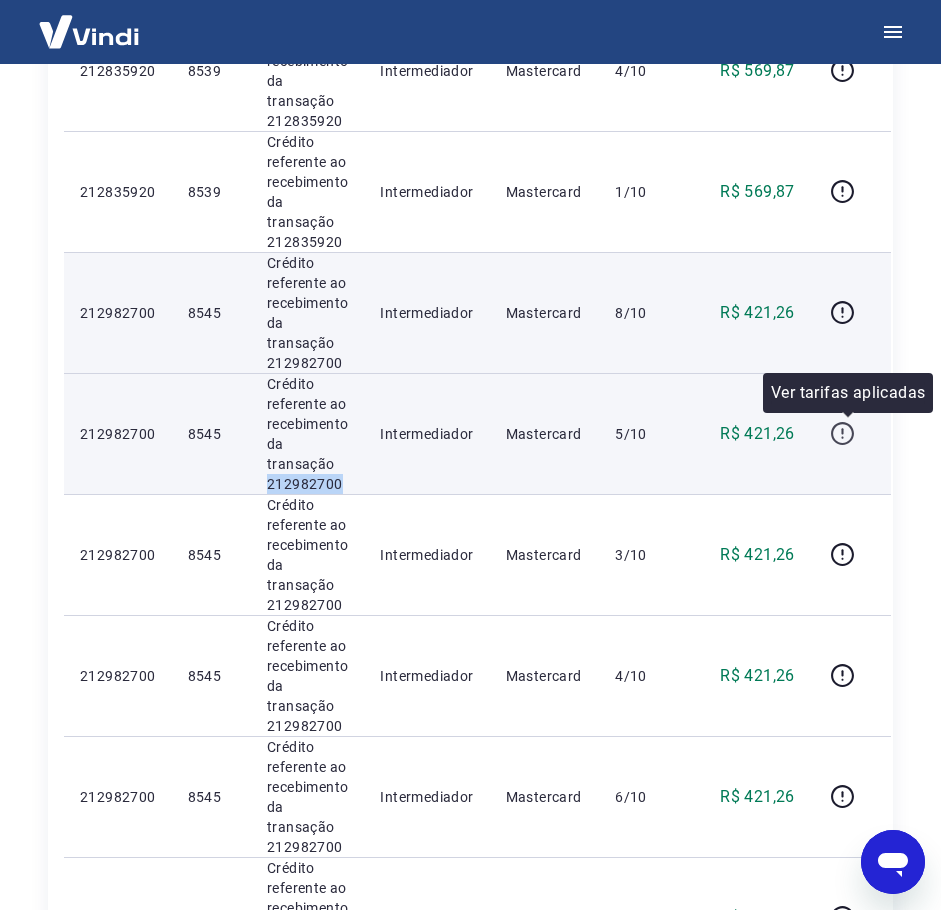 click 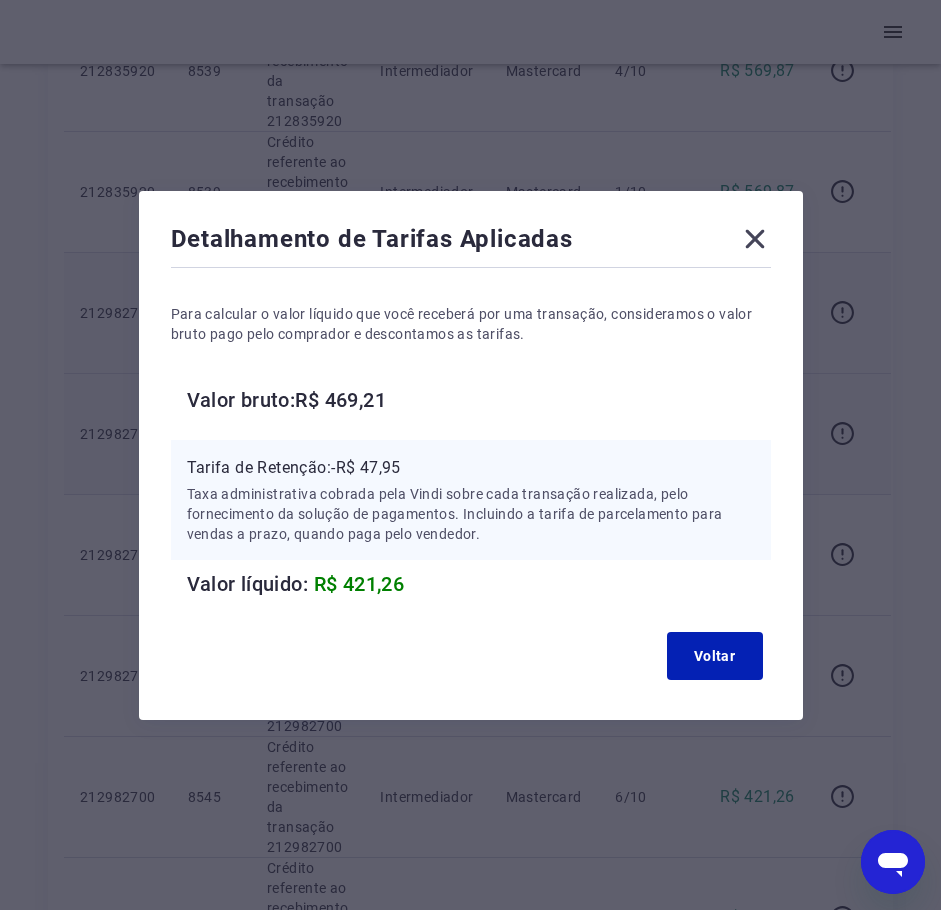 drag, startPoint x: 368, startPoint y: 410, endPoint x: 386, endPoint y: 461, distance: 54.08327 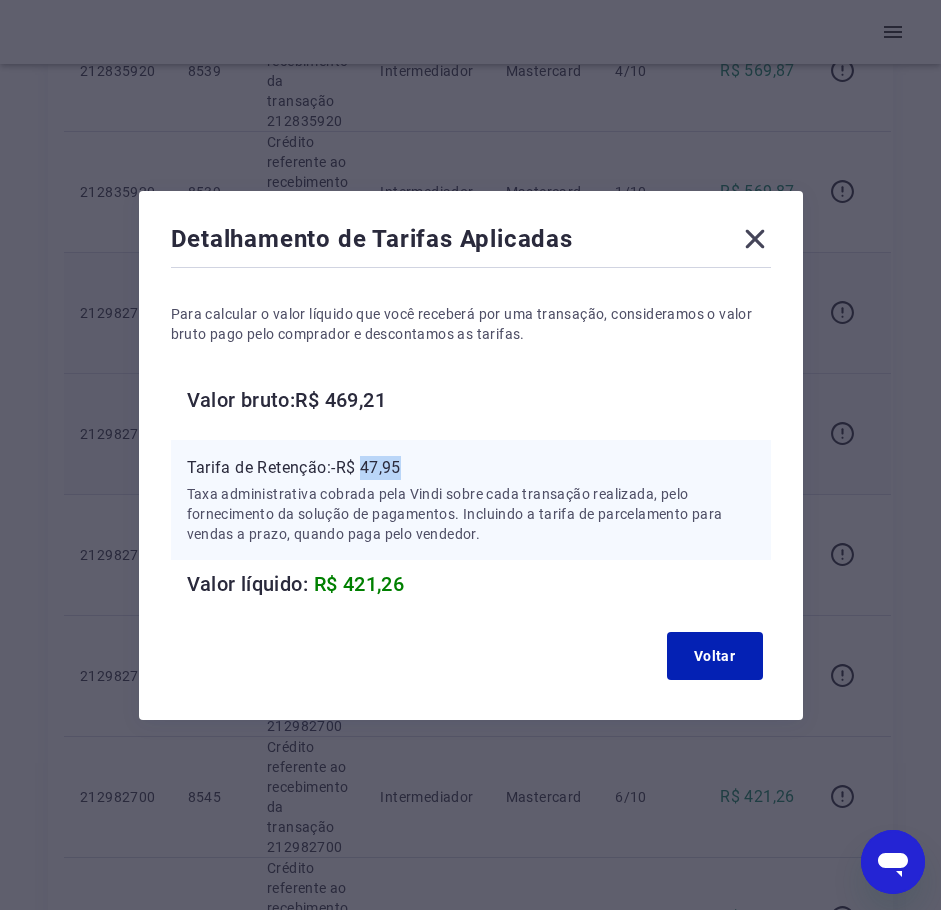 click on "Tarifa de Retenção:  -R$ 47,95" at bounding box center (471, 468) 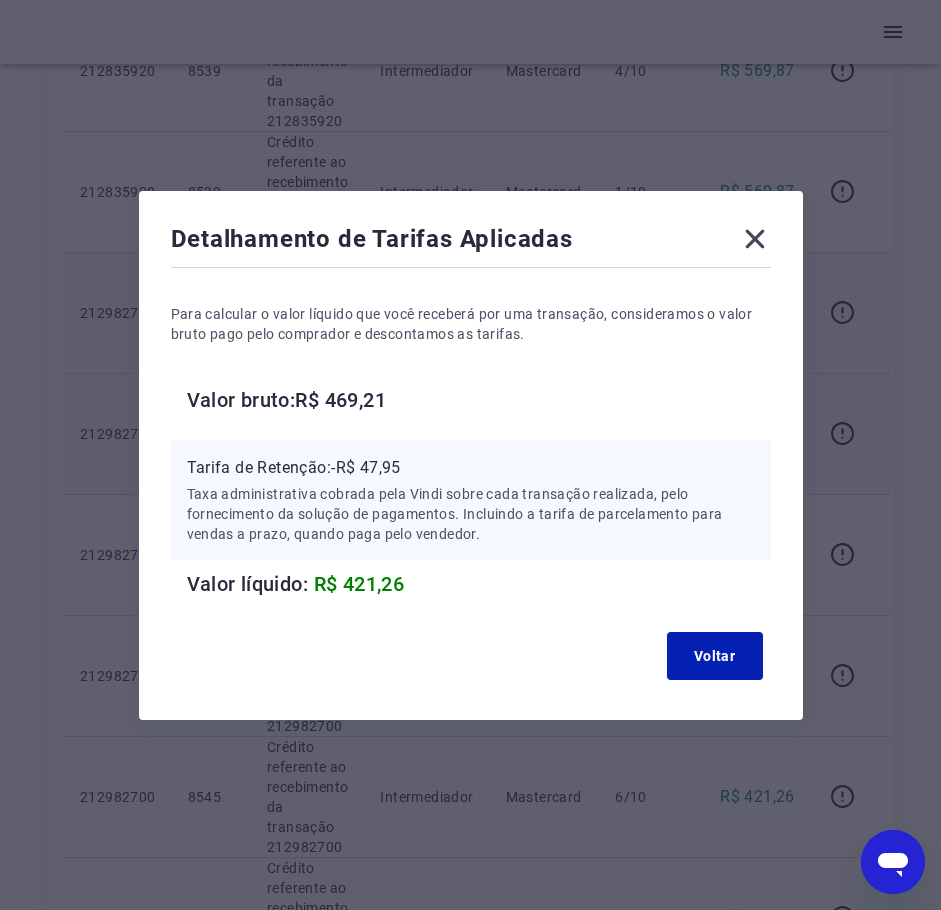 click 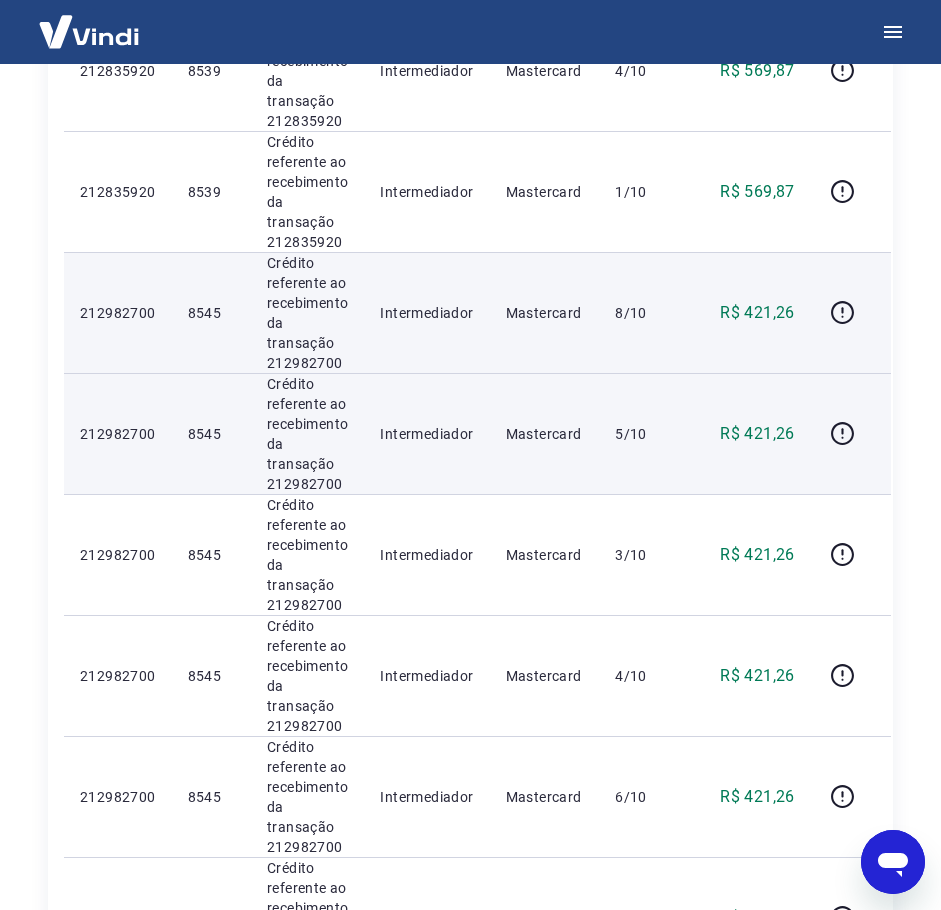 click on "Crédito referente ao recebimento da transação 212982700" at bounding box center (307, 434) 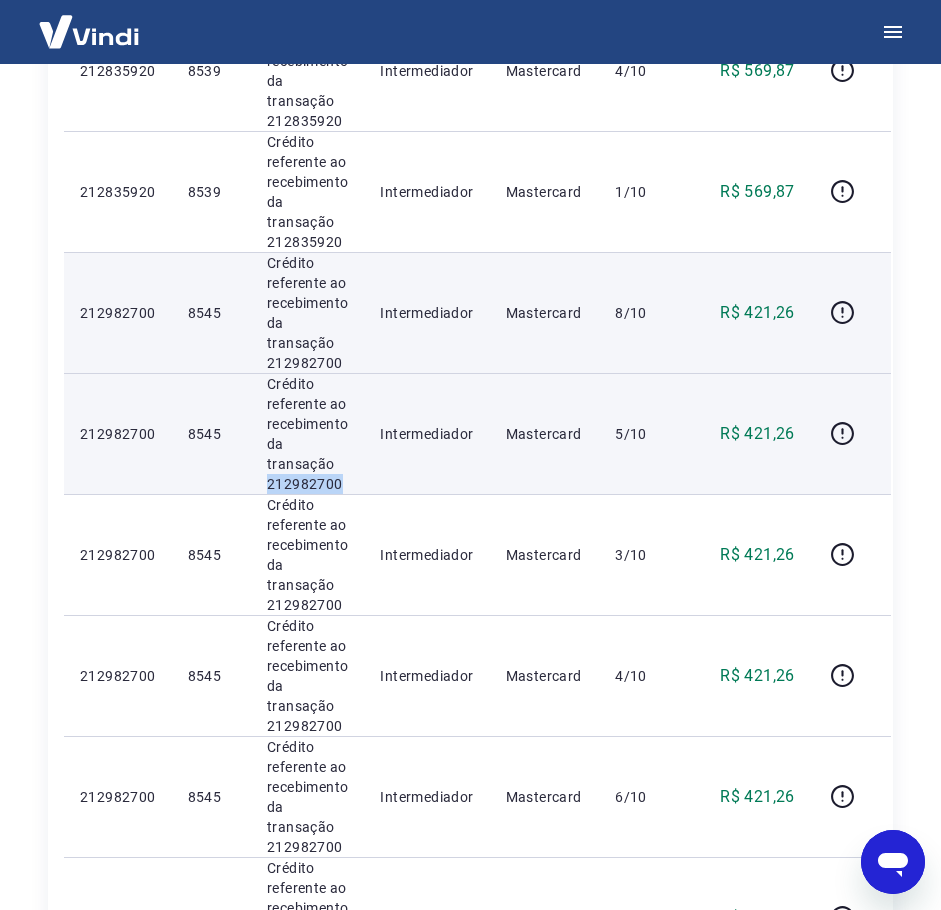 click on "Crédito referente ao recebimento da transação 212982700" at bounding box center (307, 434) 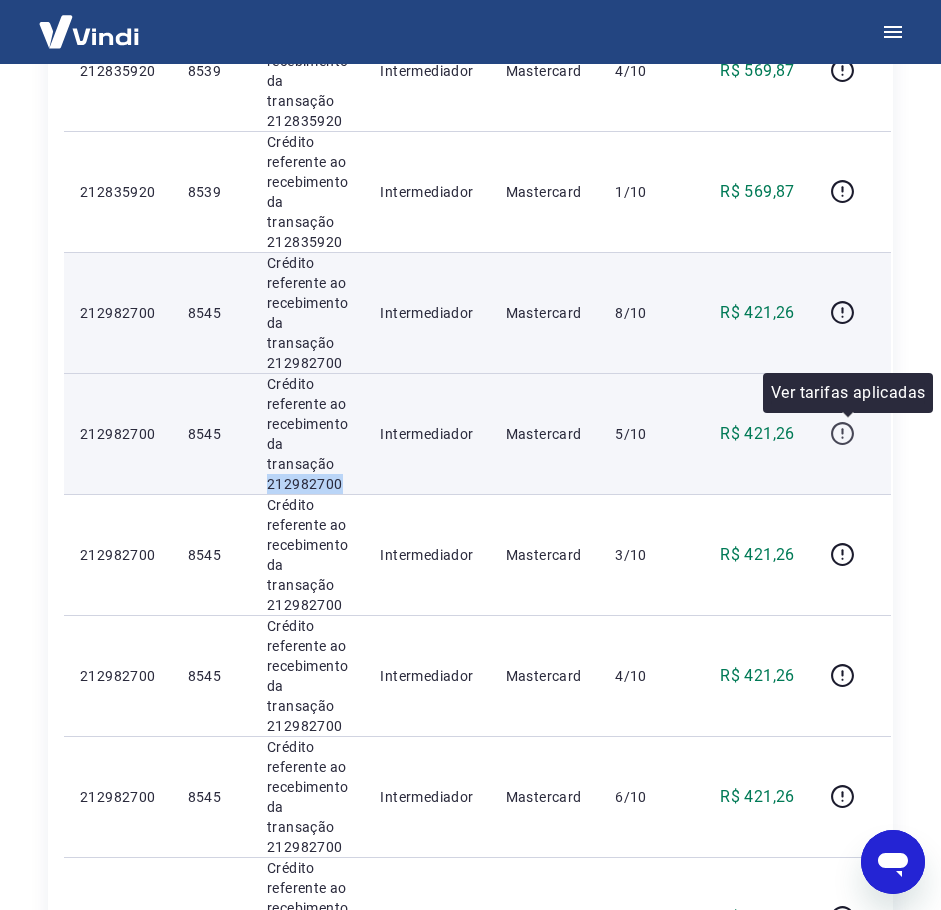 click 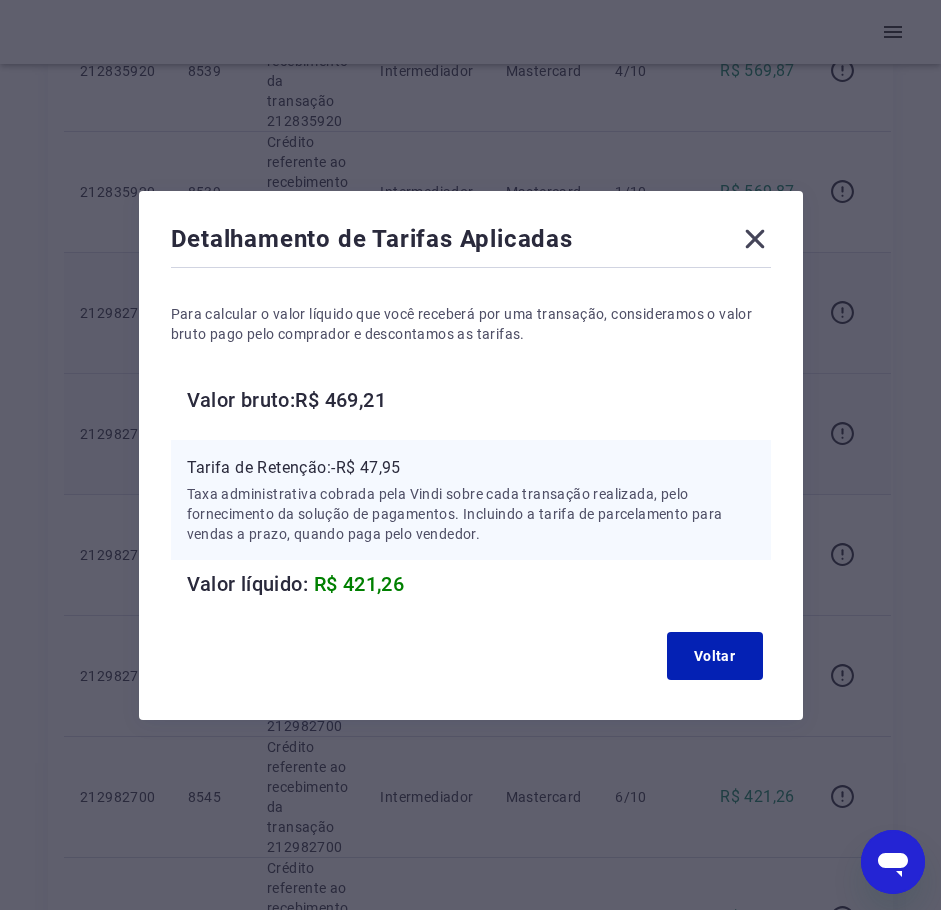 type 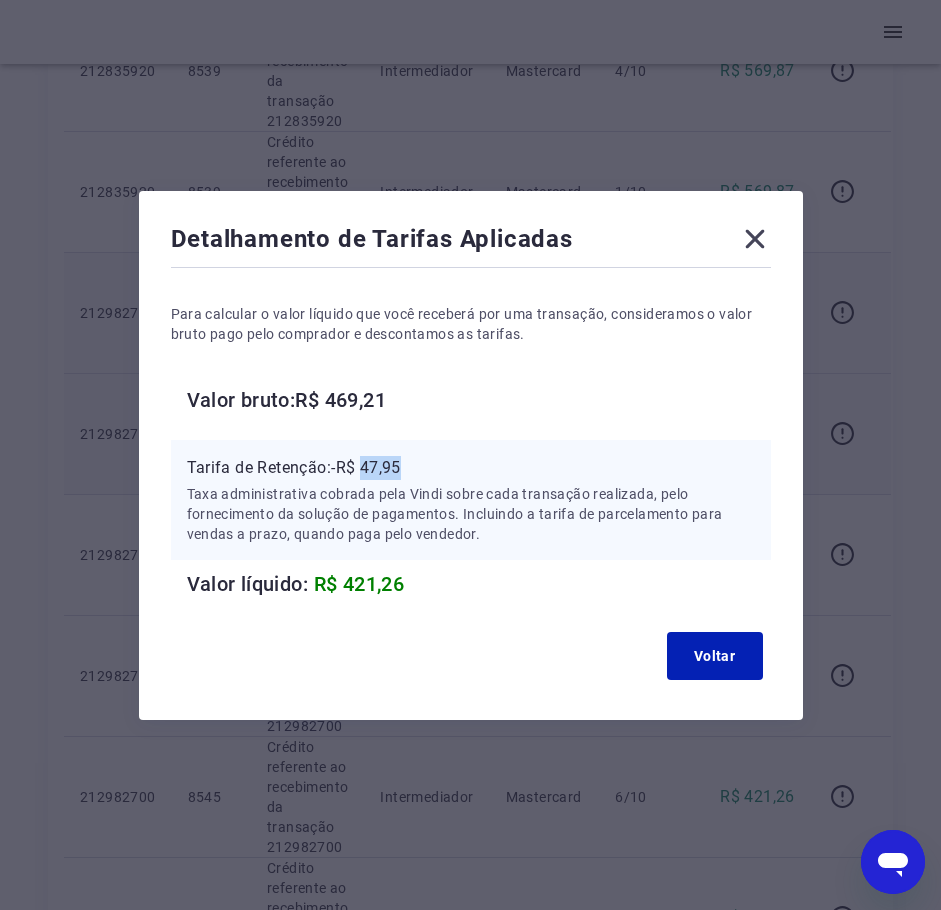 click on "Tarifa de Retenção:  -R$ 47,95" at bounding box center (471, 468) 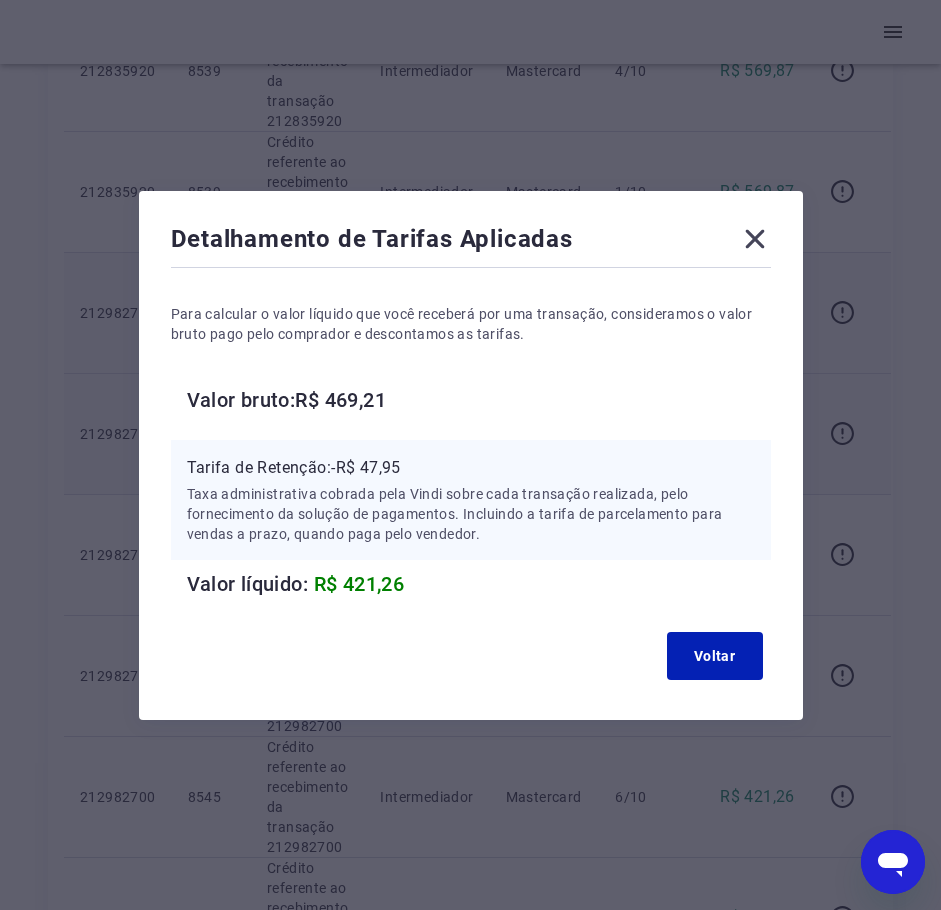 click on "Valor bruto:  R$ 469,21" at bounding box center [479, 400] 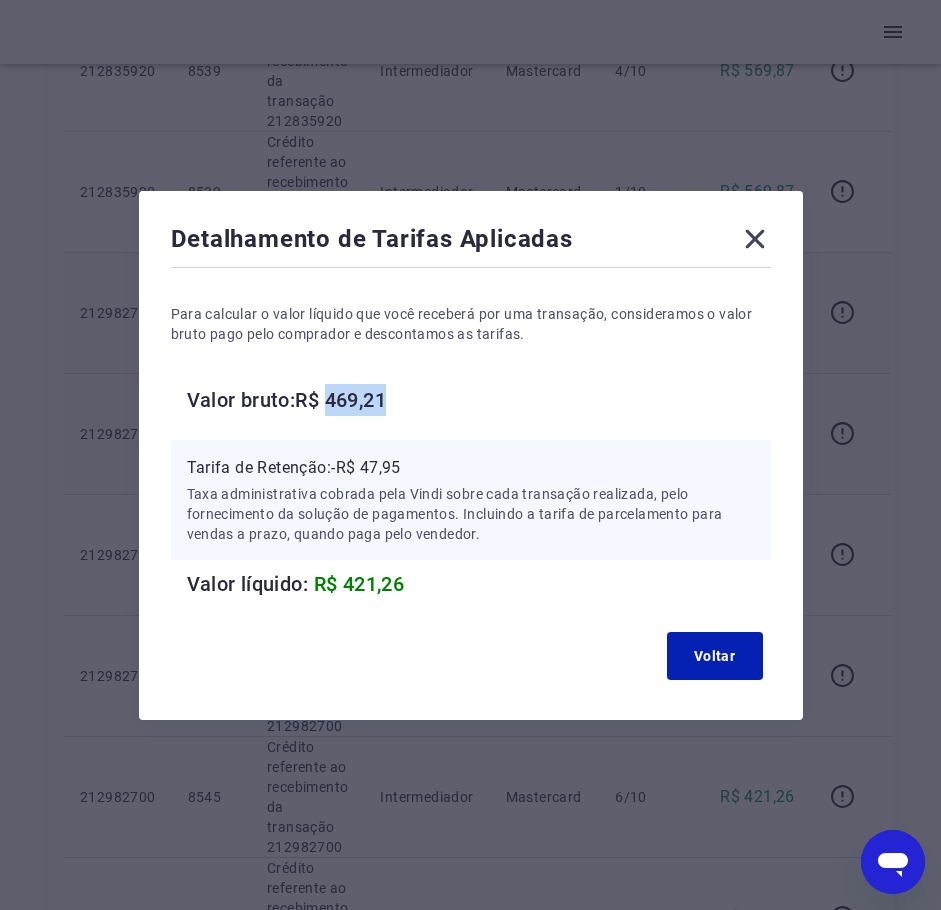 click on "Valor bruto:  R$ 469,21" at bounding box center [479, 400] 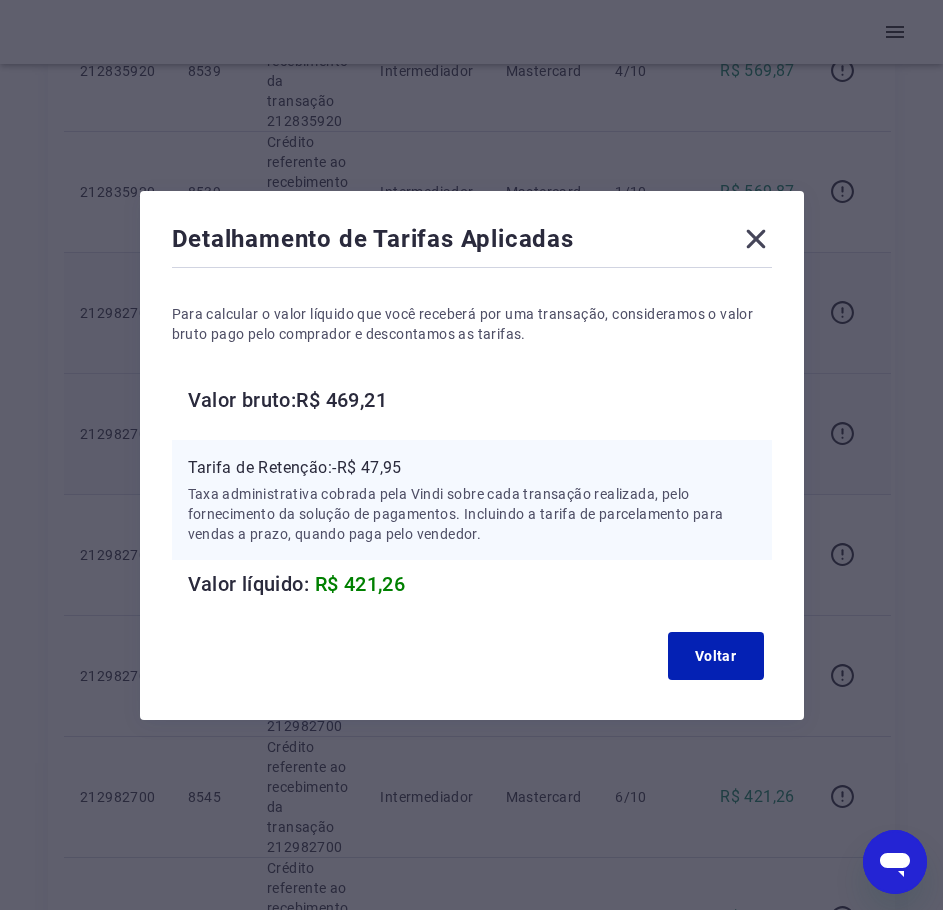 click 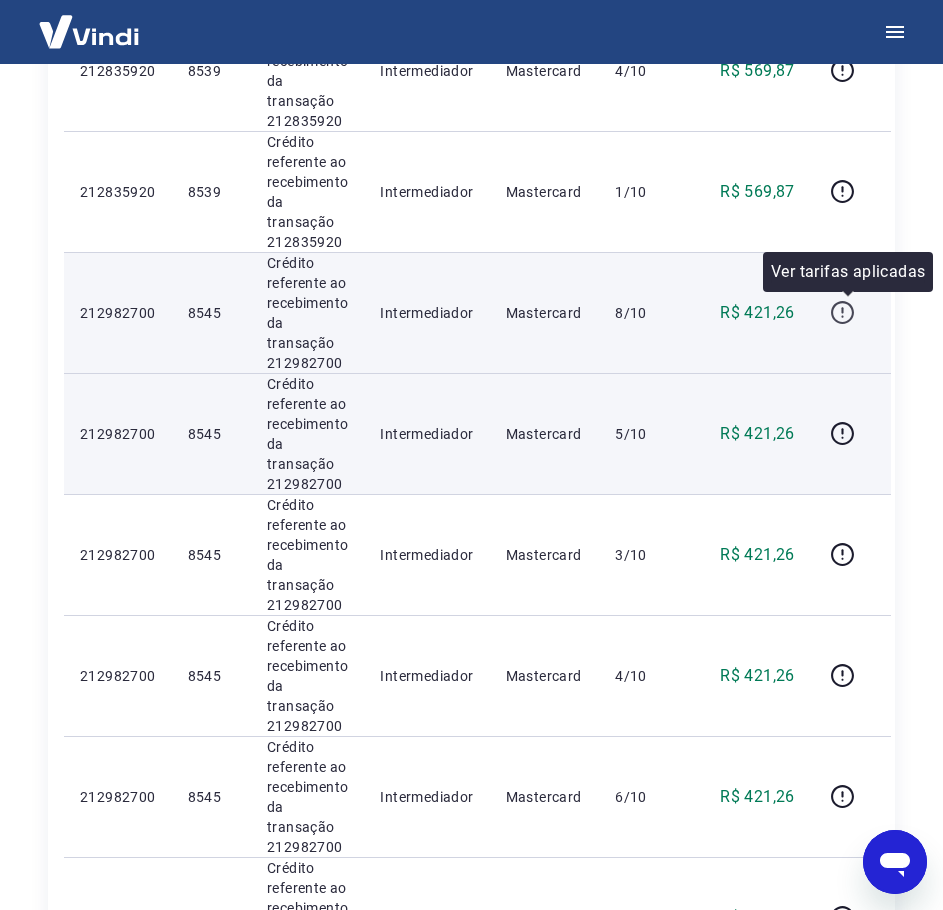click 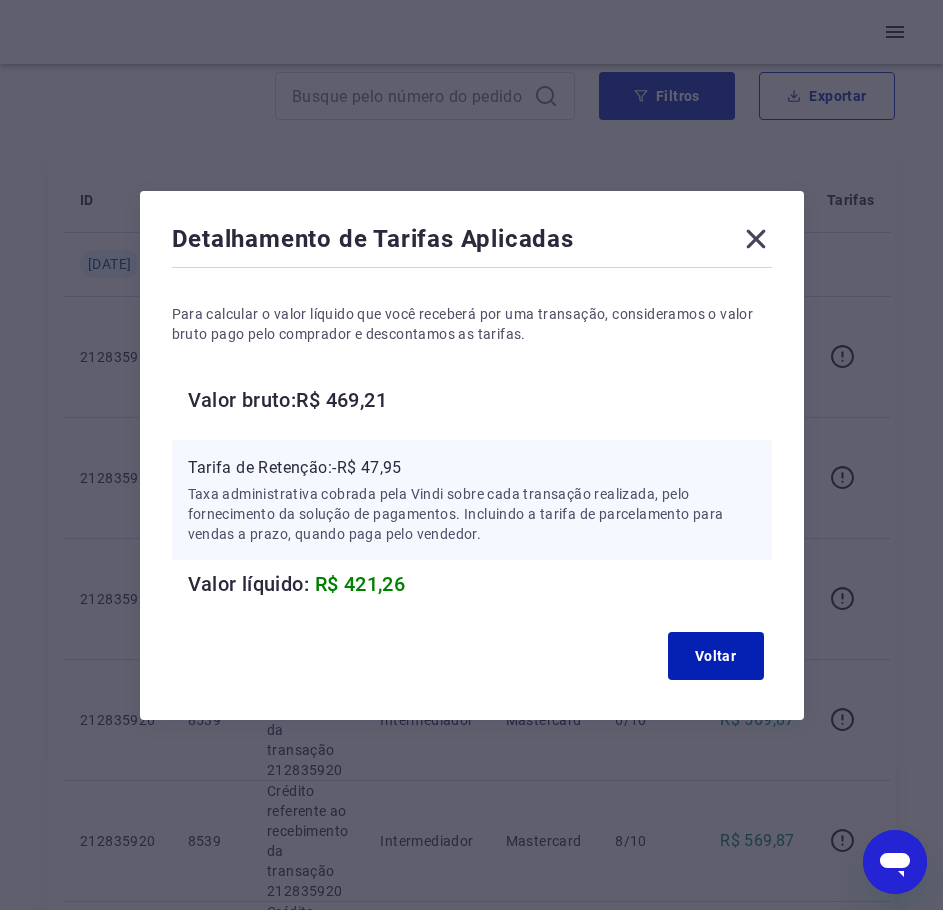 scroll, scrollTop: 110, scrollLeft: 0, axis: vertical 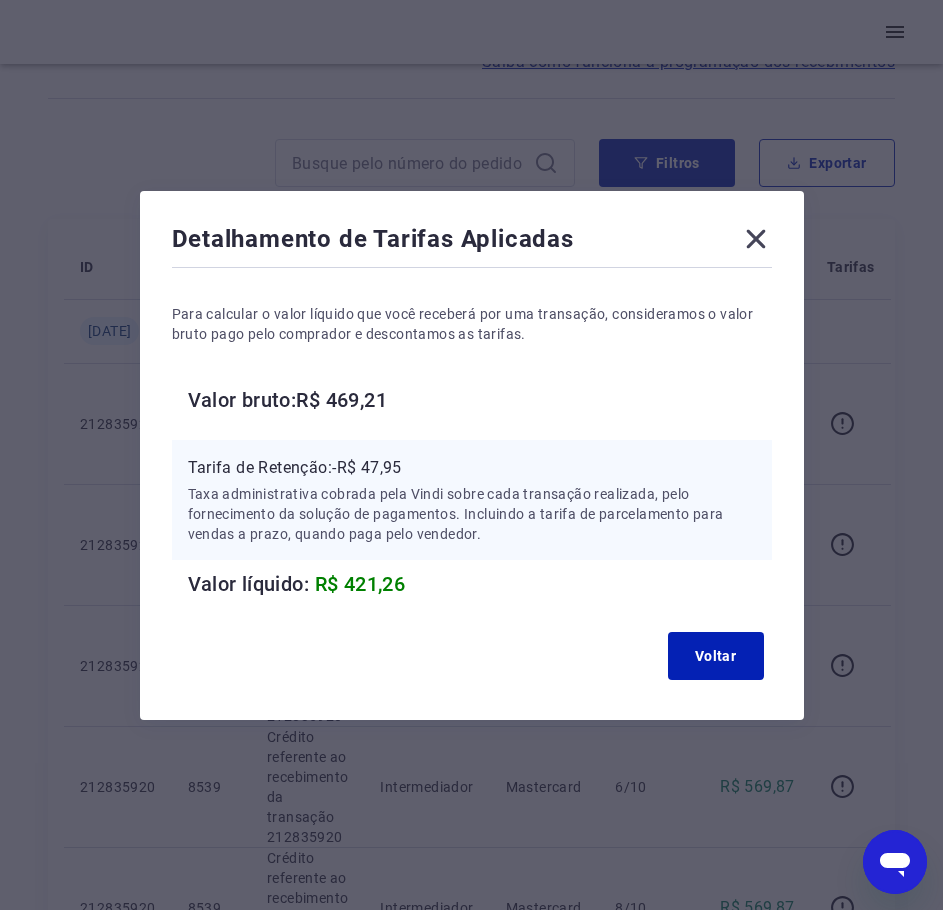 click on "Detalhamento de Tarifas Aplicadas Para calcular o valor líquido que você receberá por uma transação, consideramos o valor bruto pago pelo comprador e descontamos as tarifas. Valor bruto:  R$ 469,21 Tarifa de Retenção:  -R$ 47,95 Taxa administrativa cobrada pela Vindi sobre cada transação realizada, pelo fornecimento da solução de pagamentos. Incluindo a tarifa de parcelamento para vendas a prazo, quando paga pelo vendedor. Valor líquido:   R$ 421,26 Voltar" at bounding box center [472, 455] 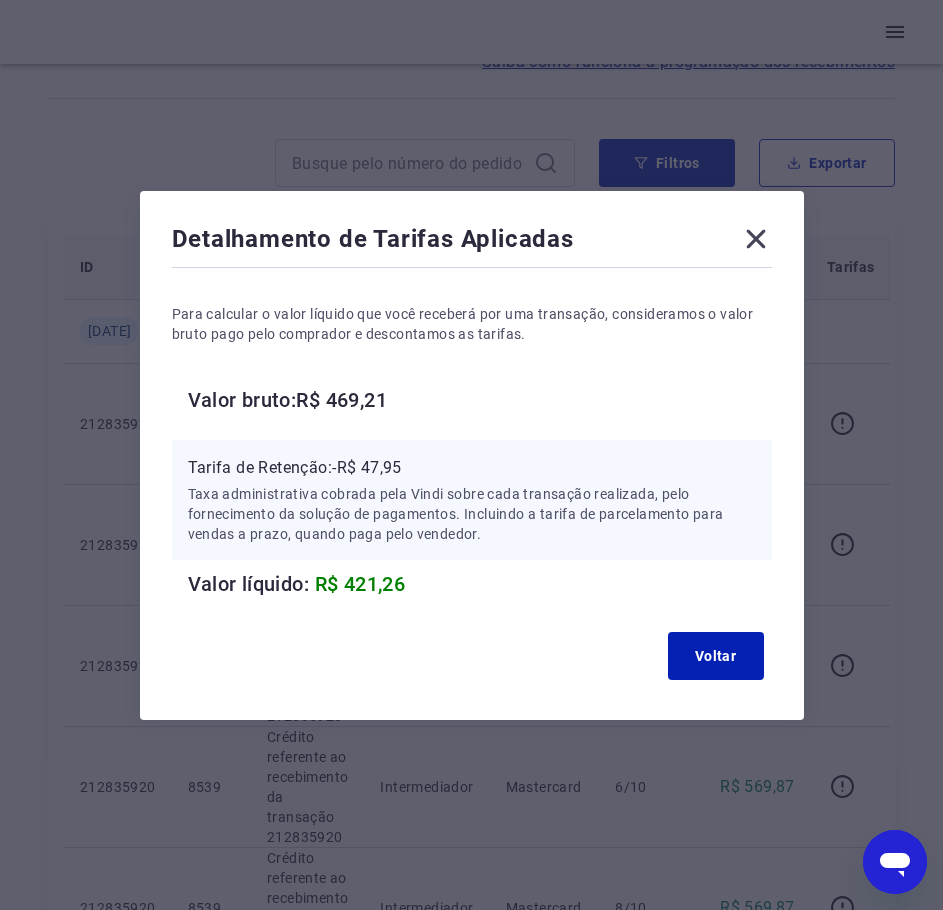 drag, startPoint x: 778, startPoint y: 239, endPoint x: 762, endPoint y: 241, distance: 16.124516 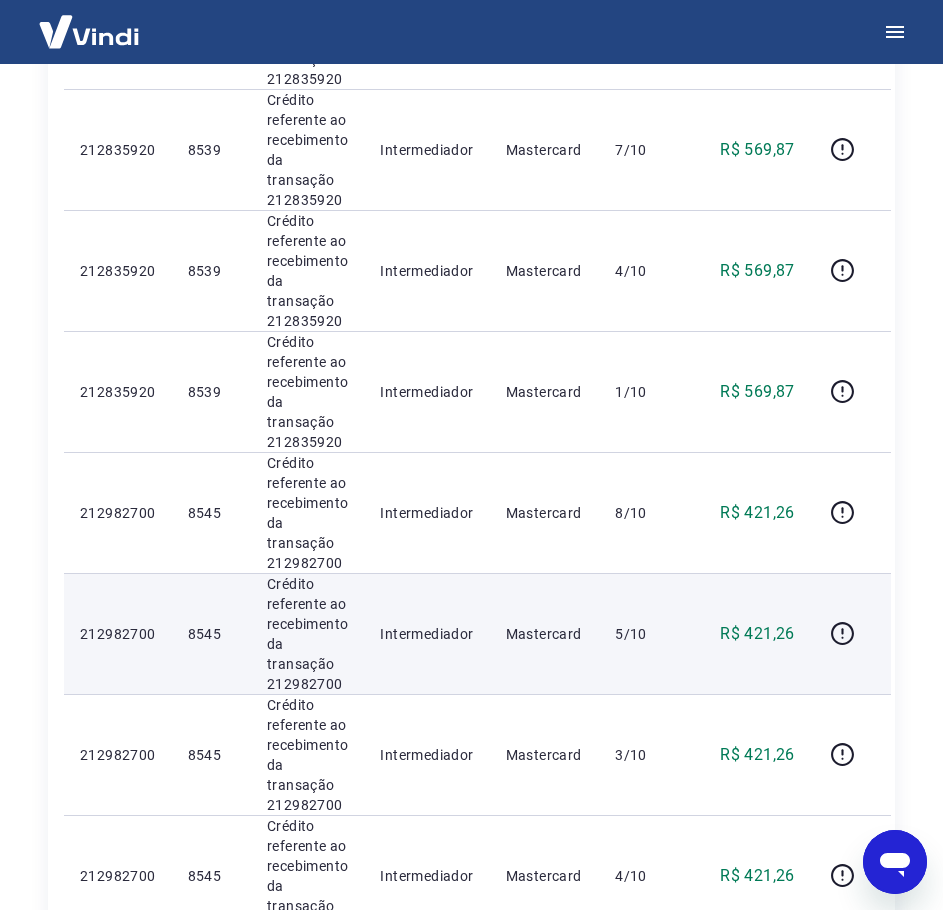 scroll, scrollTop: 1444, scrollLeft: 0, axis: vertical 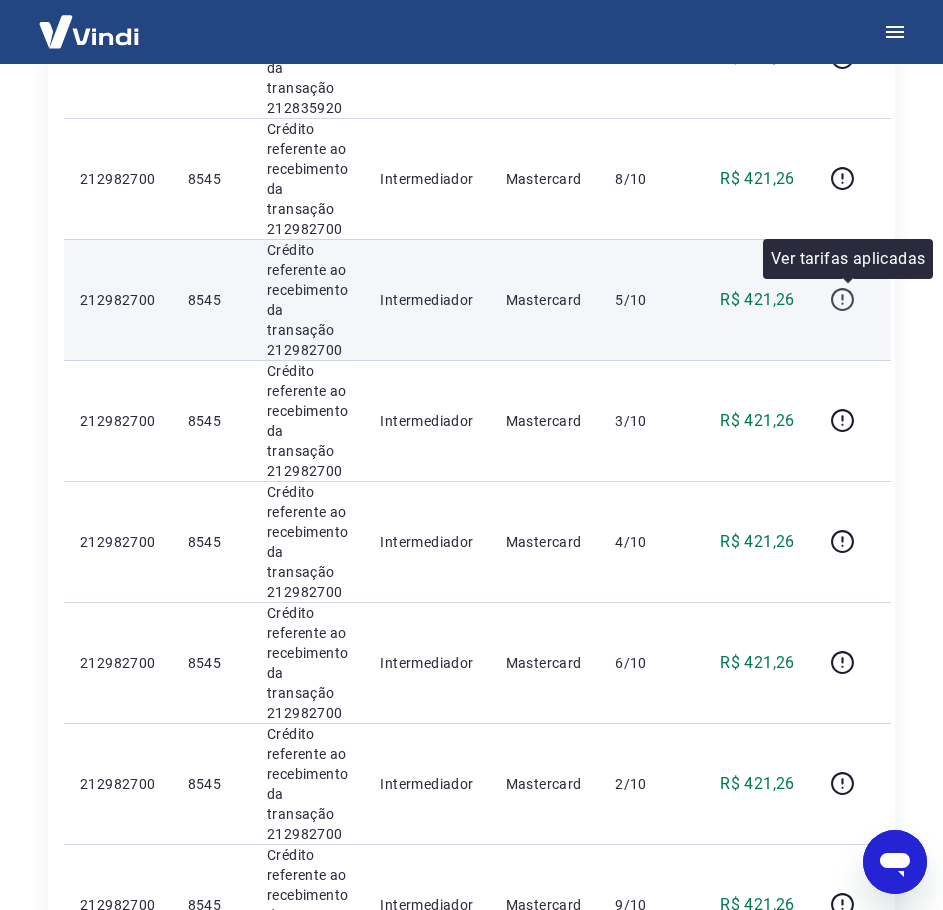 click 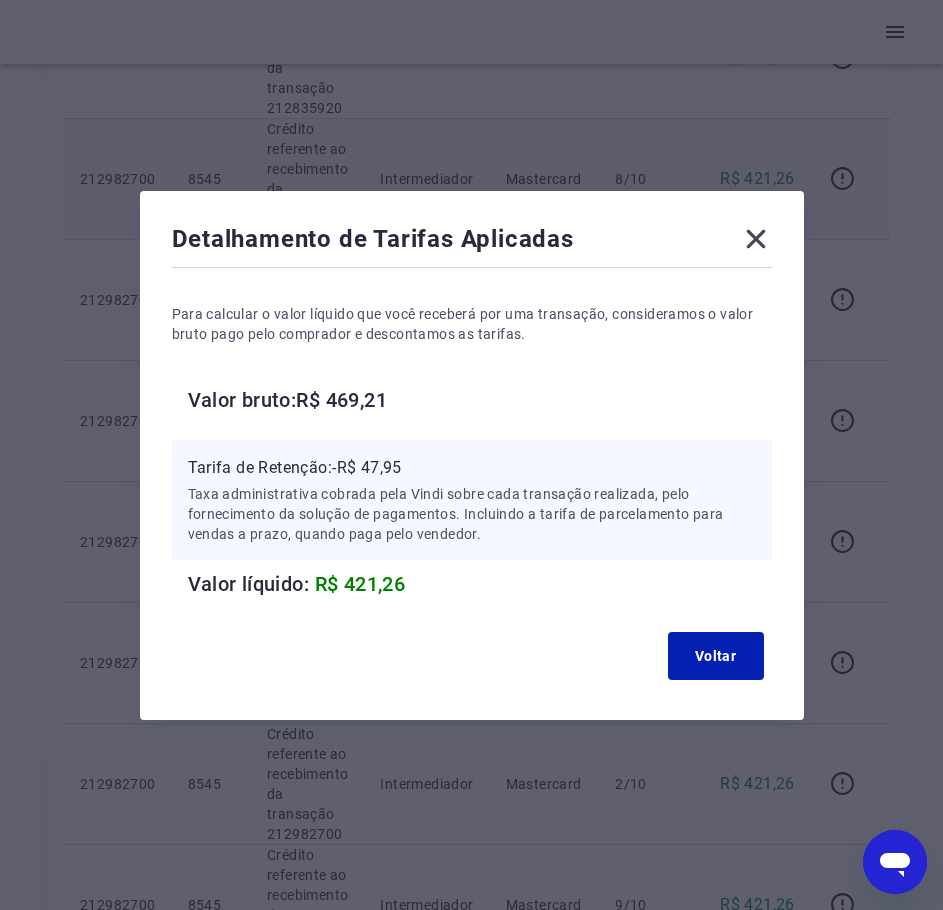 click 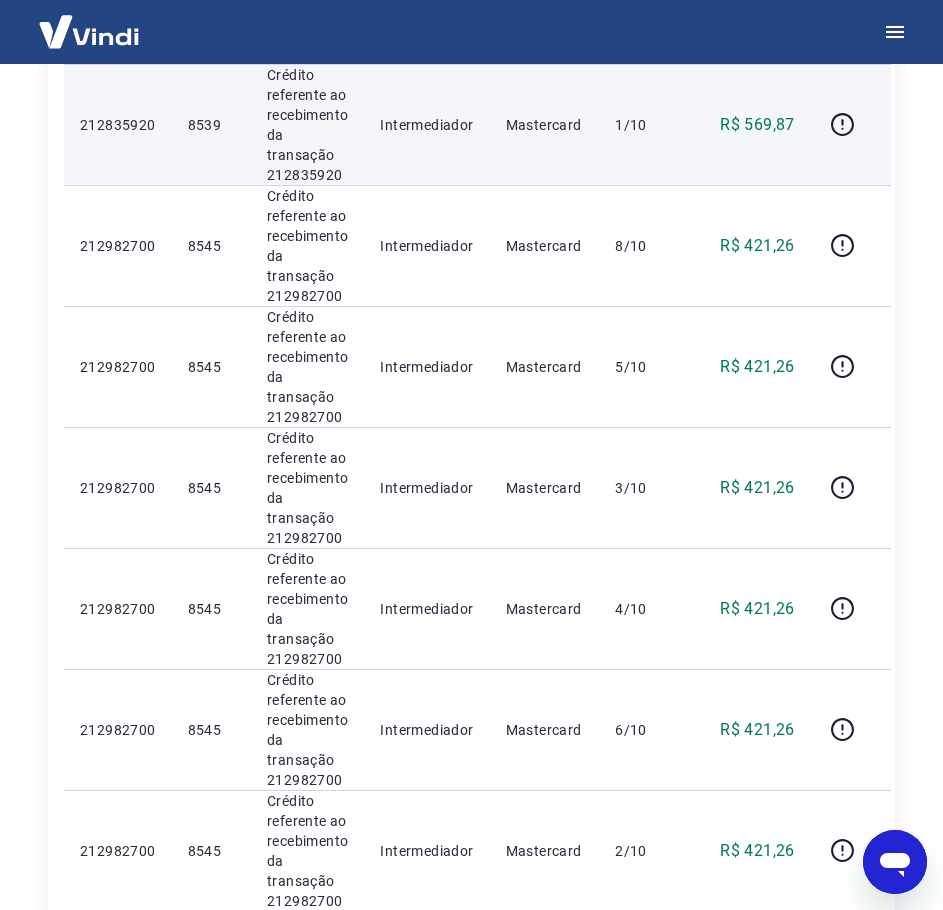 scroll, scrollTop: 1044, scrollLeft: 0, axis: vertical 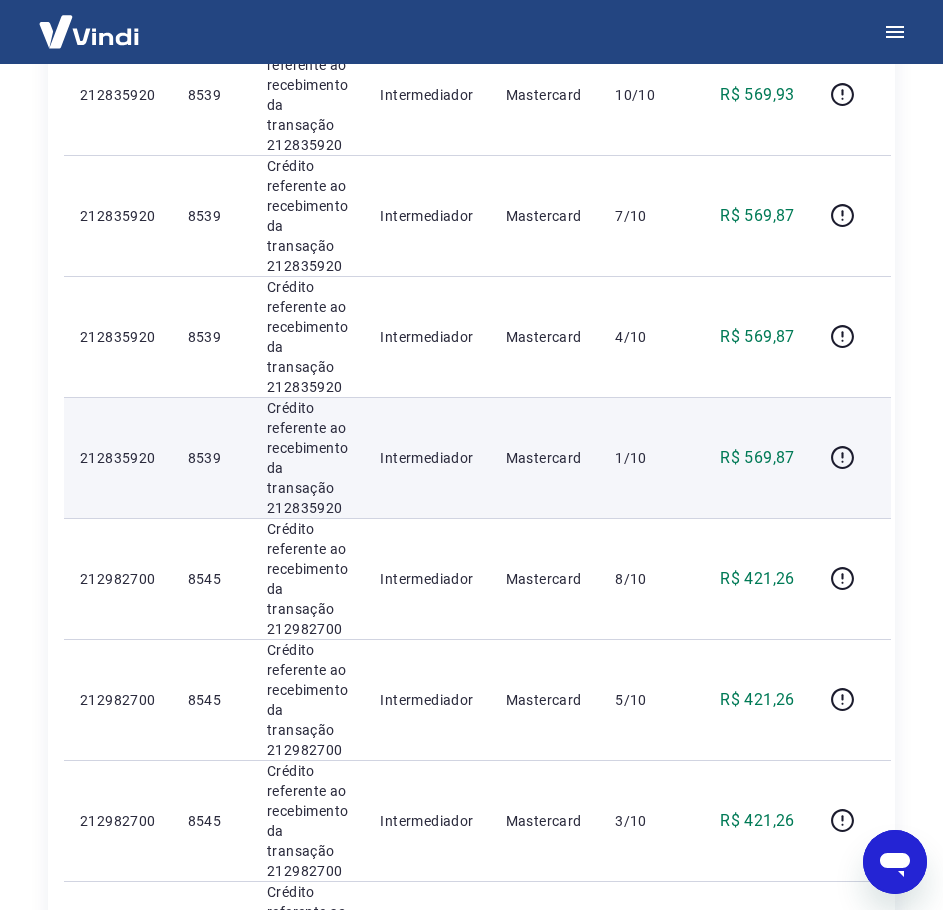 click on "Crédito referente ao recebimento da transação 212835920" at bounding box center (307, 458) 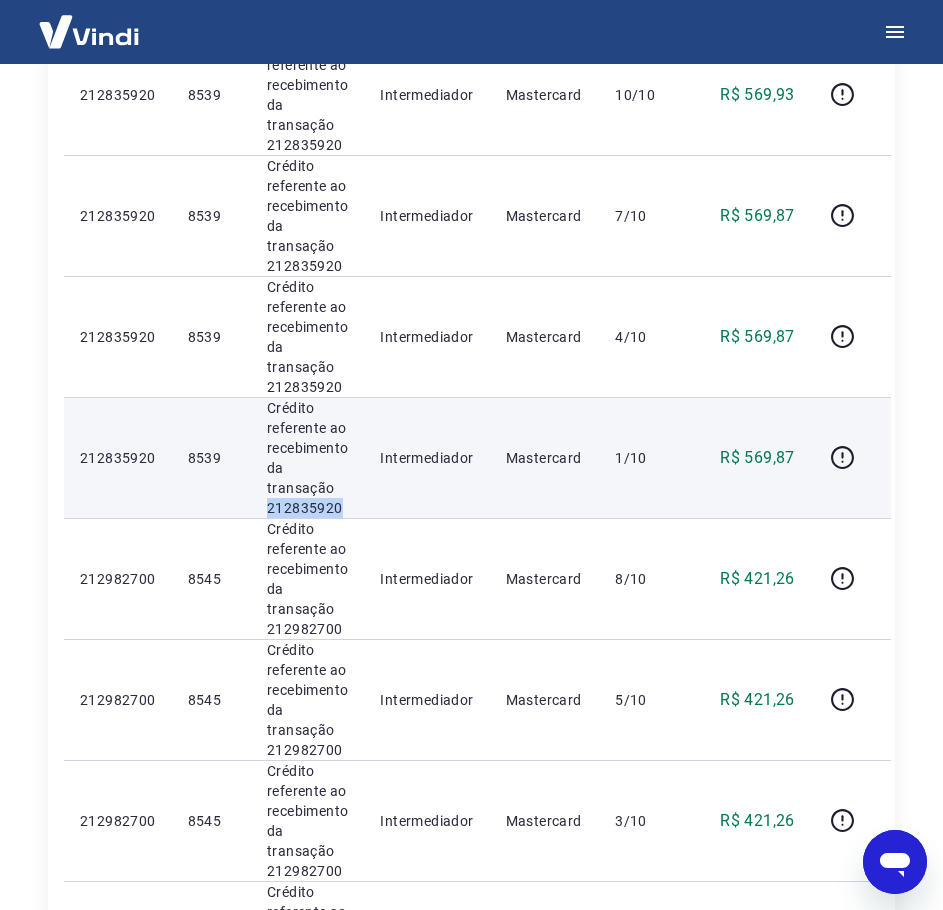 click on "Crédito referente ao recebimento da transação 212835920" at bounding box center (307, 458) 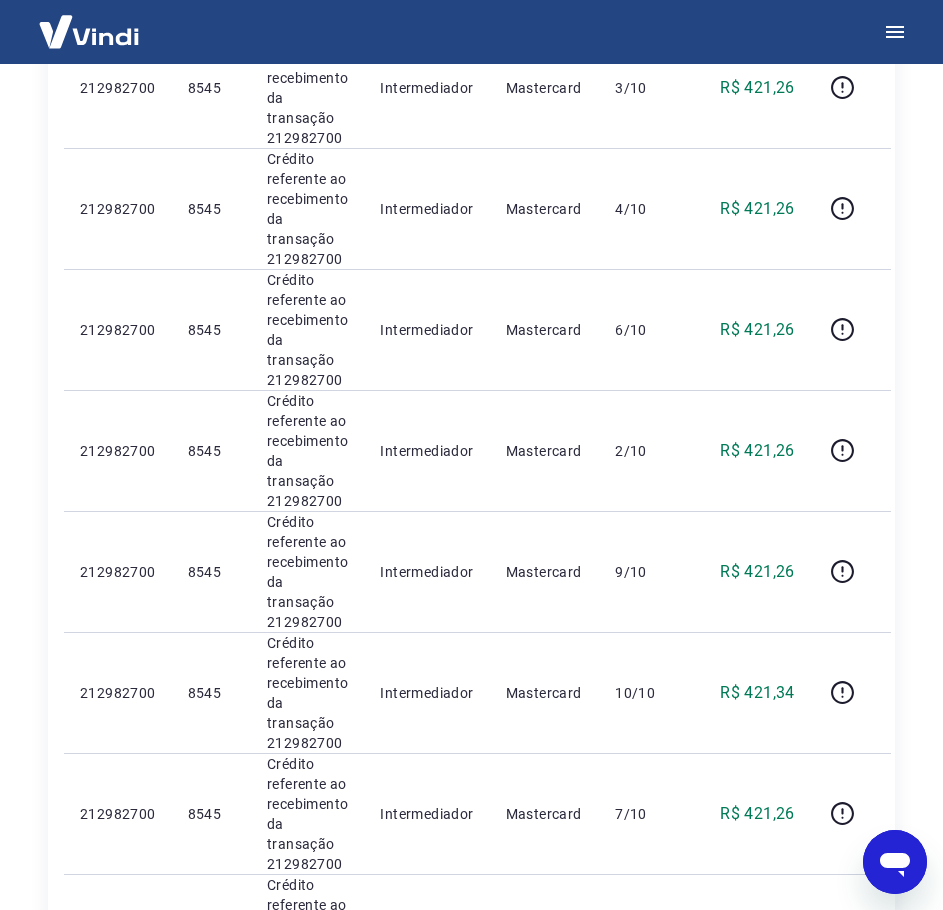 scroll, scrollTop: 2244, scrollLeft: 0, axis: vertical 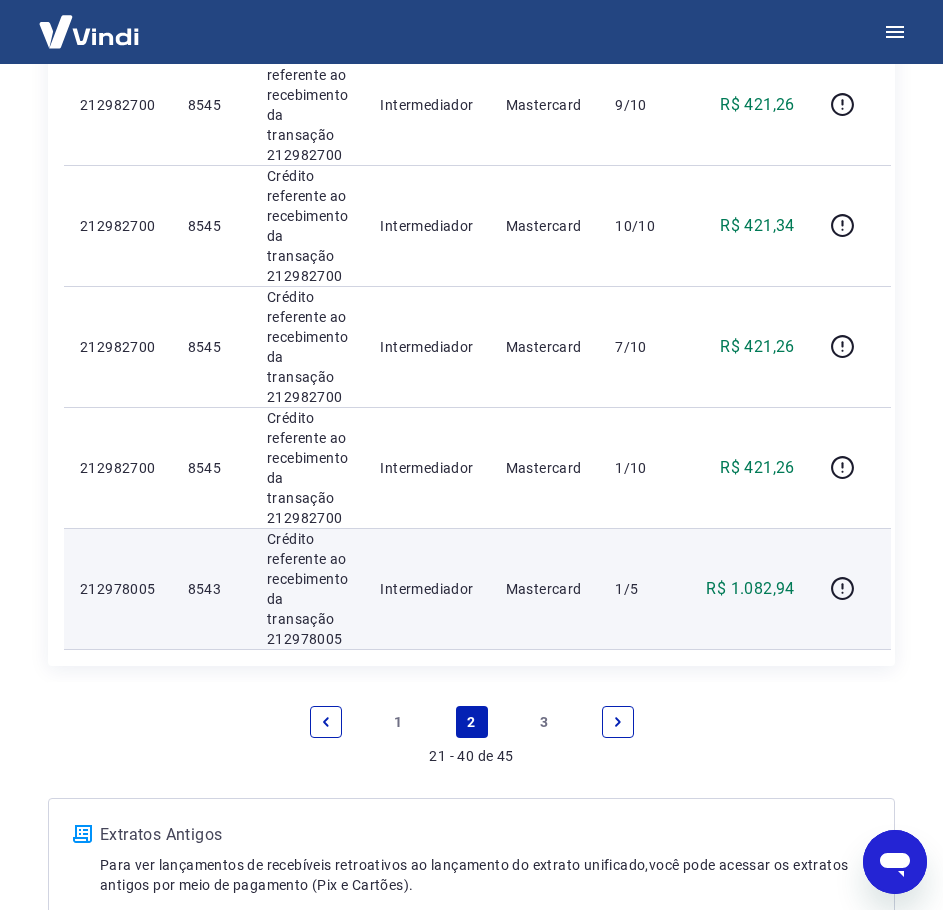 click on "1" at bounding box center (399, 722) 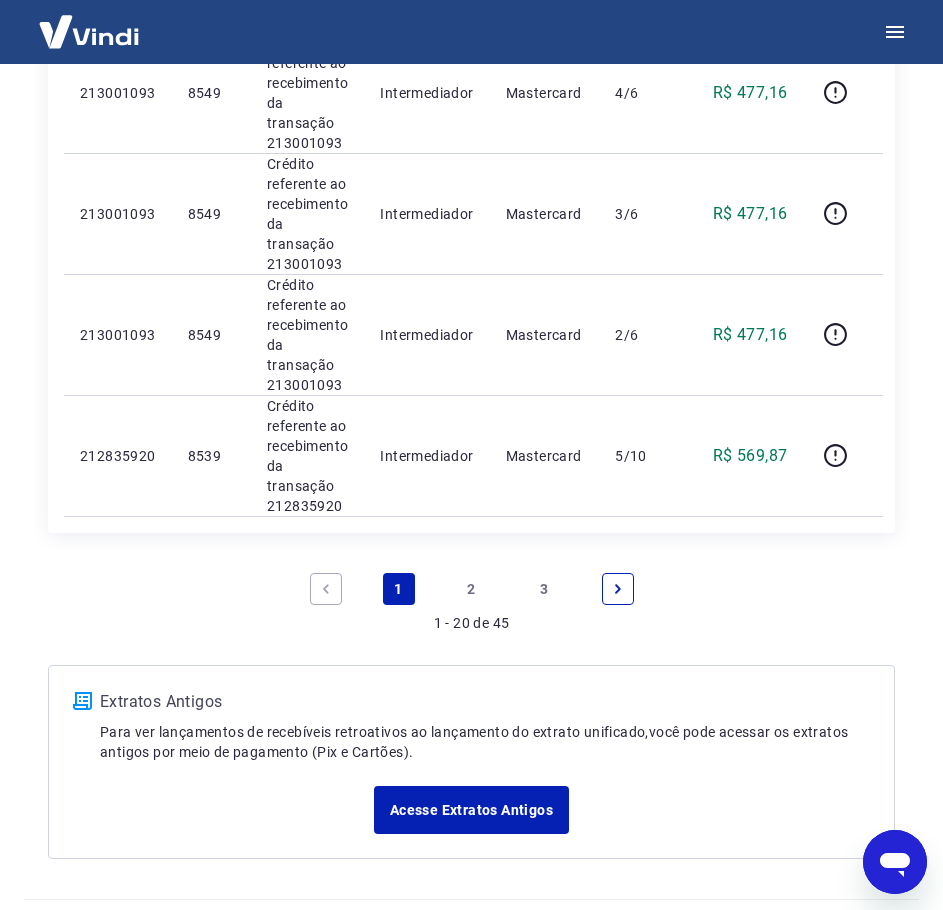 scroll, scrollTop: 2174, scrollLeft: 0, axis: vertical 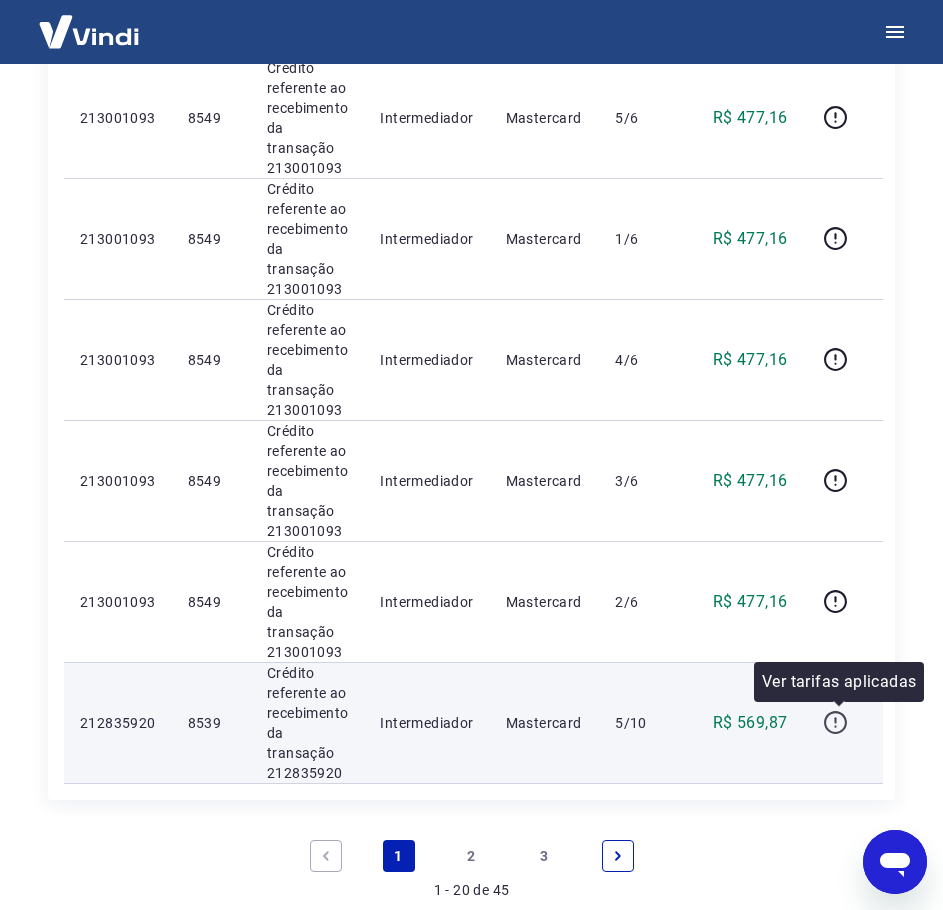 click 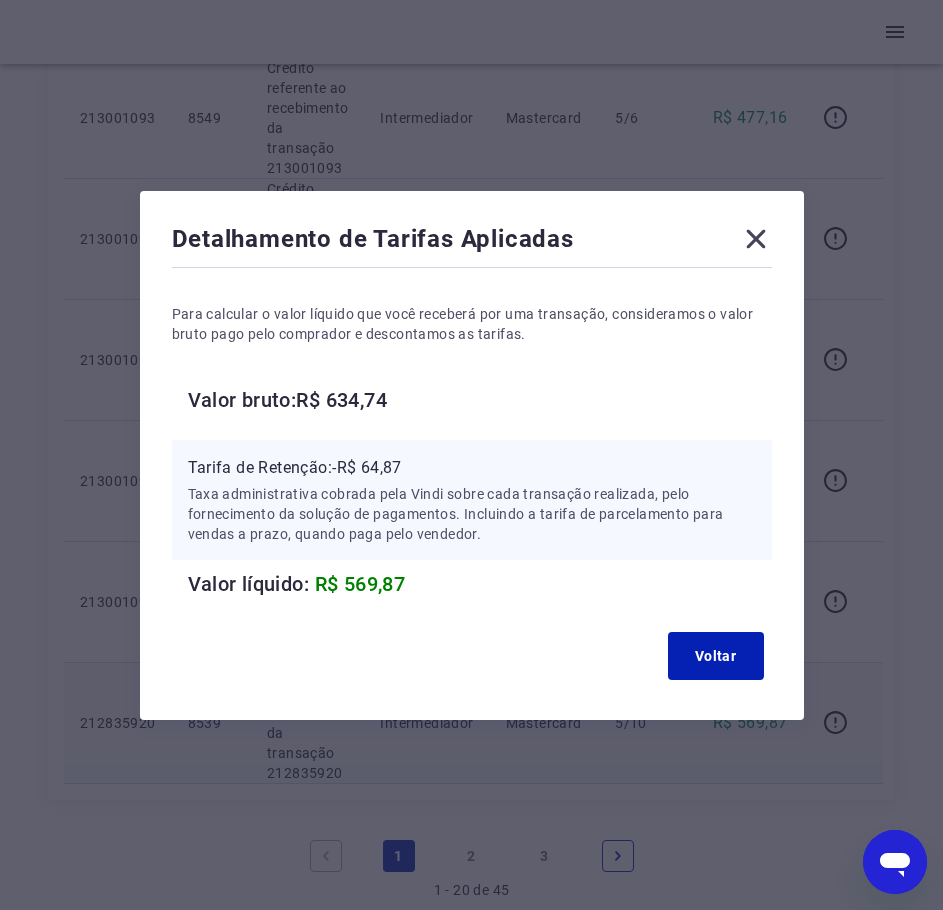 click 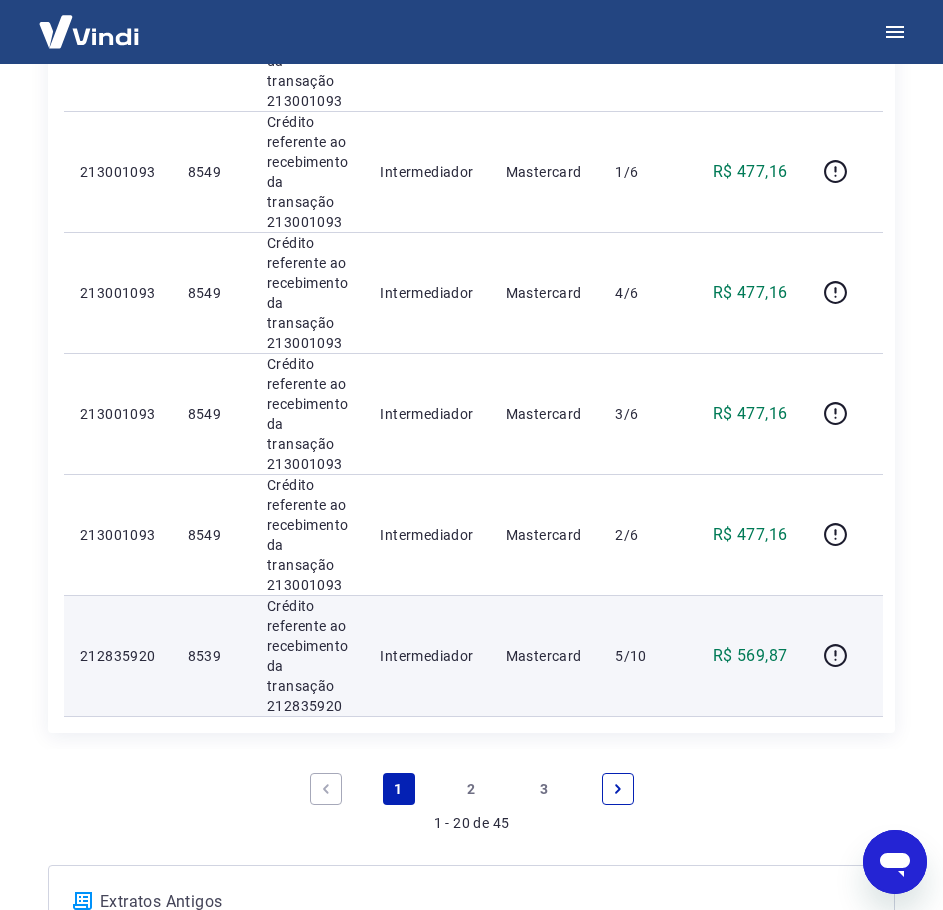 scroll, scrollTop: 2308, scrollLeft: 0, axis: vertical 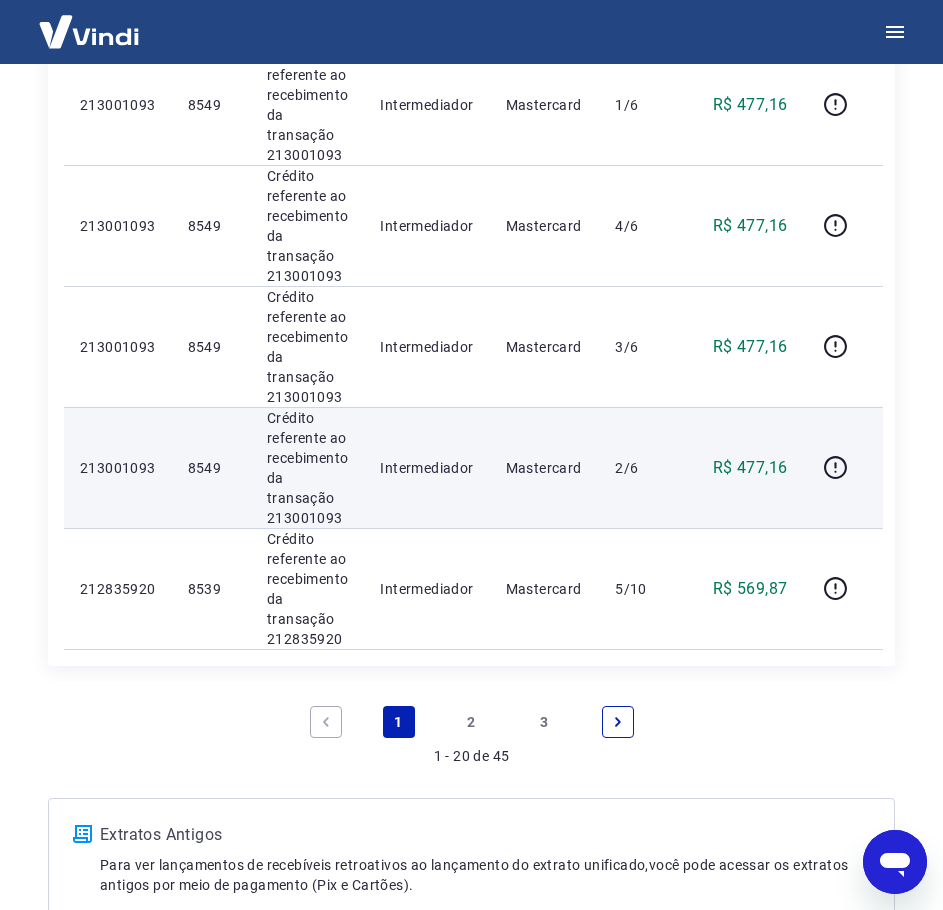 click on "Crédito referente ao recebimento da transação 213001093" at bounding box center [307, 468] 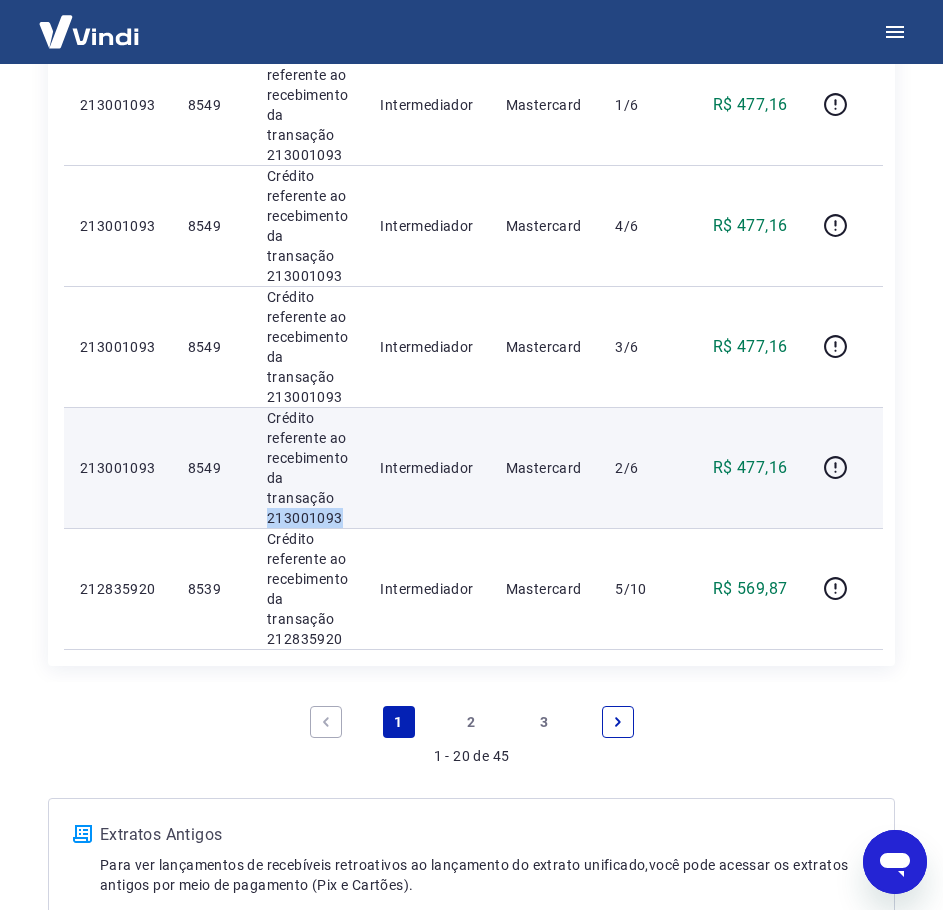 click on "Crédito referente ao recebimento da transação 213001093" at bounding box center (307, 468) 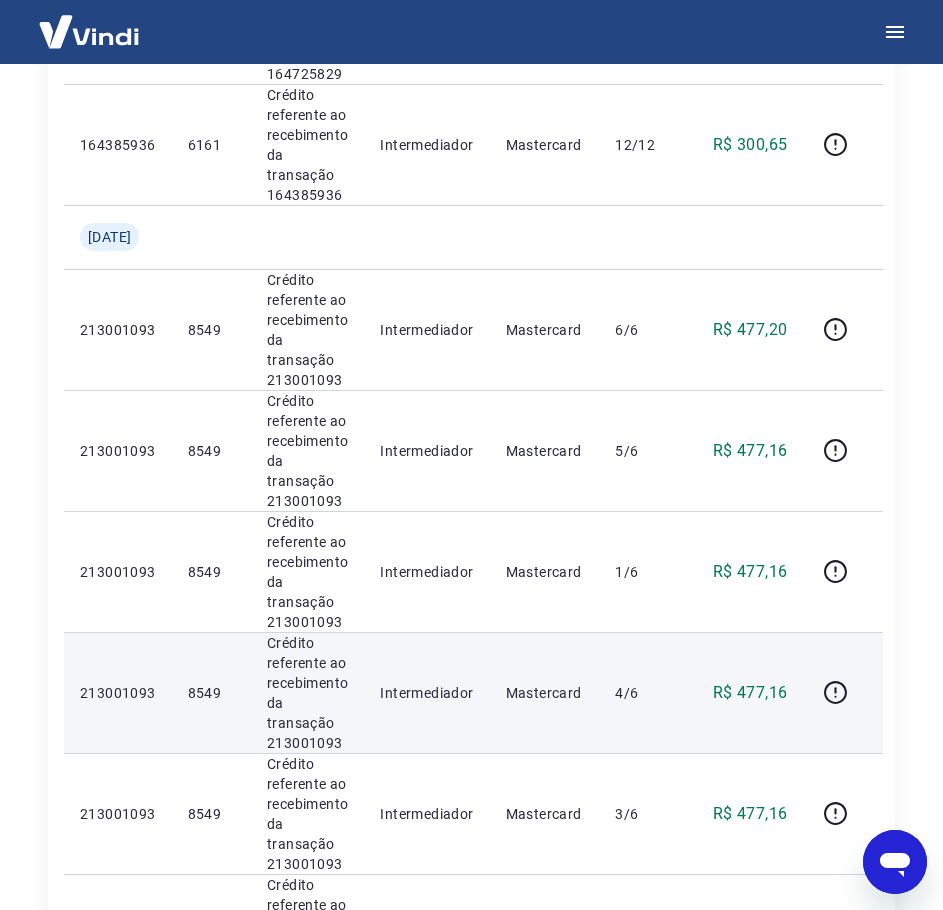 scroll, scrollTop: 2041, scrollLeft: 0, axis: vertical 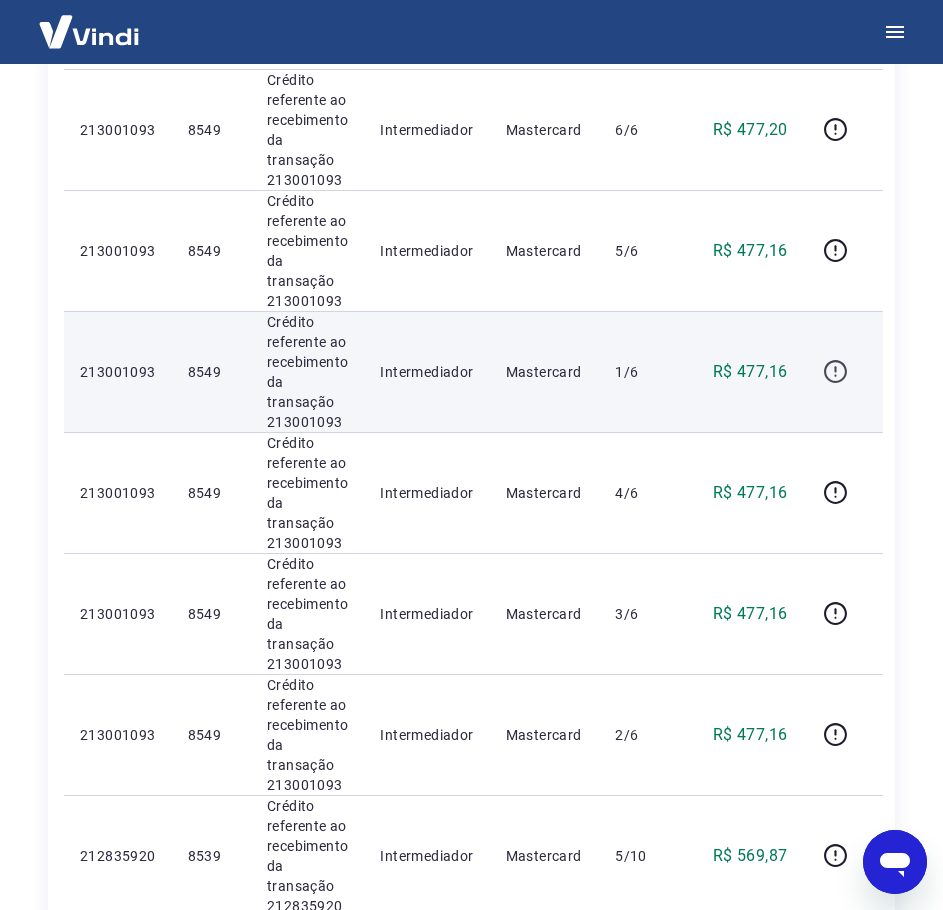 click 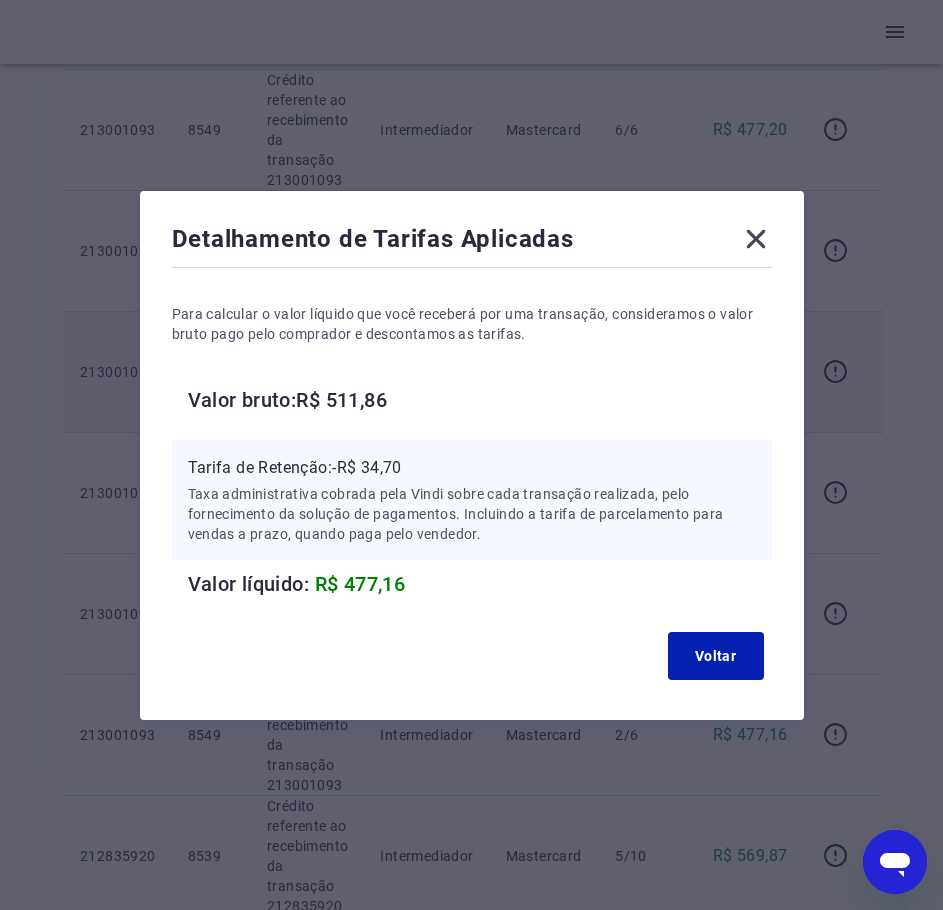 click 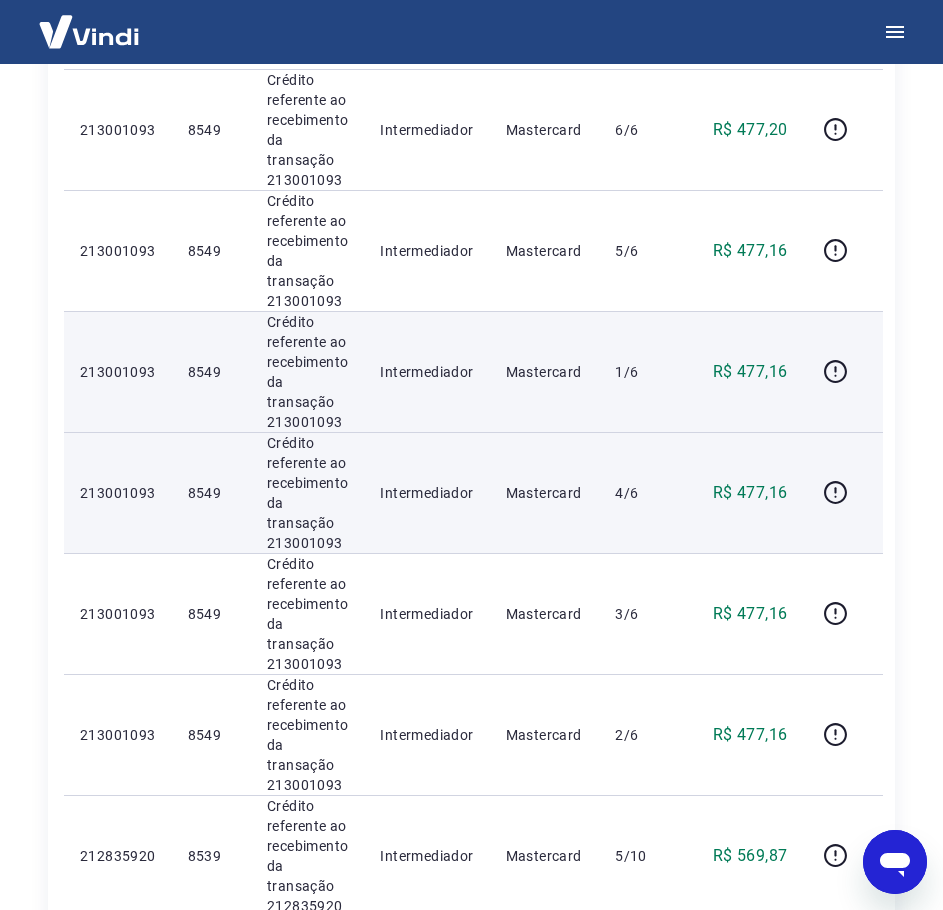 click on "R$ 477,16" at bounding box center [746, 492] 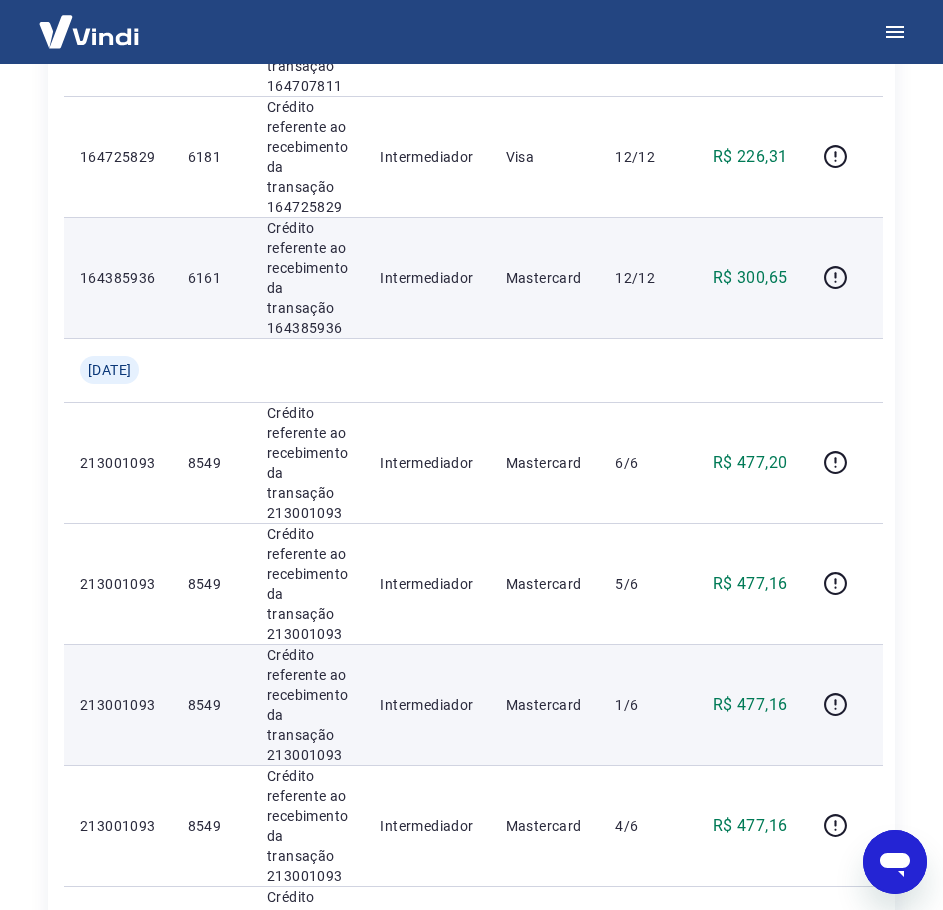 scroll, scrollTop: 1641, scrollLeft: 0, axis: vertical 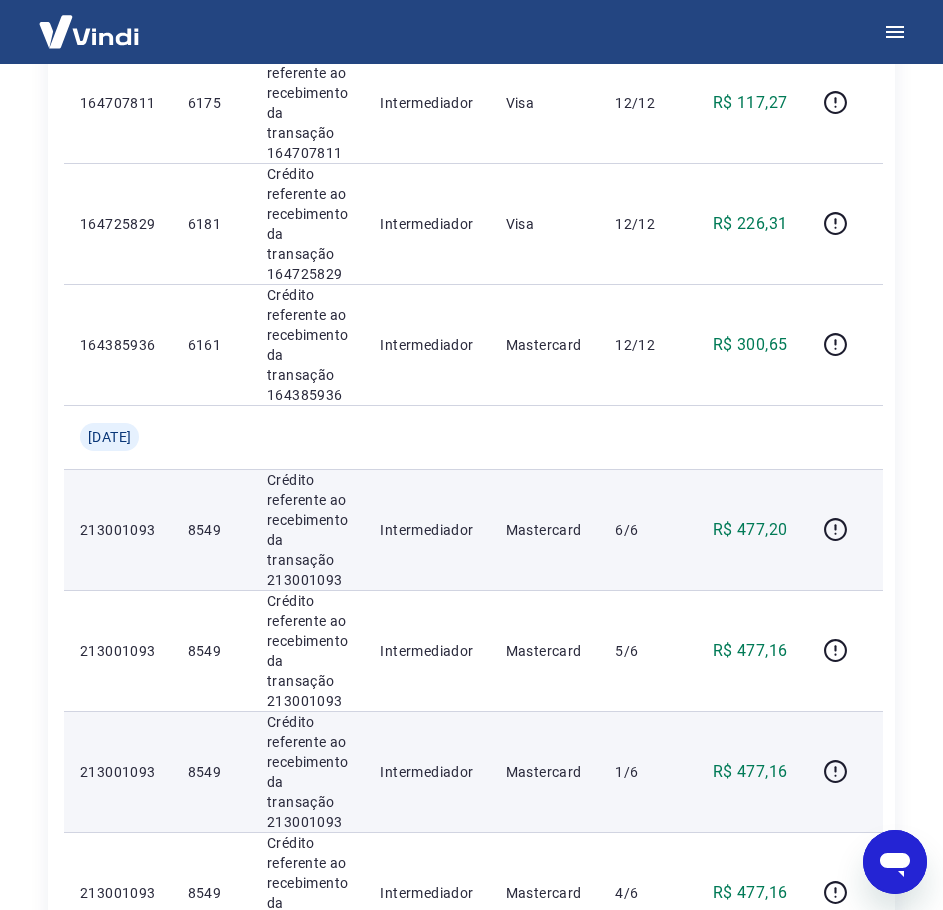 click on "Crédito referente ao recebimento da transação 213001093" at bounding box center [307, 530] 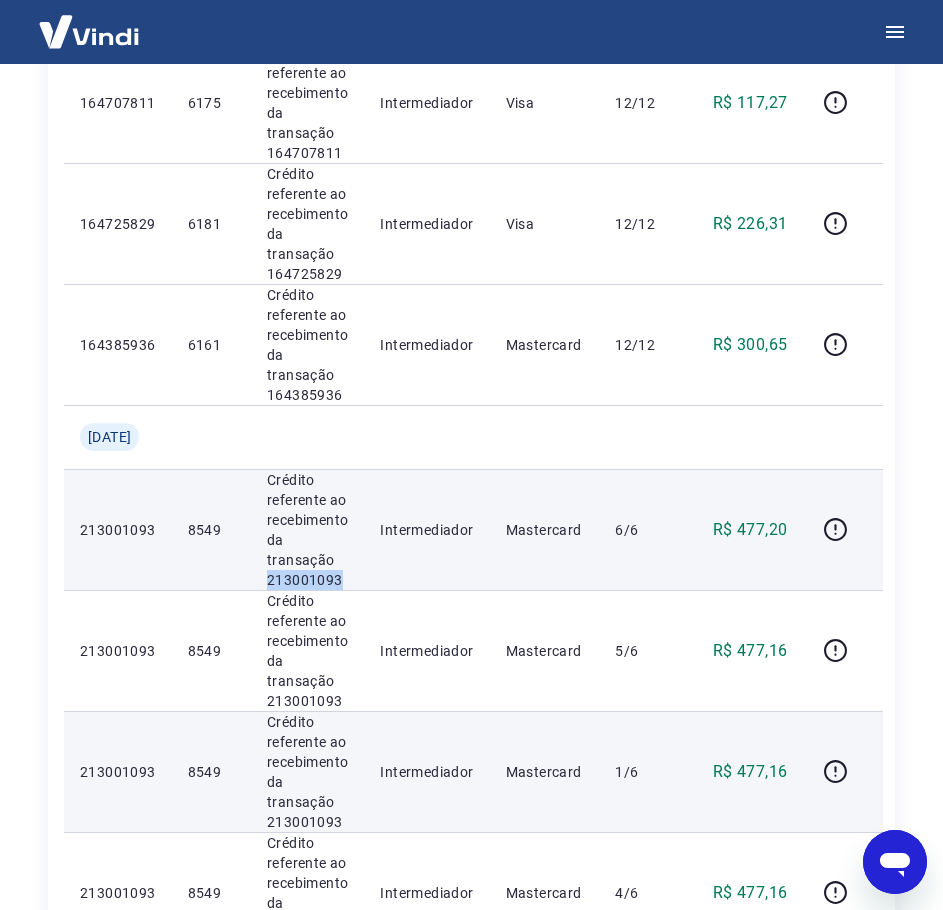 click on "Crédito referente ao recebimento da transação 213001093" at bounding box center [307, 530] 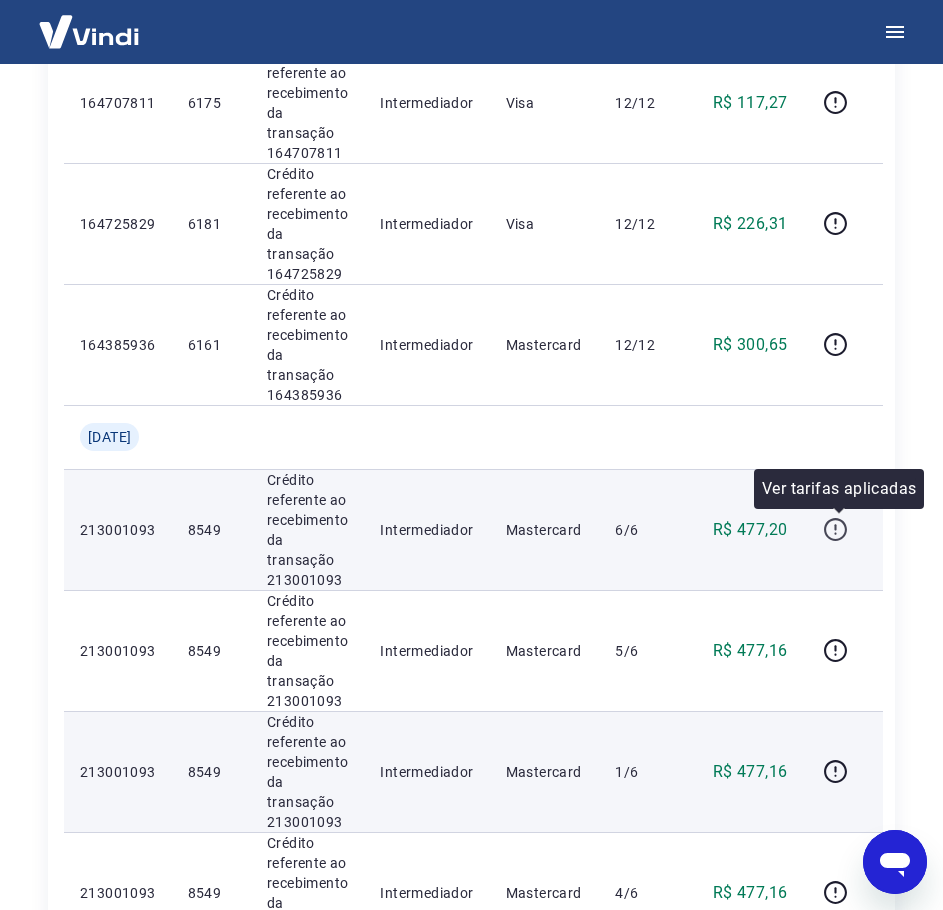 click 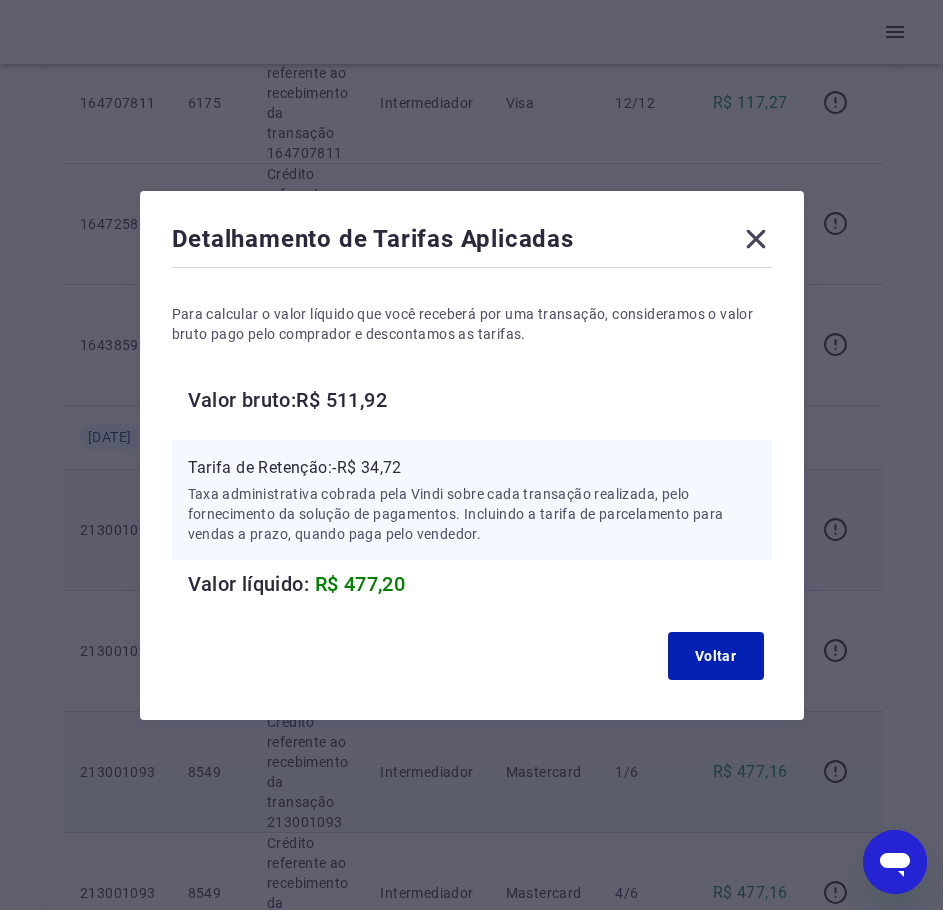 click 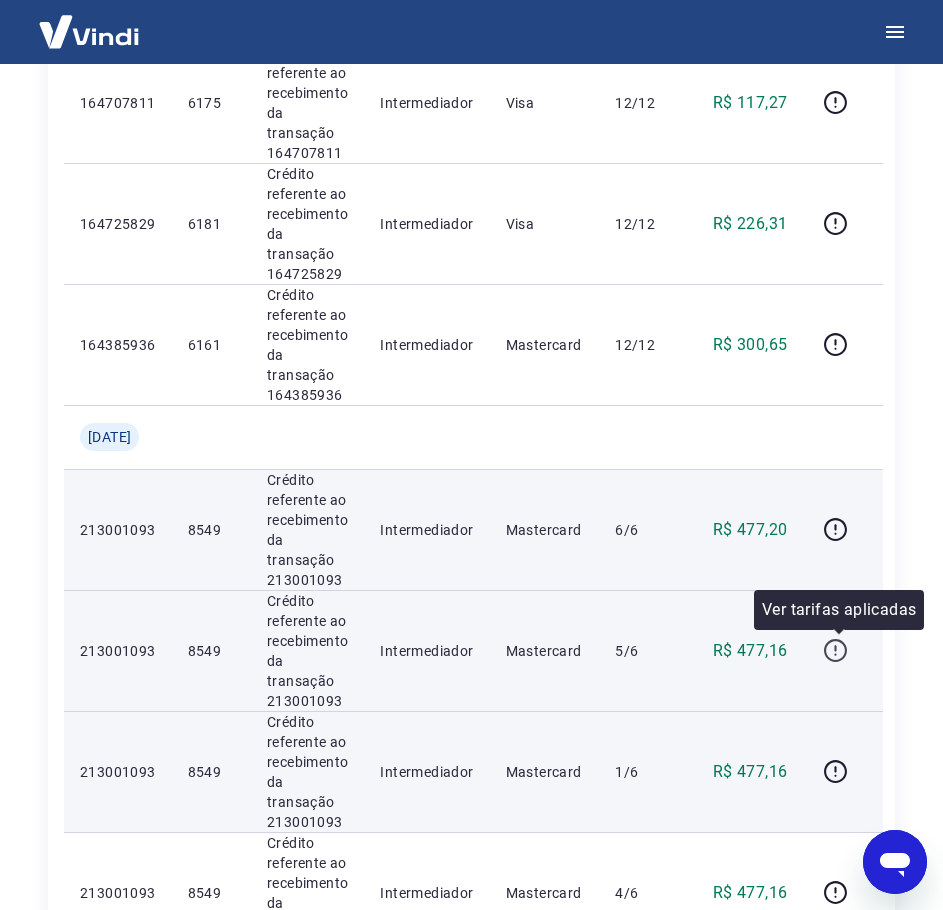 click 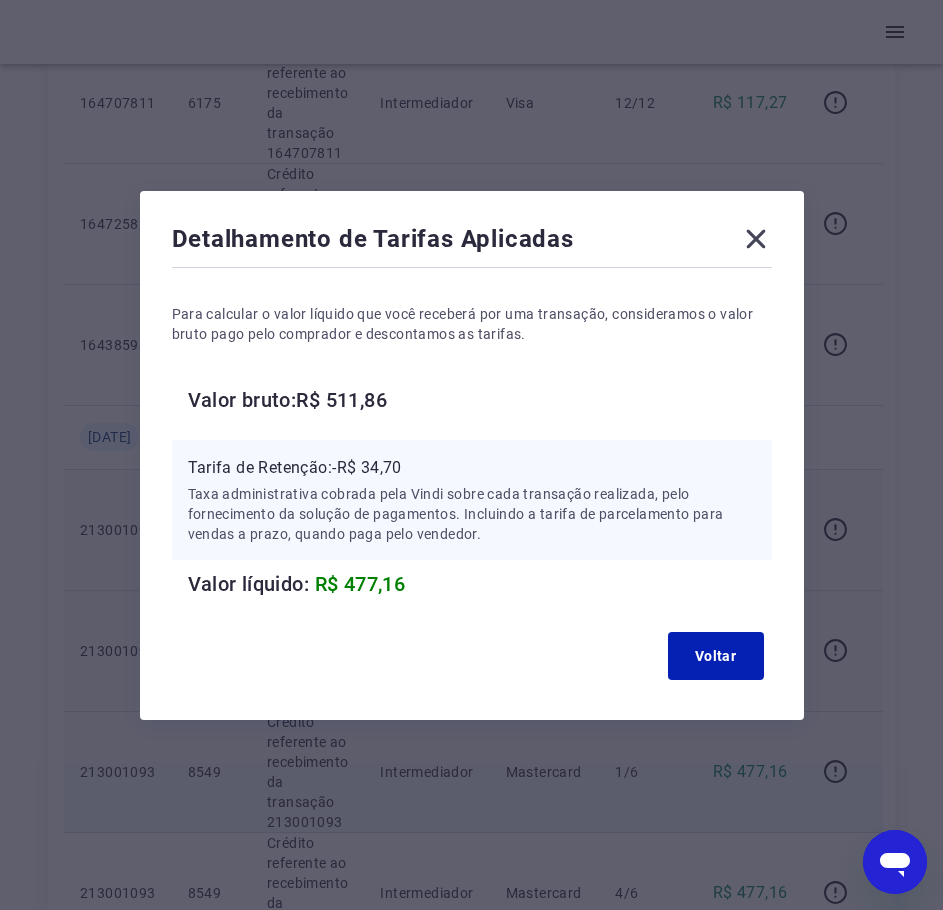 click 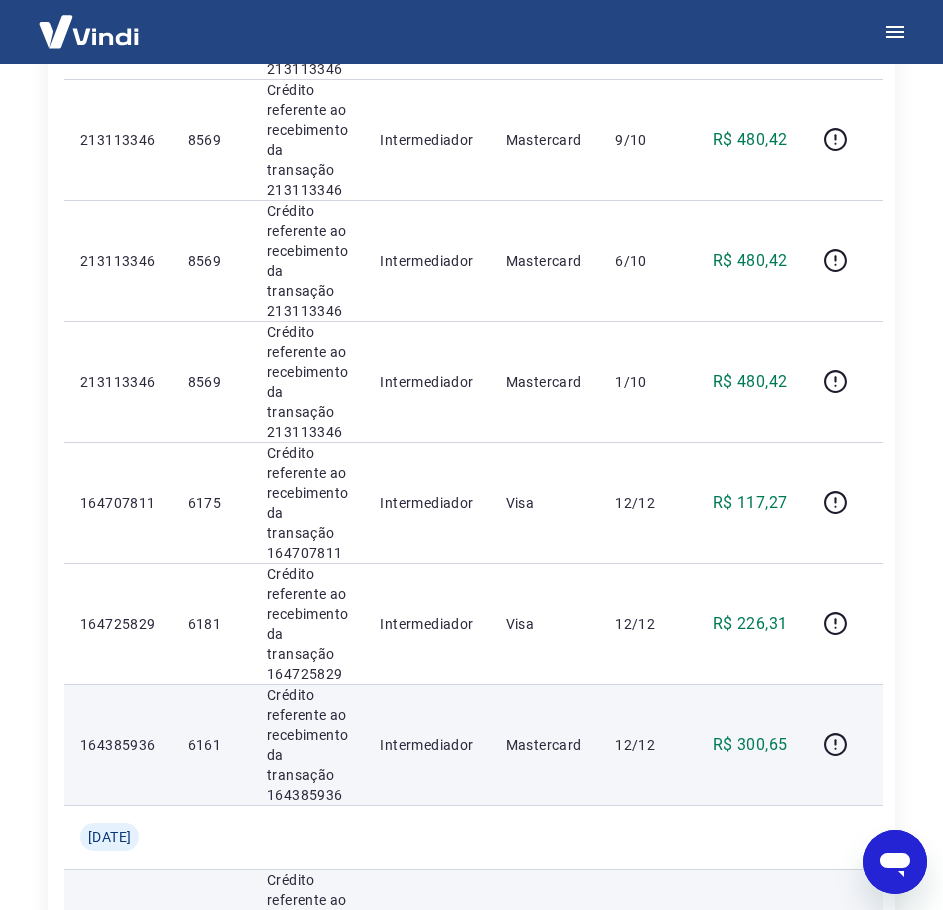 scroll, scrollTop: 1374, scrollLeft: 0, axis: vertical 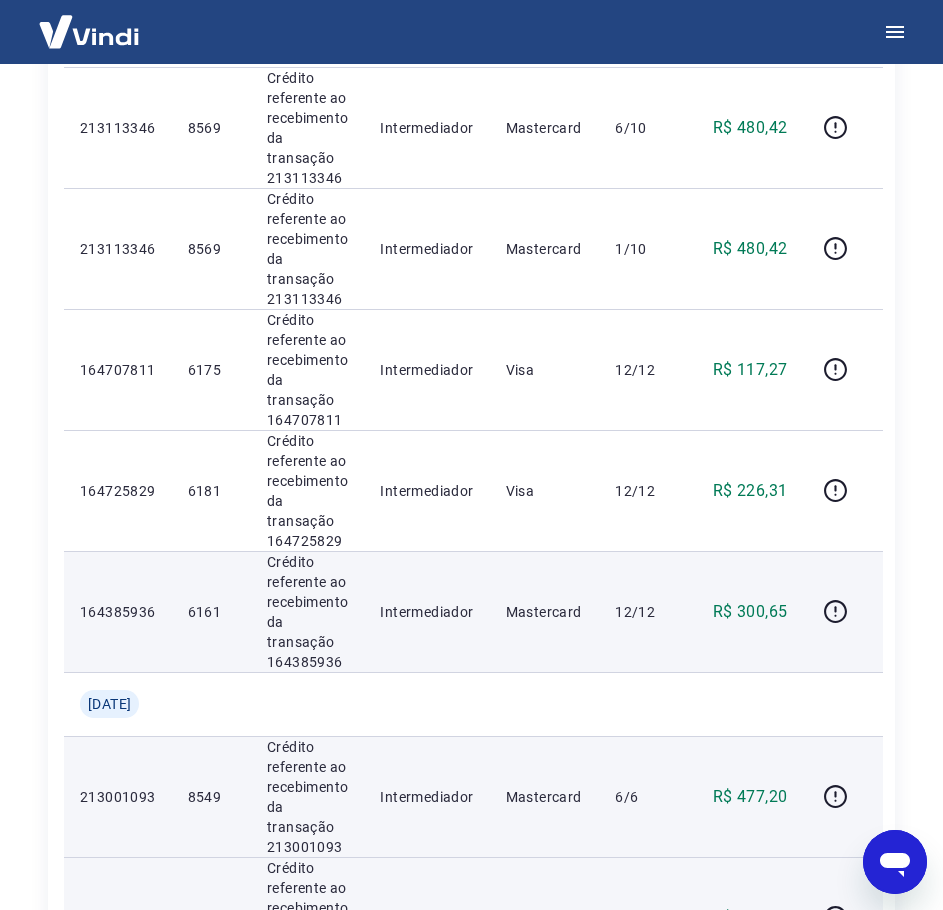 click on "Crédito referente ao recebimento da transação 164385936" at bounding box center [307, 612] 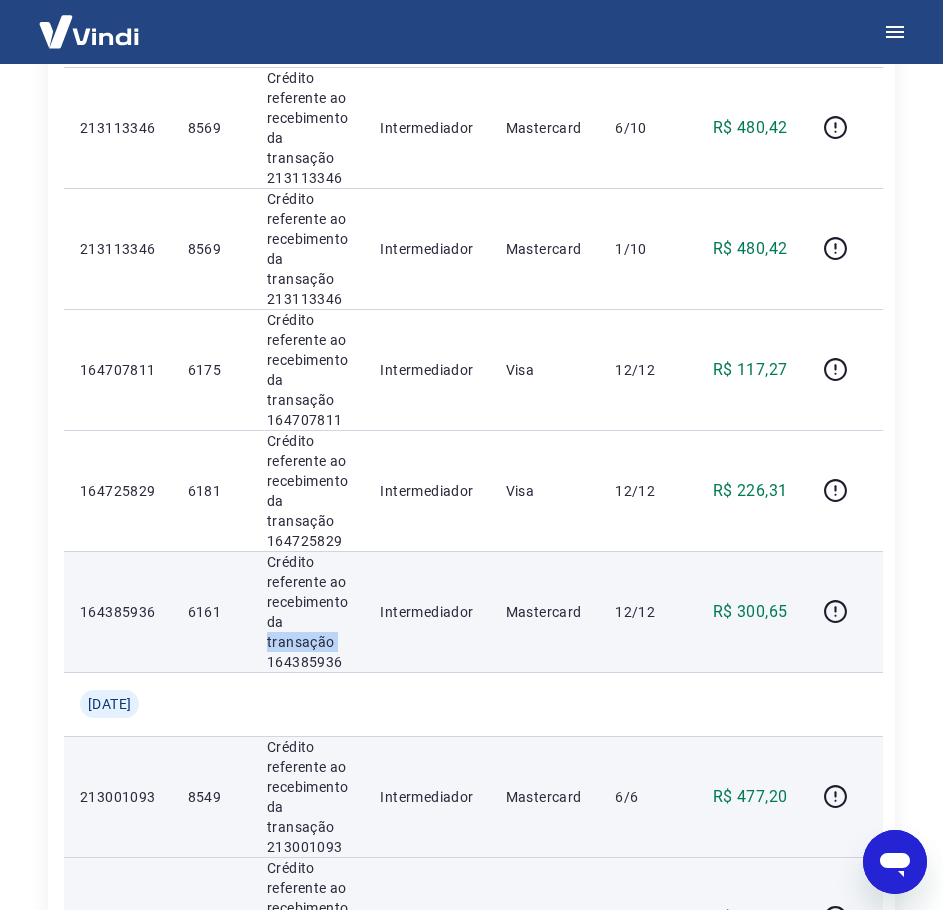 click on "Crédito referente ao recebimento da transação 164385936" at bounding box center (307, 612) 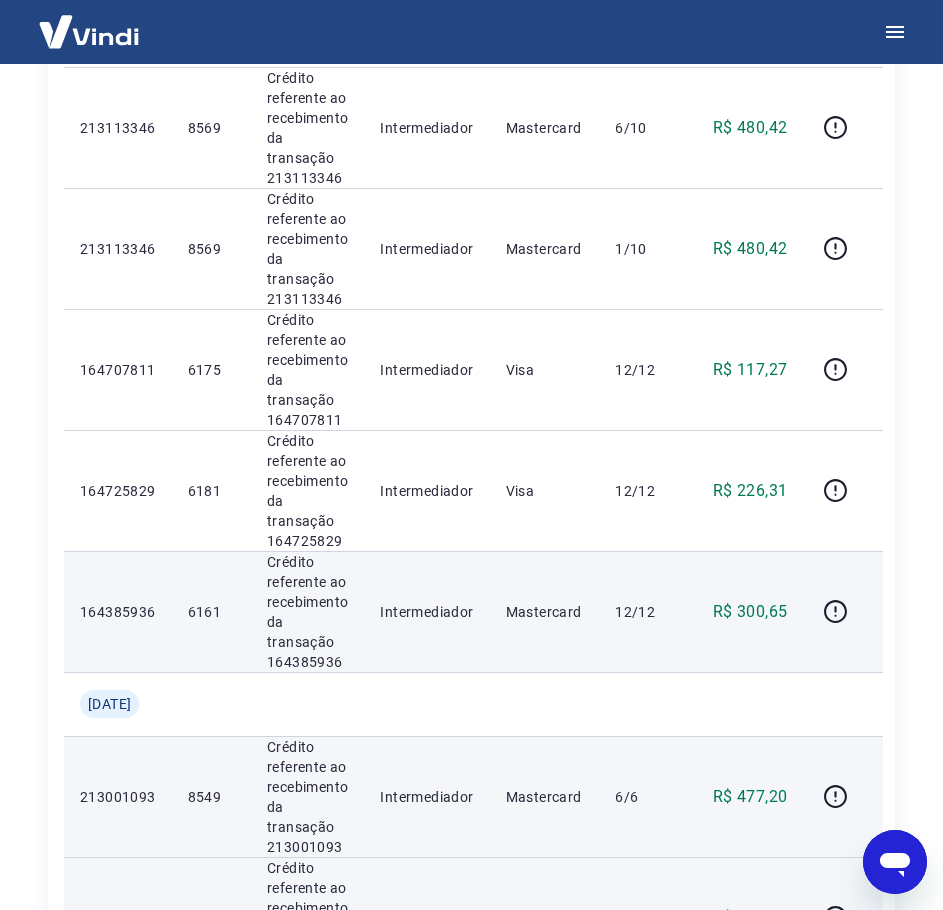 click on "Crédito referente ao recebimento da transação 164385936" at bounding box center (307, 612) 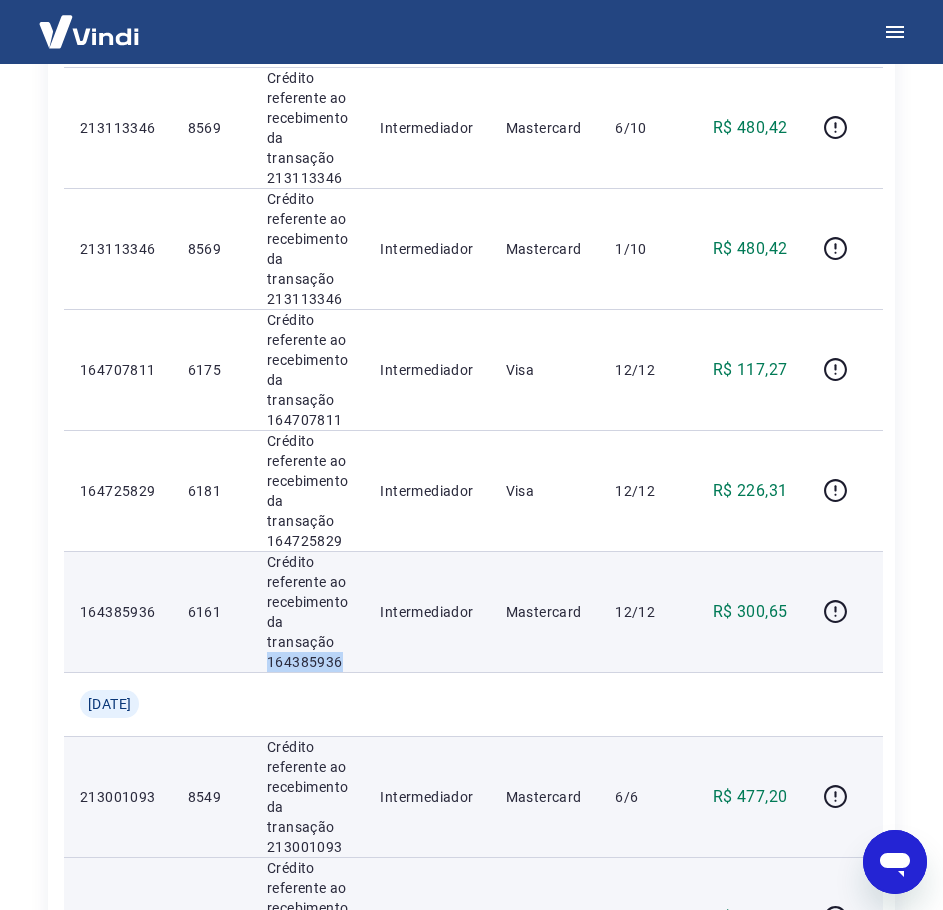 click on "Crédito referente ao recebimento da transação 164385936" at bounding box center [307, 612] 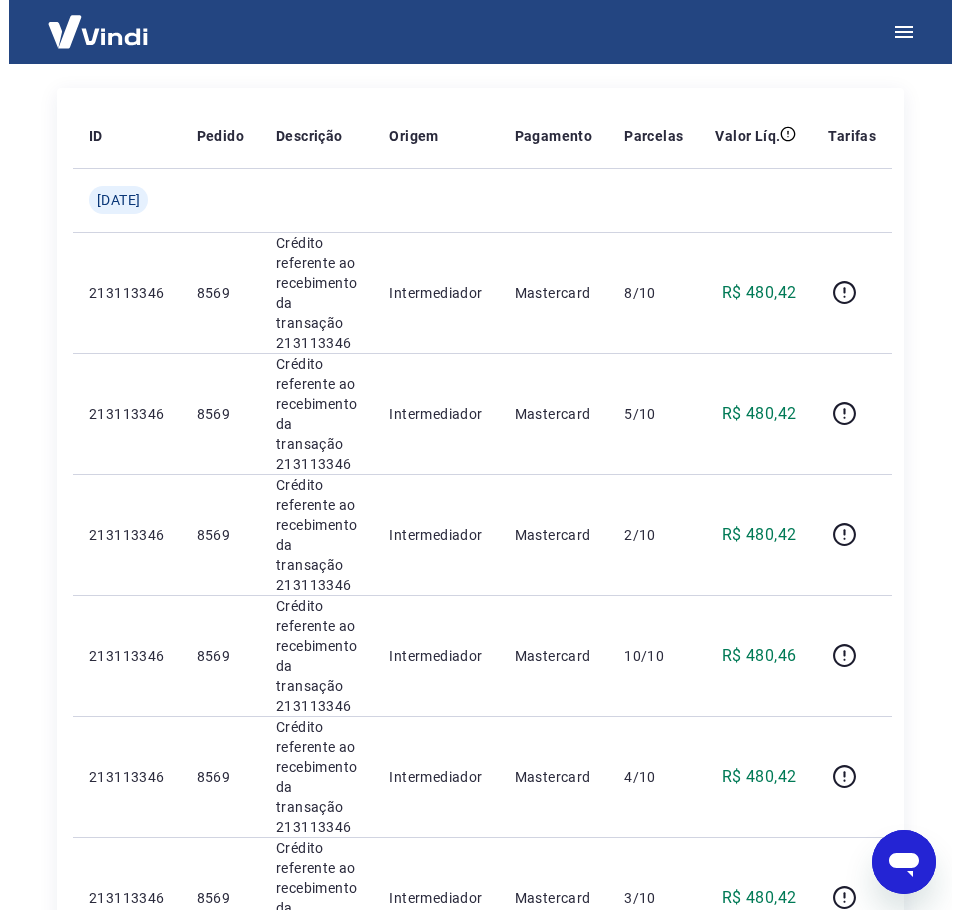 scroll, scrollTop: 0, scrollLeft: 0, axis: both 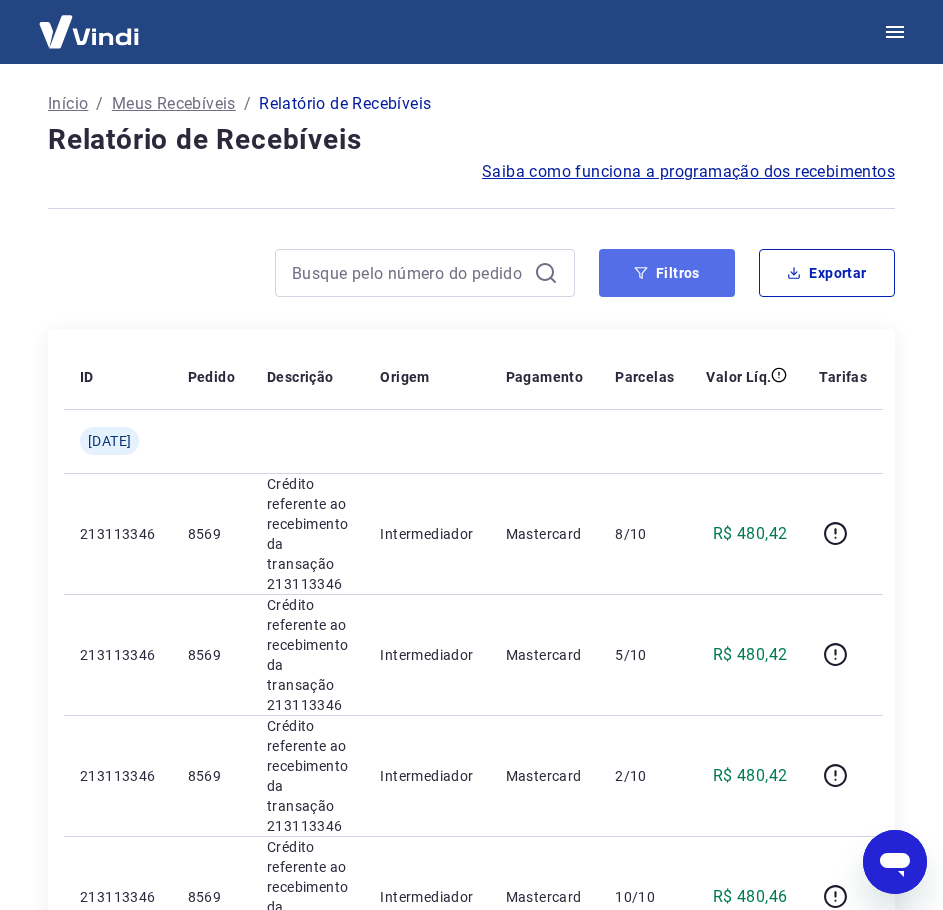 click on "Filtros" at bounding box center (667, 273) 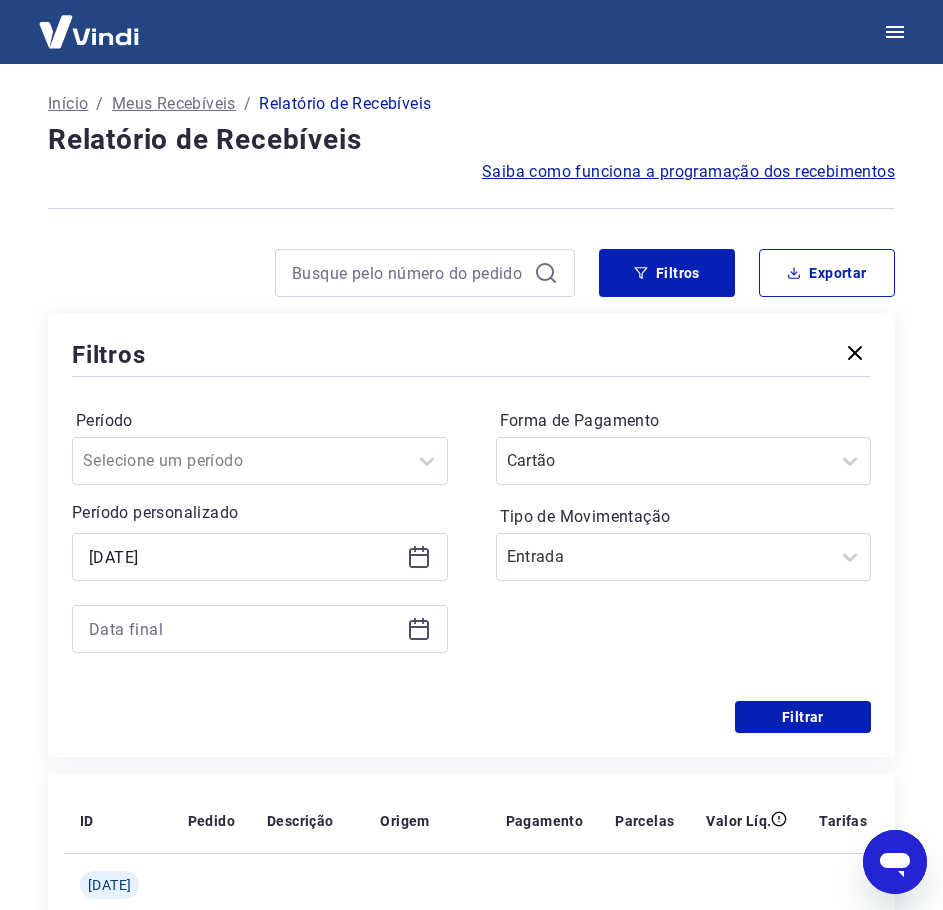 click on "[DATE]" at bounding box center (260, 593) 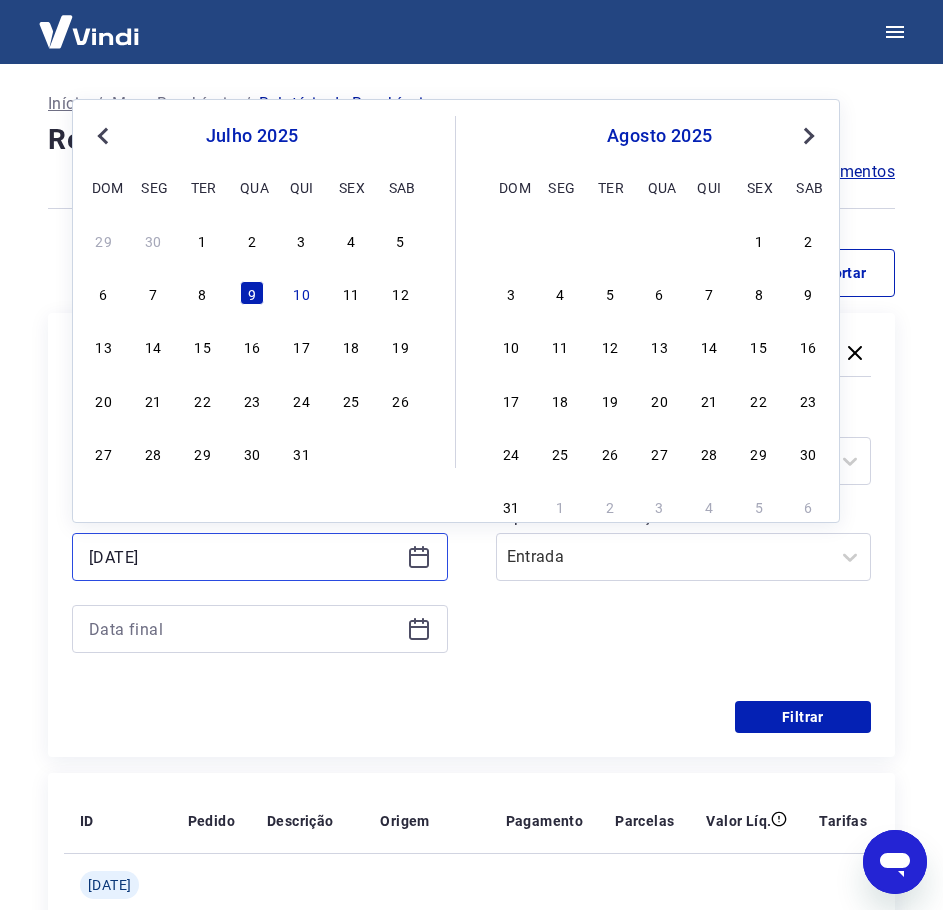 click on "[DATE]" at bounding box center (244, 557) 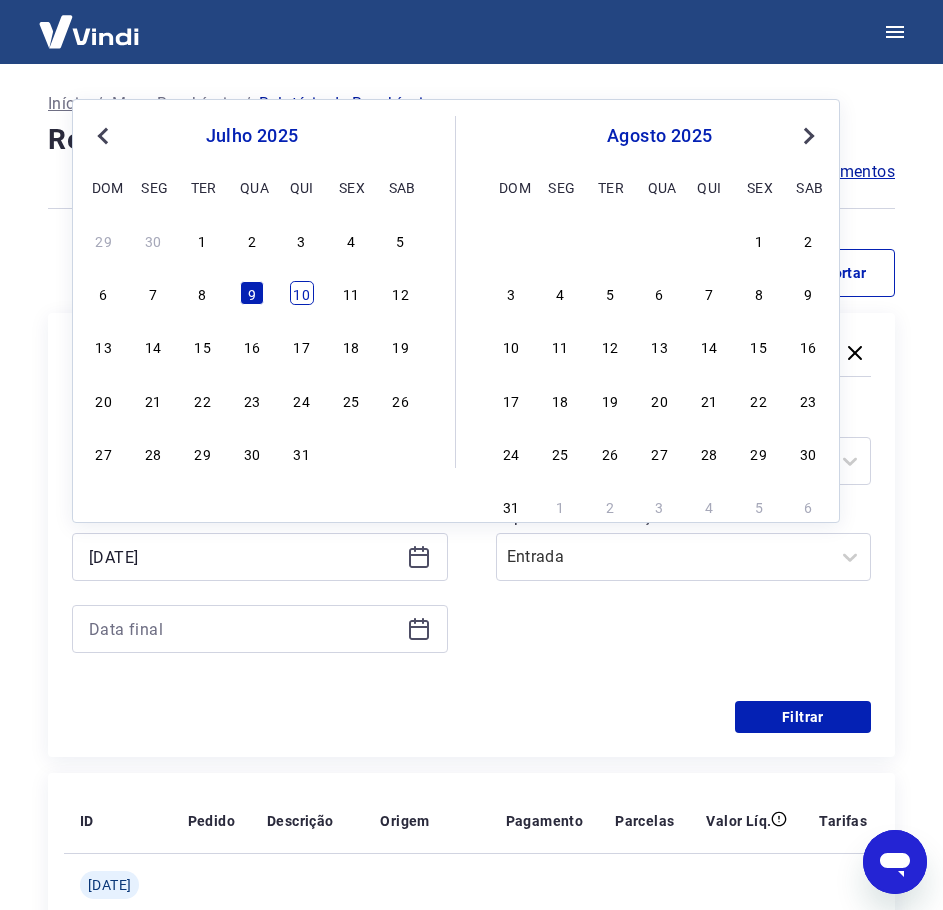 click on "10" at bounding box center [302, 293] 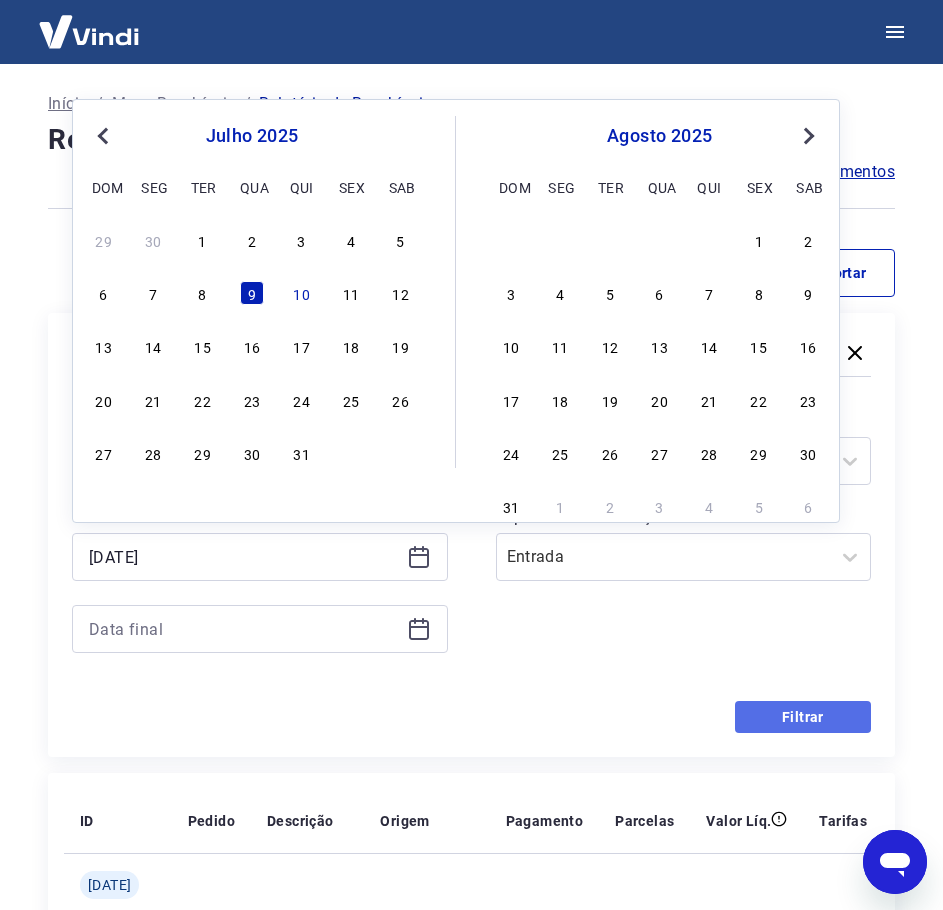 type on "[DATE]" 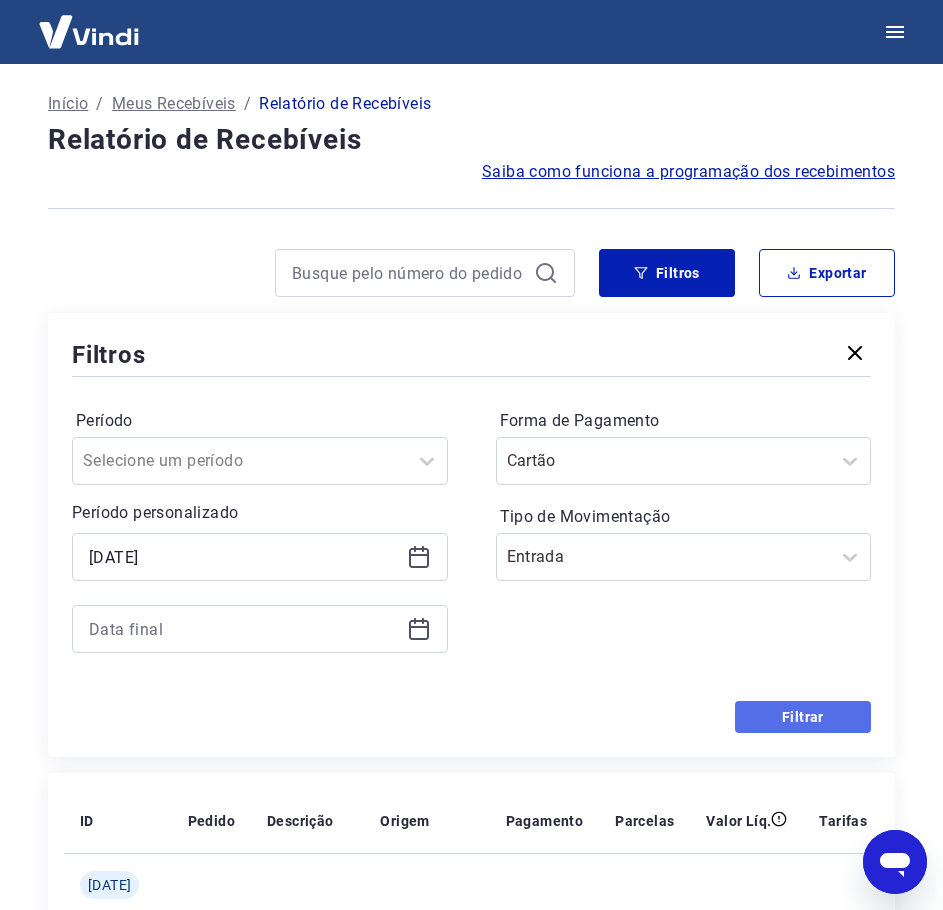 click on "Filtrar" at bounding box center (803, 717) 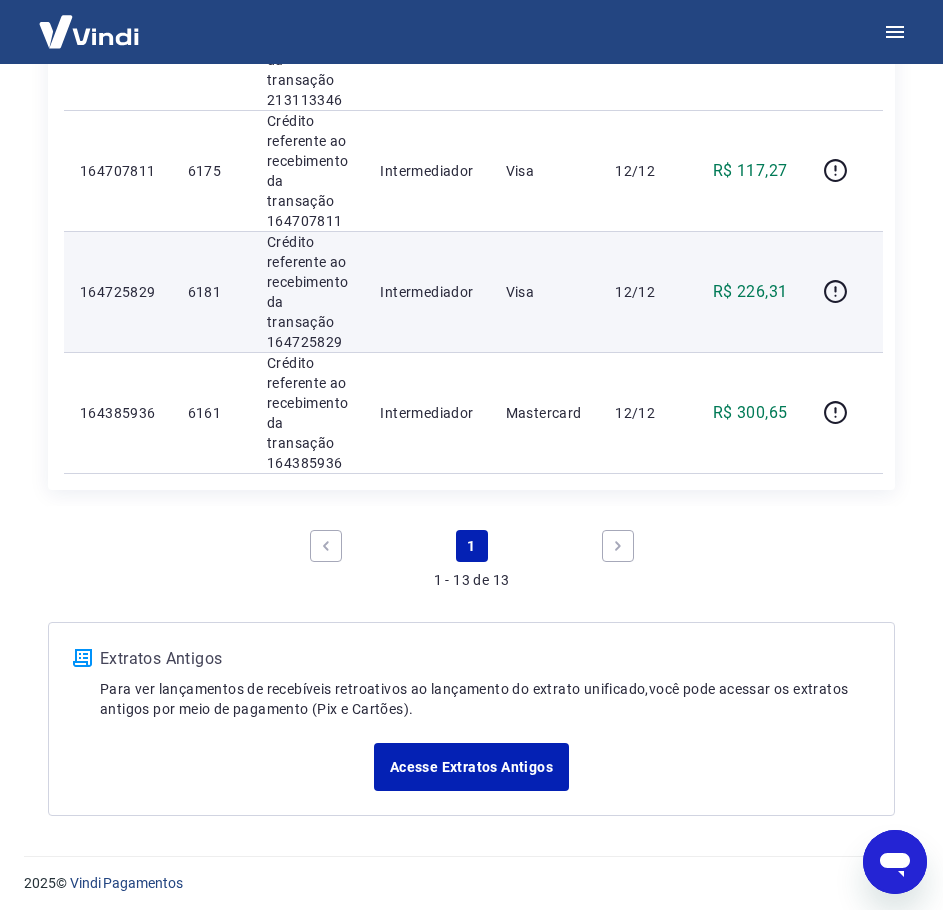 scroll, scrollTop: 1189, scrollLeft: 0, axis: vertical 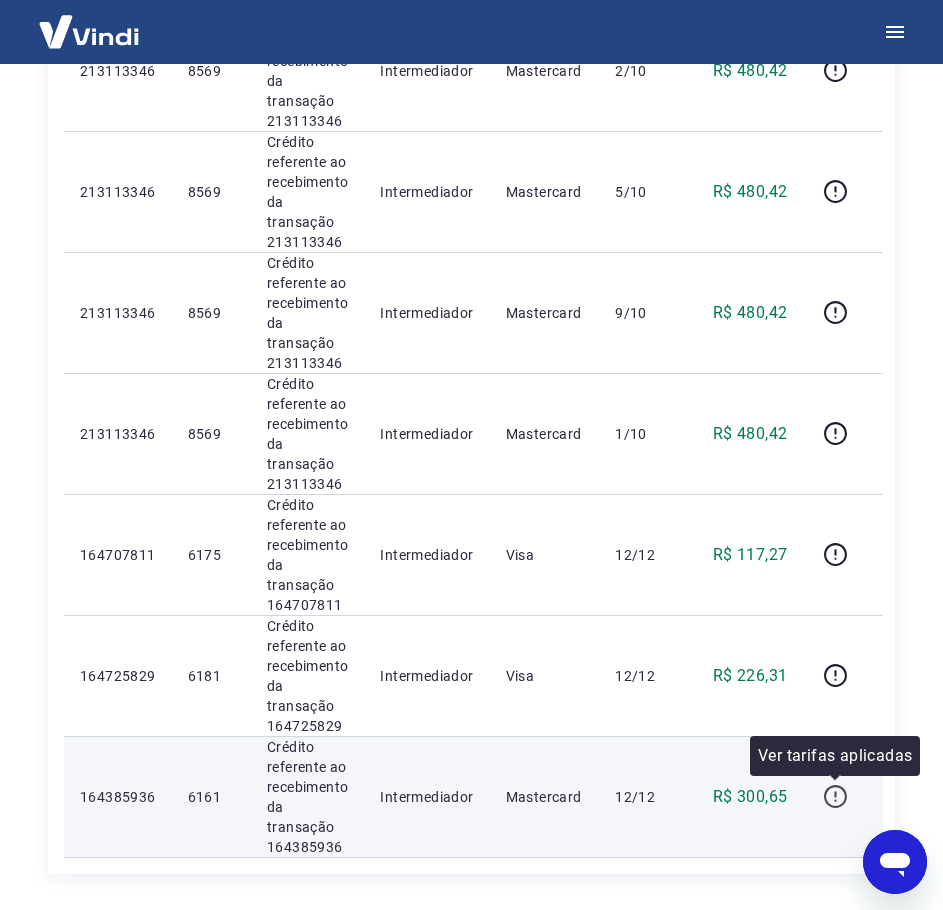 click 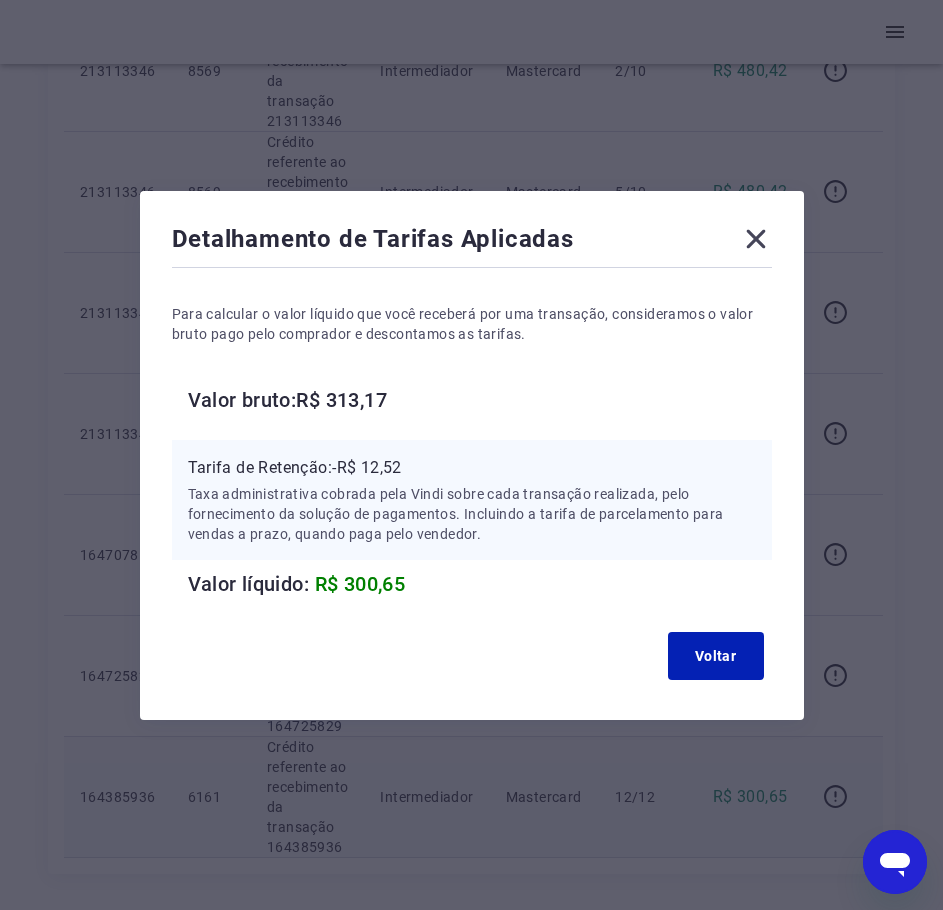 type 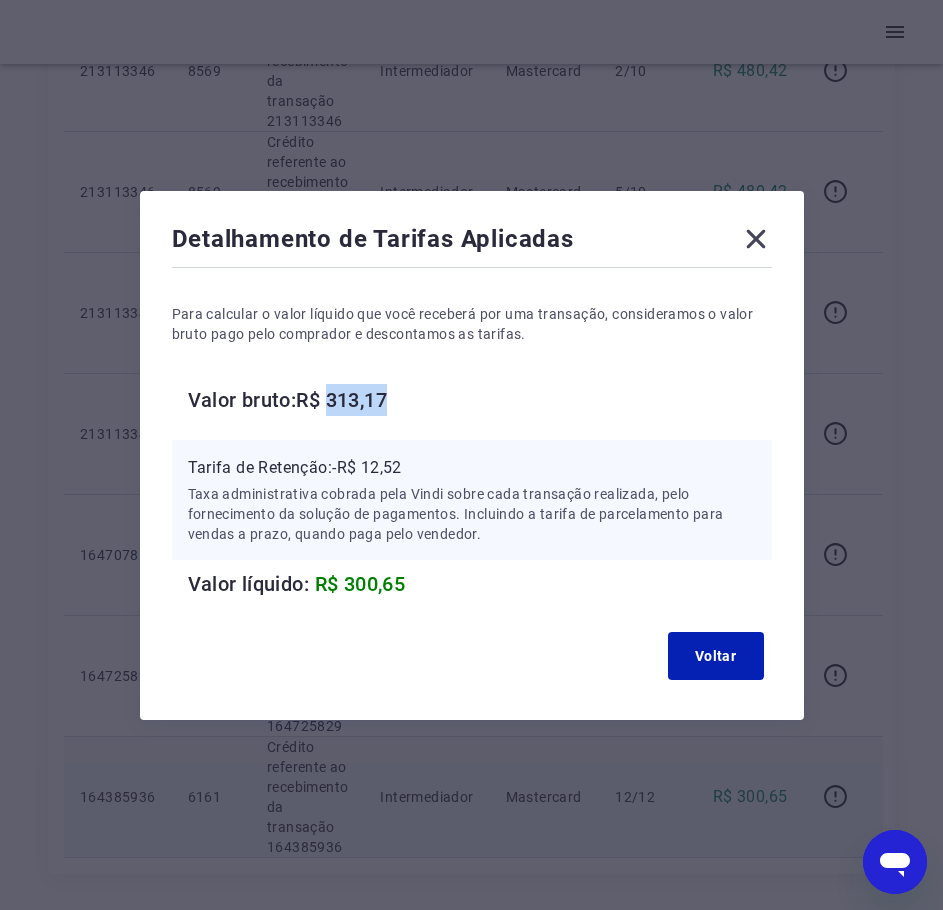 drag, startPoint x: 357, startPoint y: 391, endPoint x: 577, endPoint y: 366, distance: 221.4159 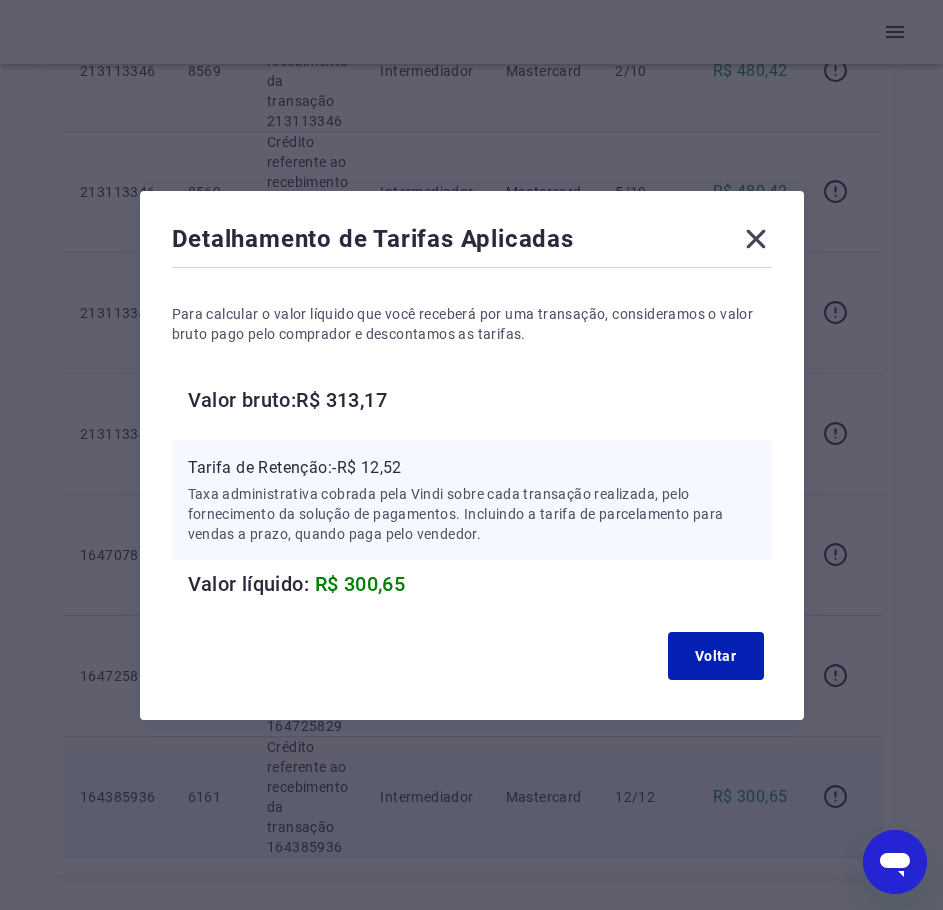 click on "Tarifa de Retenção:  -R$ 12,52" at bounding box center (472, 468) 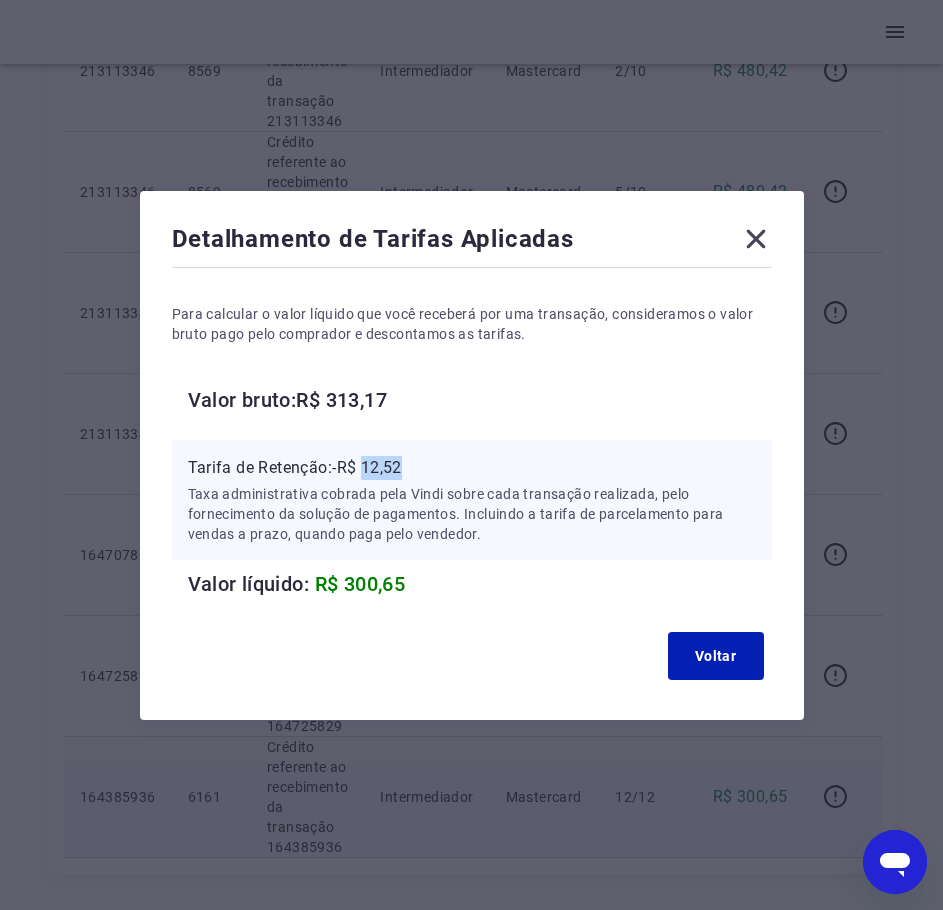 click on "Tarifa de Retenção:  -R$ 12,52" at bounding box center (472, 468) 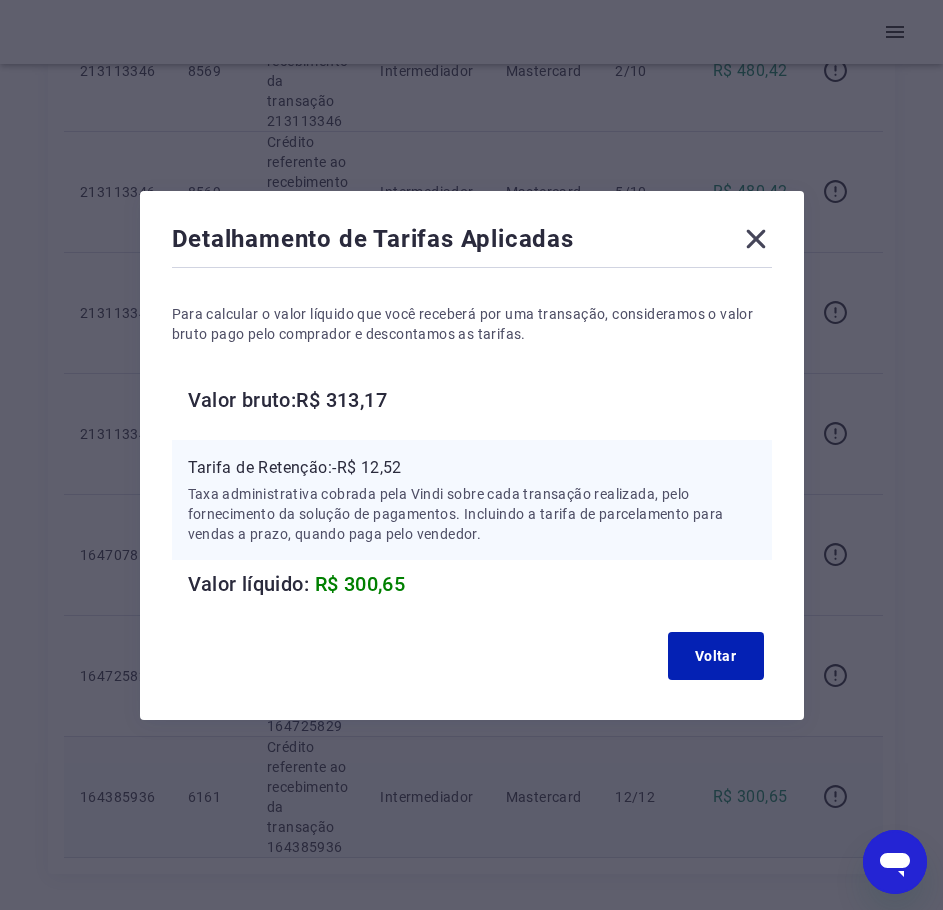 click on "Detalhamento de Tarifas Aplicadas" at bounding box center (472, 243) 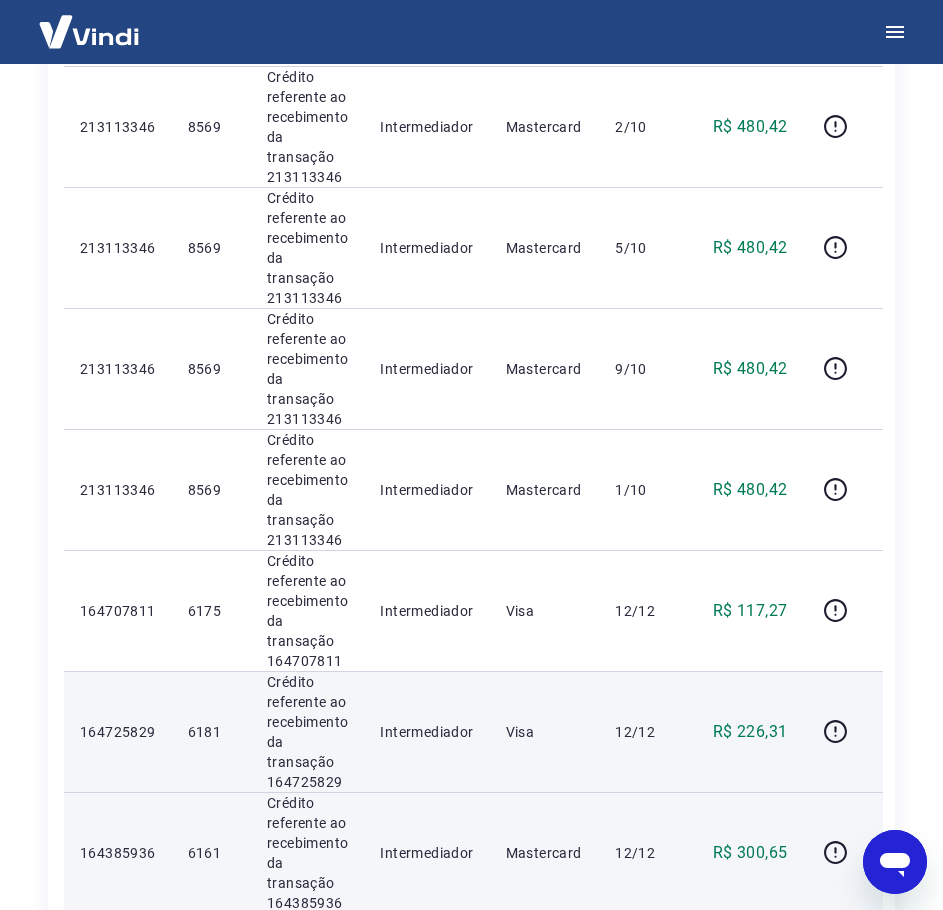 scroll, scrollTop: 1467, scrollLeft: 0, axis: vertical 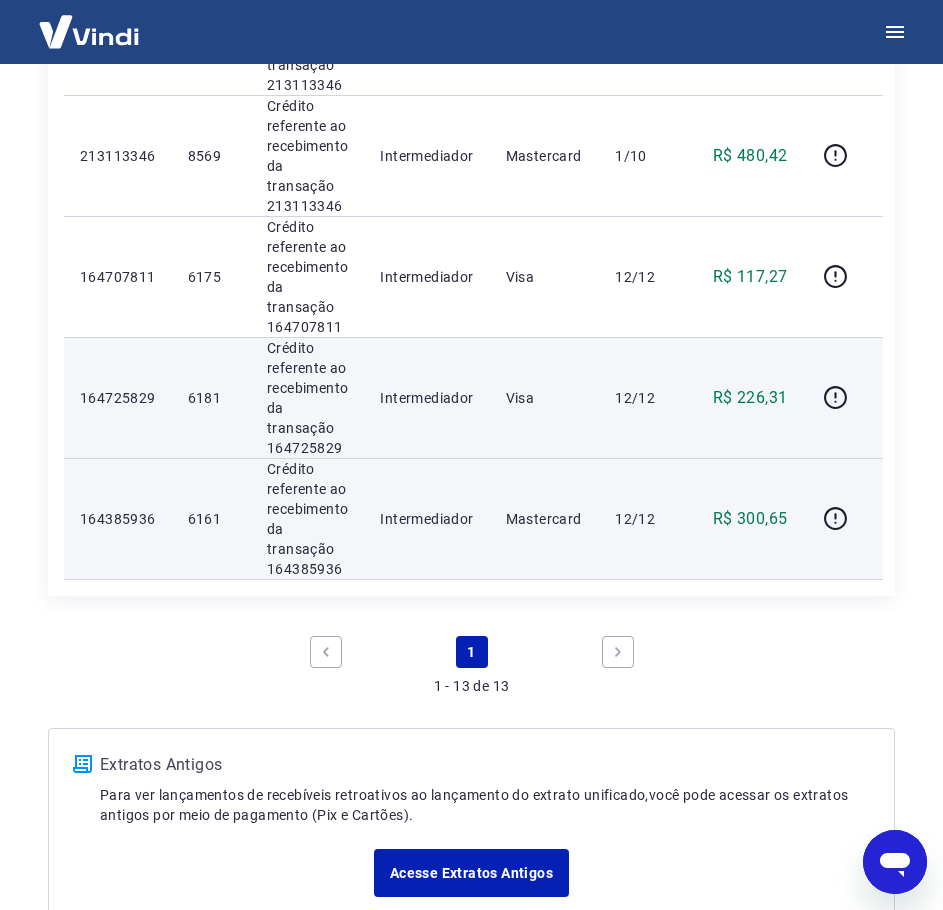 click on "Crédito referente ao recebimento da transação 164725829" at bounding box center [307, 398] 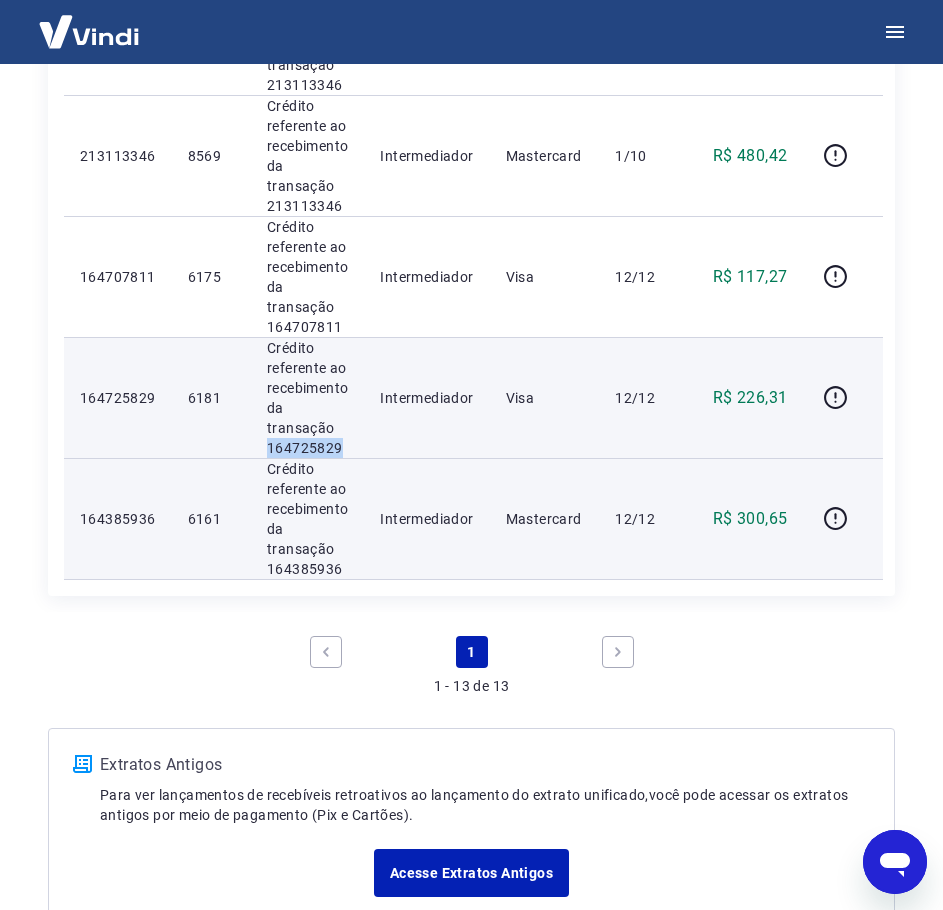 click on "Crédito referente ao recebimento da transação 164725829" at bounding box center [307, 398] 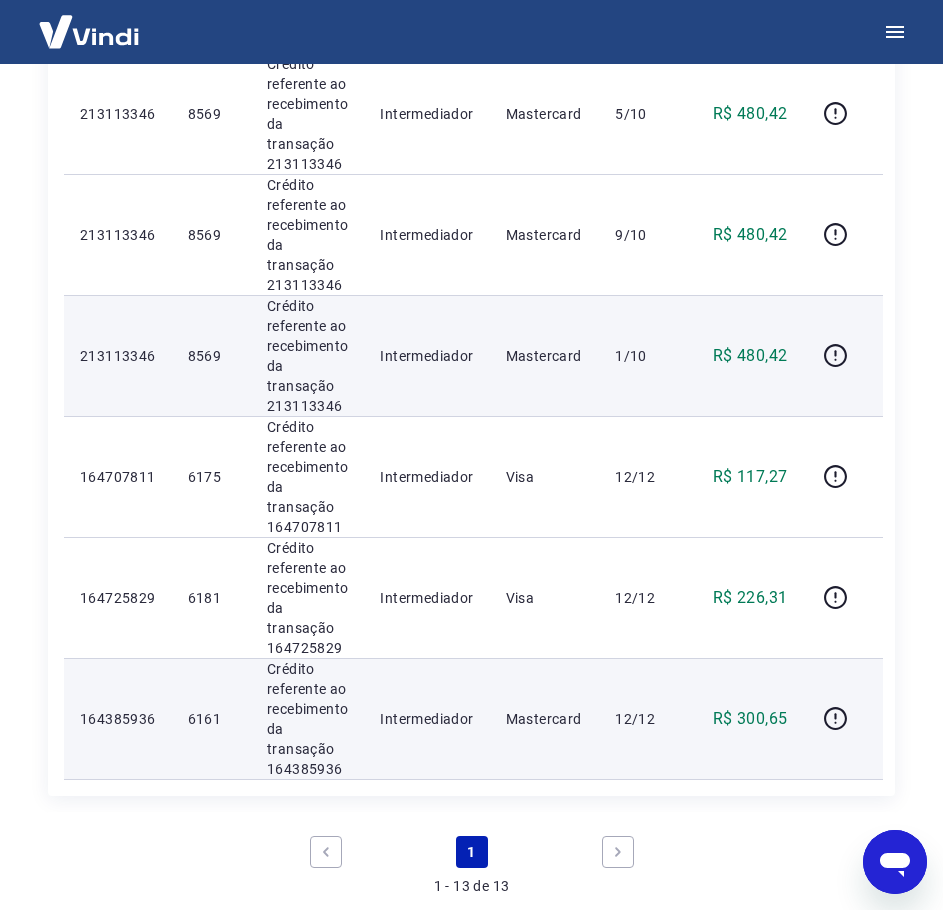 scroll, scrollTop: 1200, scrollLeft: 0, axis: vertical 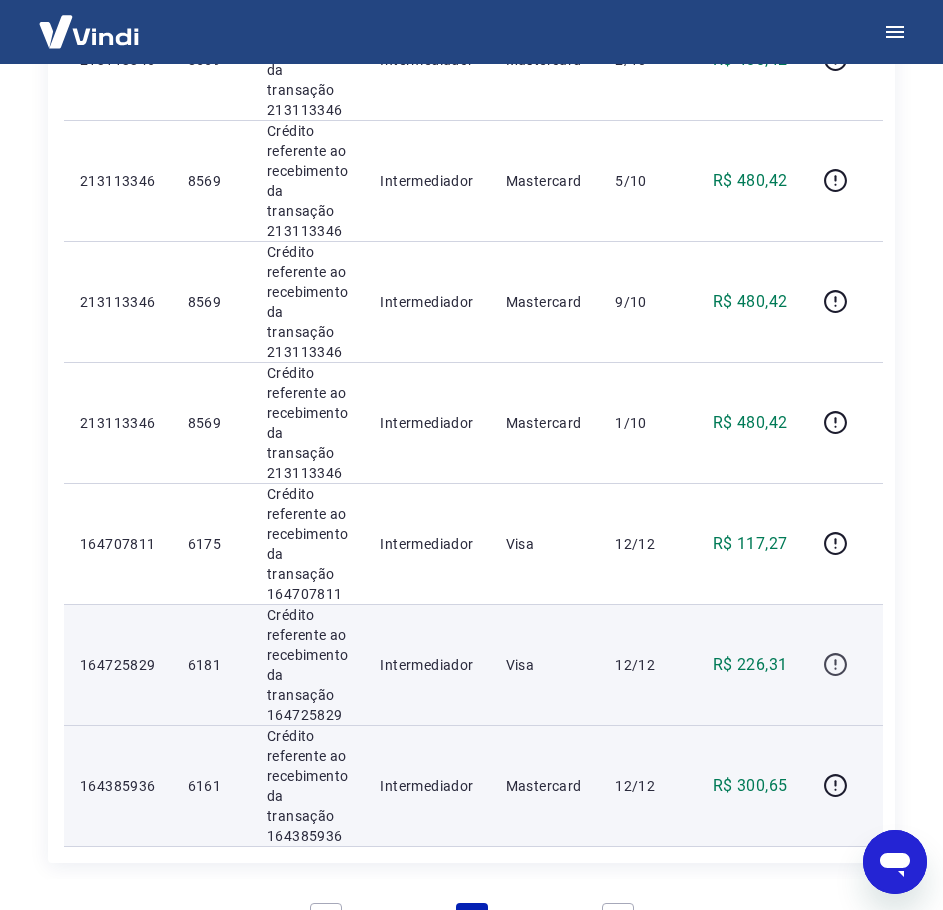 click at bounding box center [835, 665] 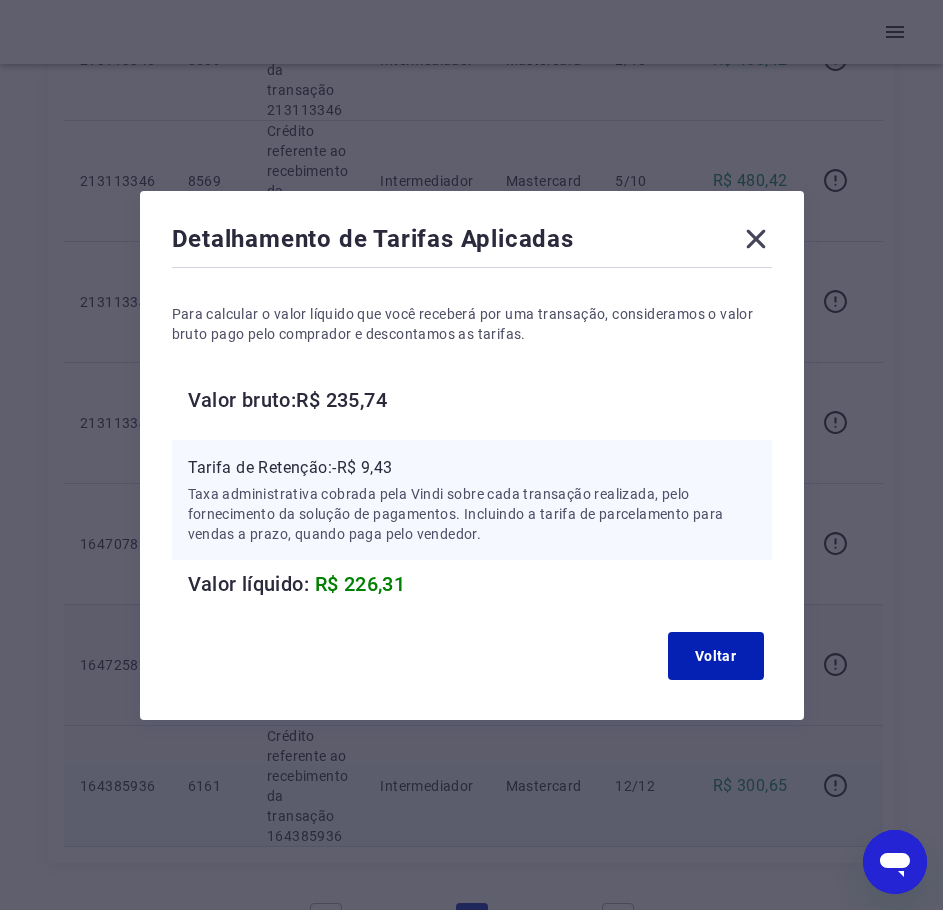 type 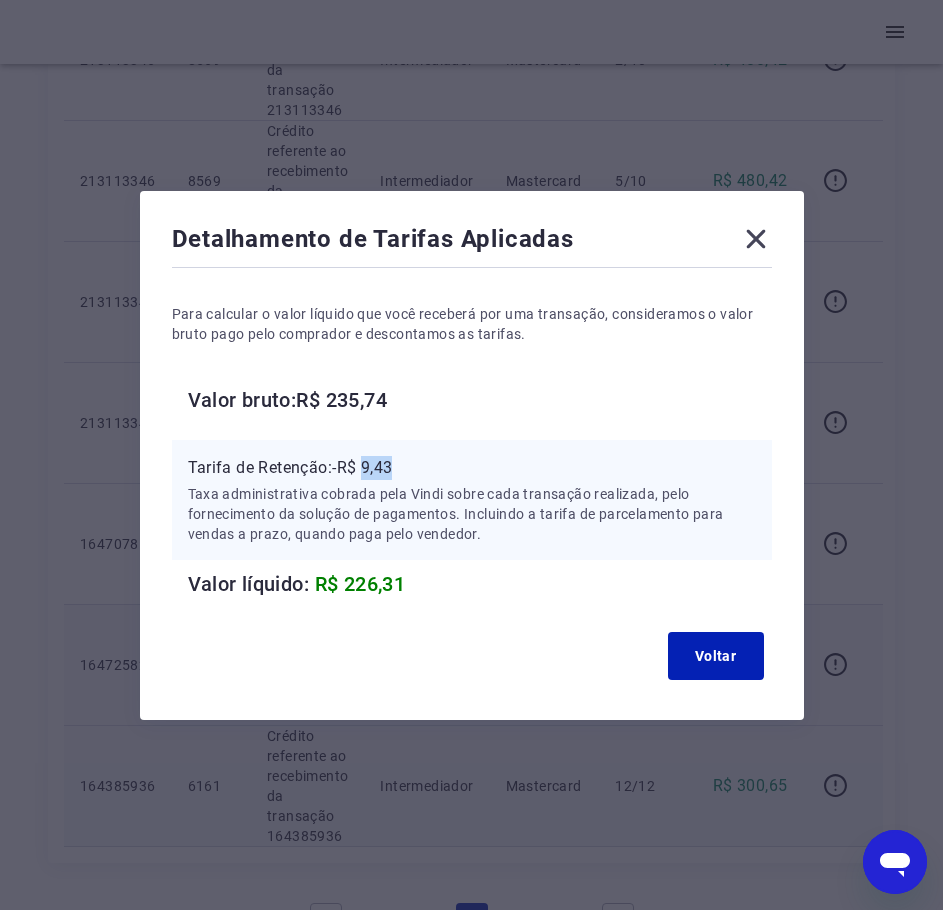click on "Tarifa de Retenção:  -R$ 9,43" at bounding box center (472, 468) 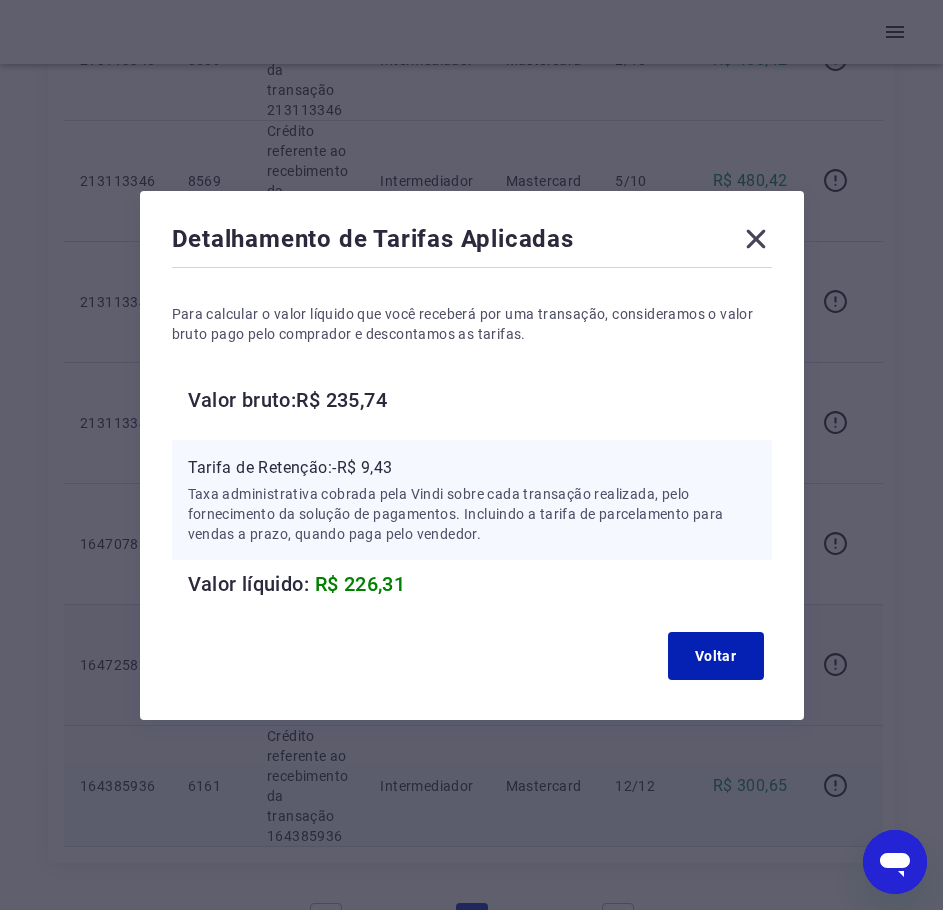 click on "Valor bruto:  R$ 235,74" at bounding box center [480, 400] 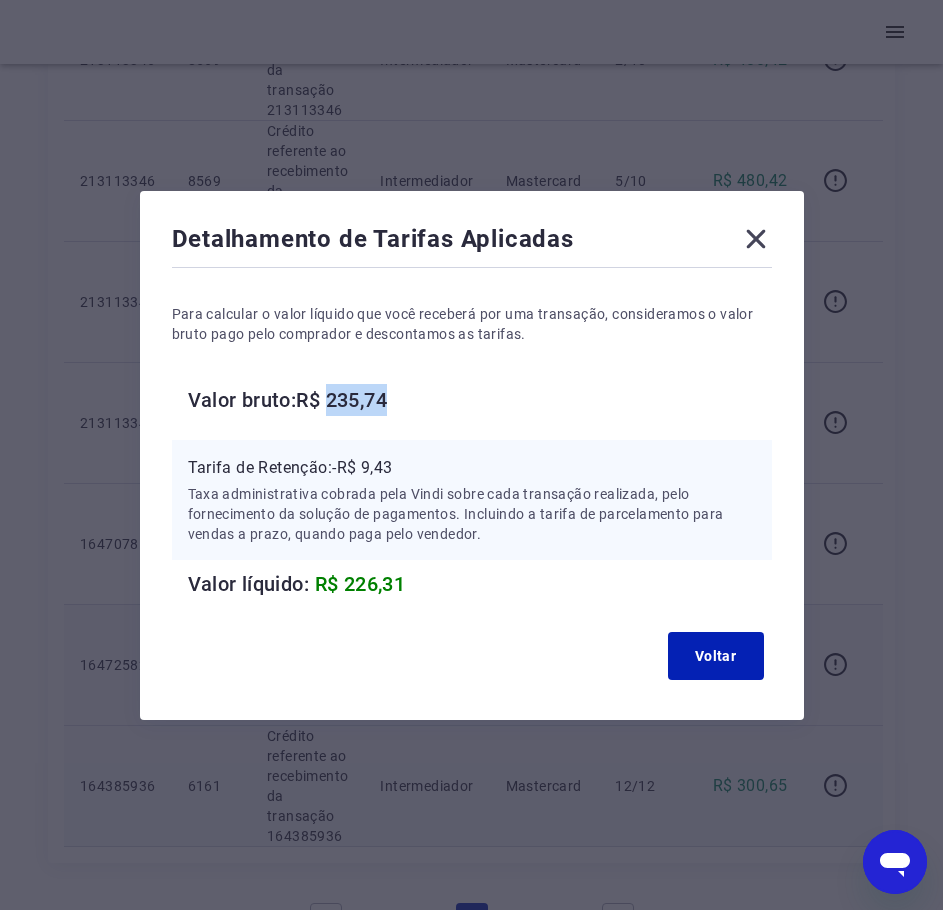 click on "Valor bruto:  R$ 235,74" at bounding box center [480, 400] 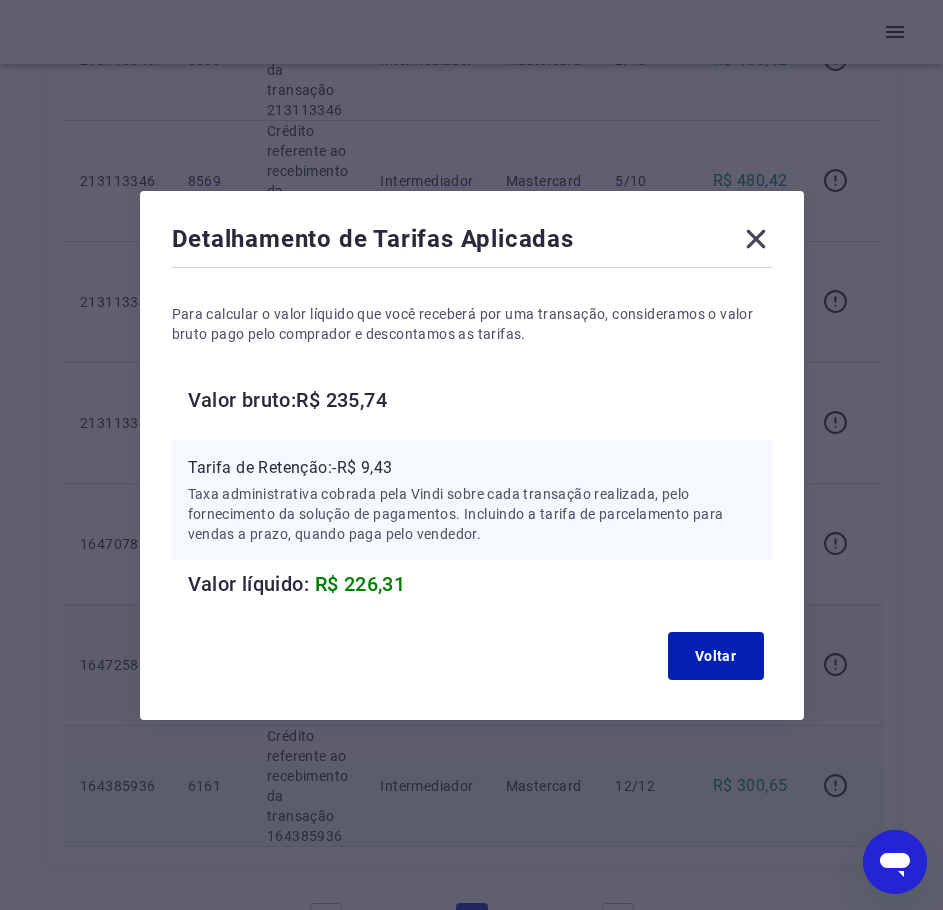 drag, startPoint x: 742, startPoint y: 223, endPoint x: 745, endPoint y: 238, distance: 15.297058 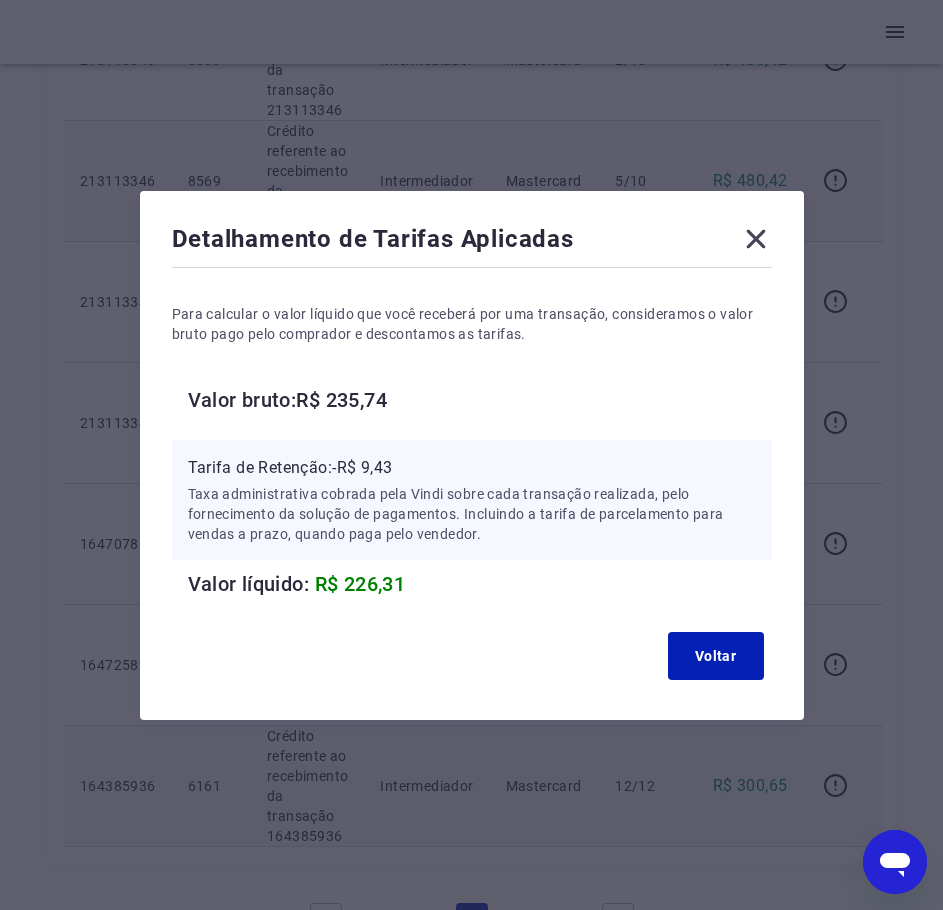 click 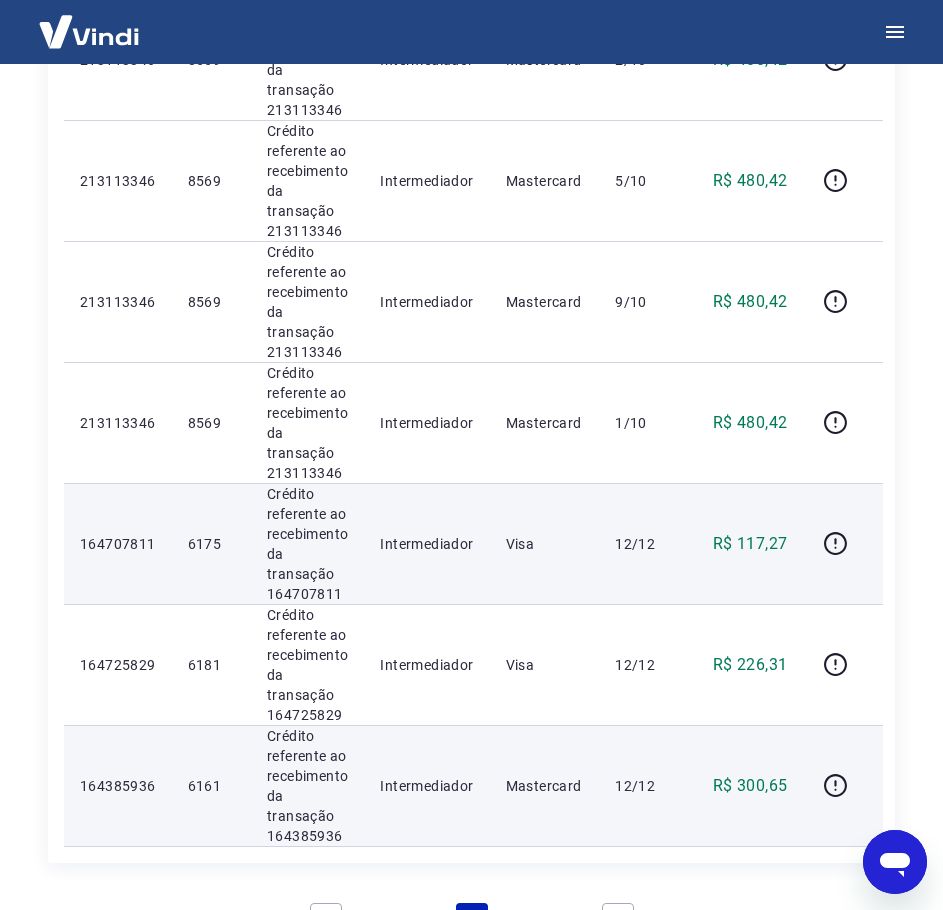 scroll, scrollTop: 1267, scrollLeft: 0, axis: vertical 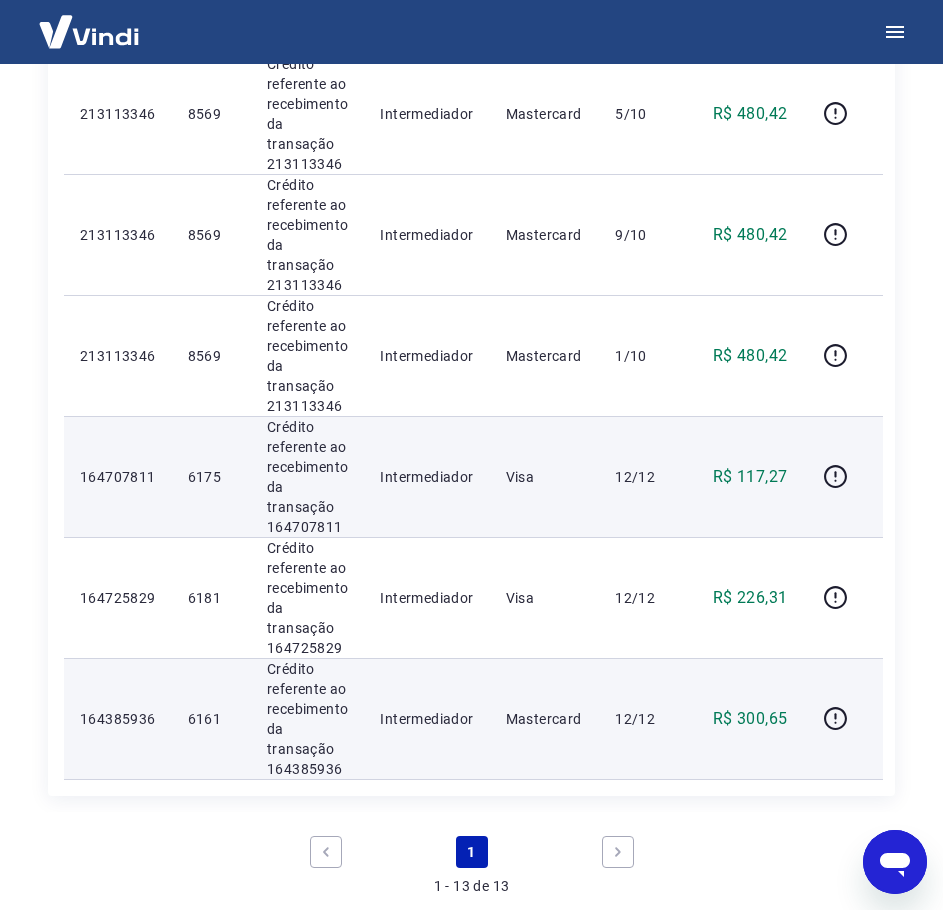 click on "Crédito referente ao recebimento da transação 164707811" at bounding box center (307, 477) 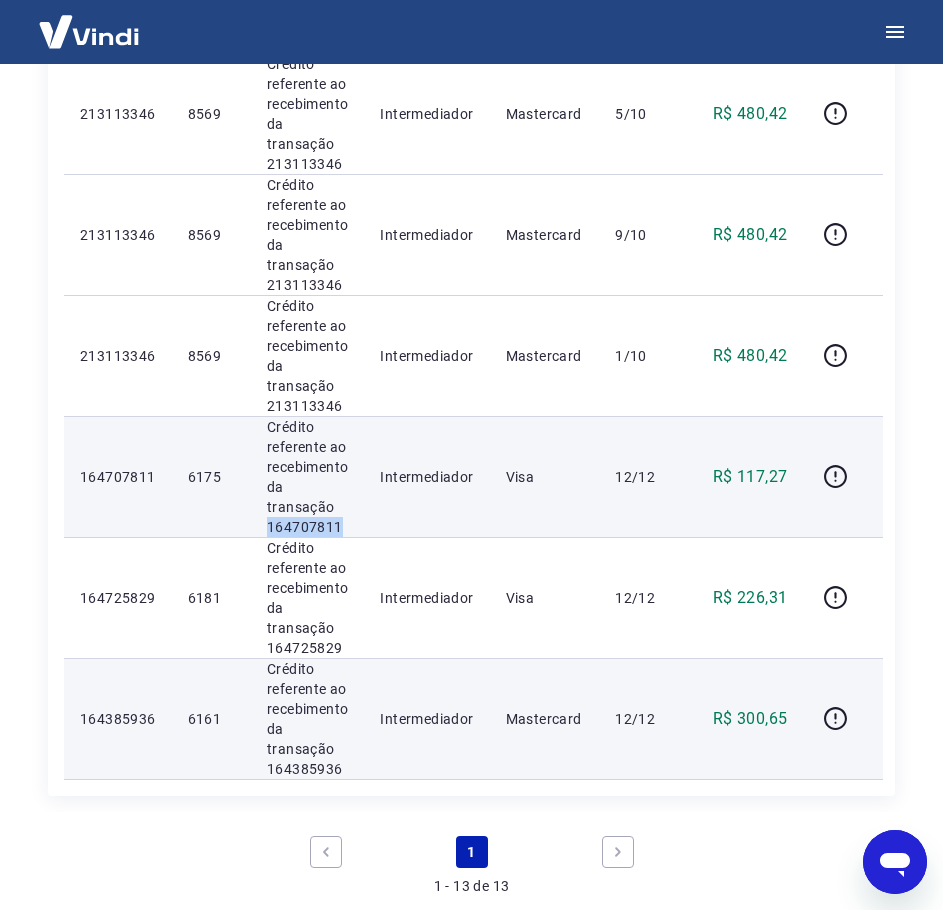 click on "Crédito referente ao recebimento da transação 164707811" at bounding box center (307, 477) 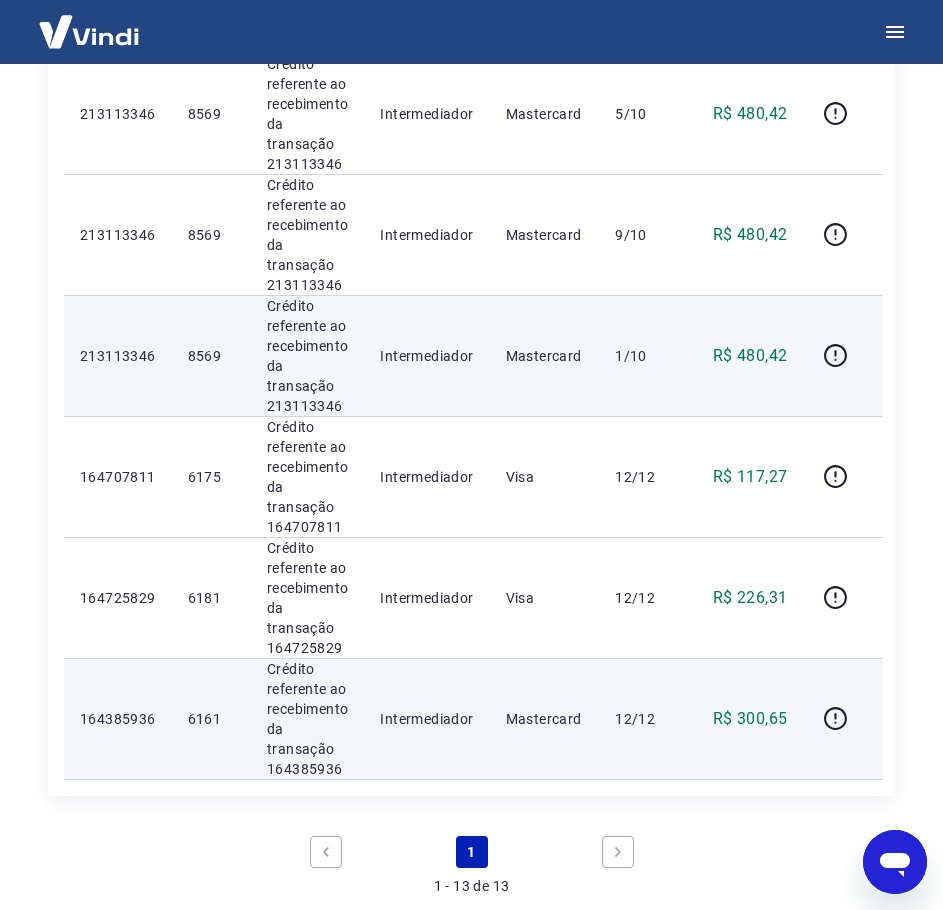 scroll, scrollTop: 1067, scrollLeft: 0, axis: vertical 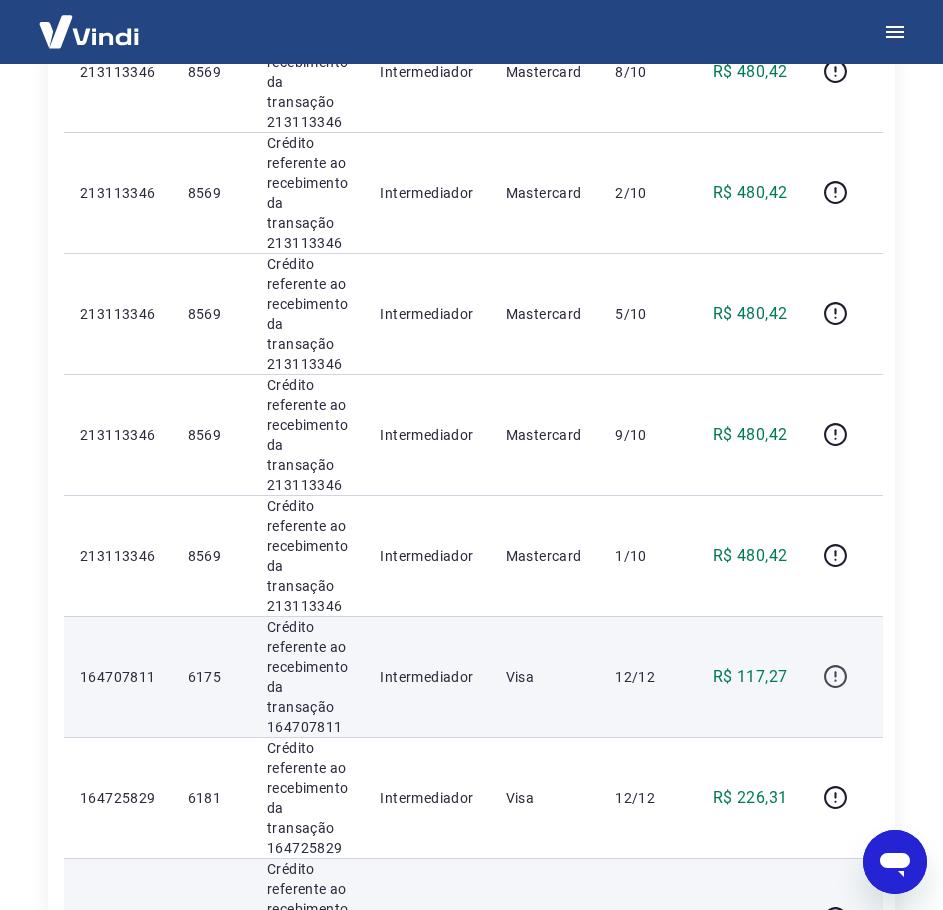click at bounding box center (843, 677) 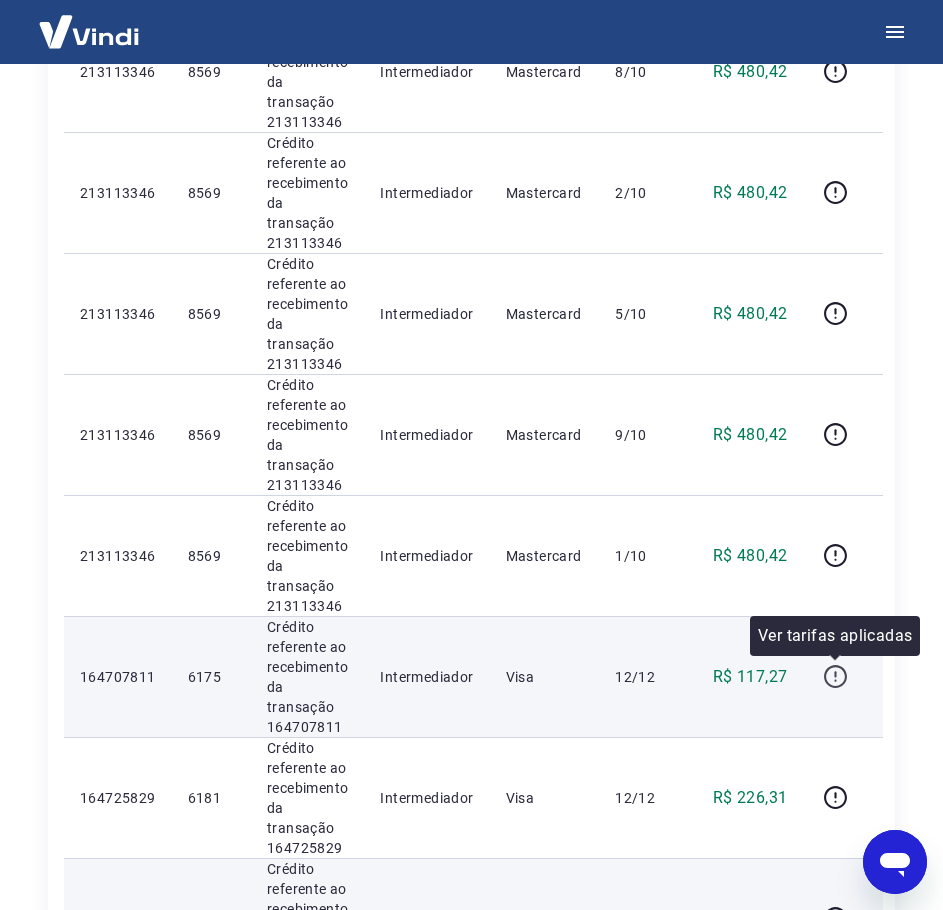click 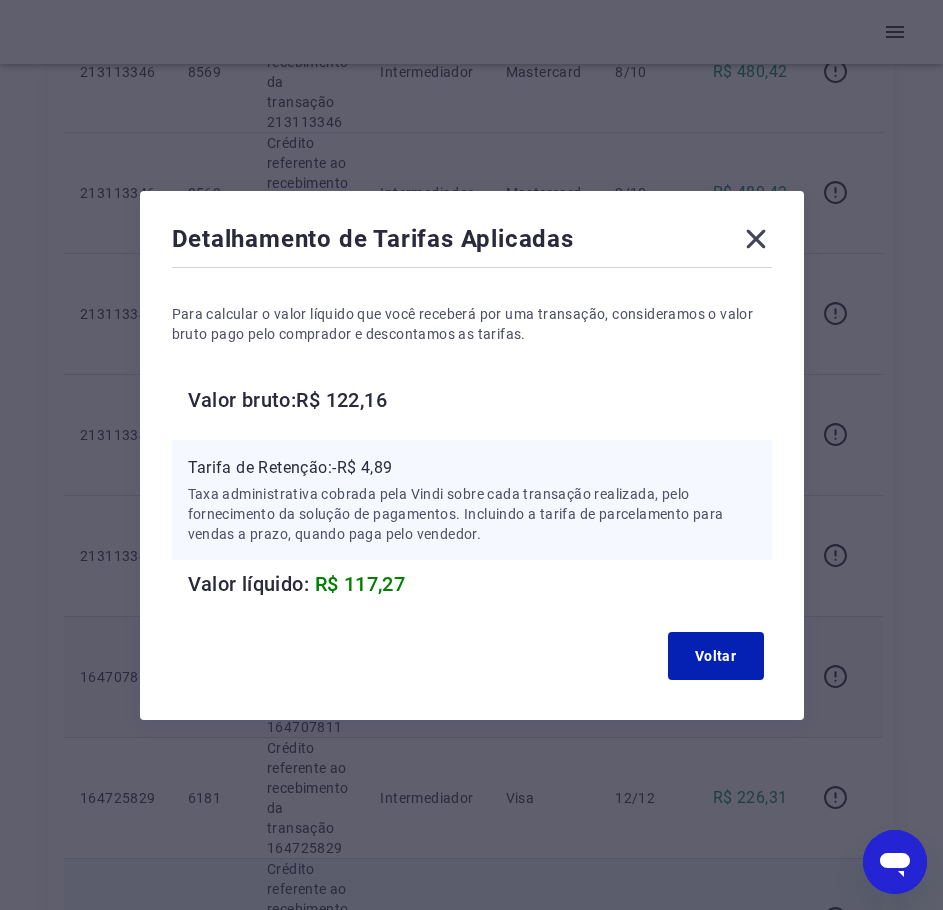 type 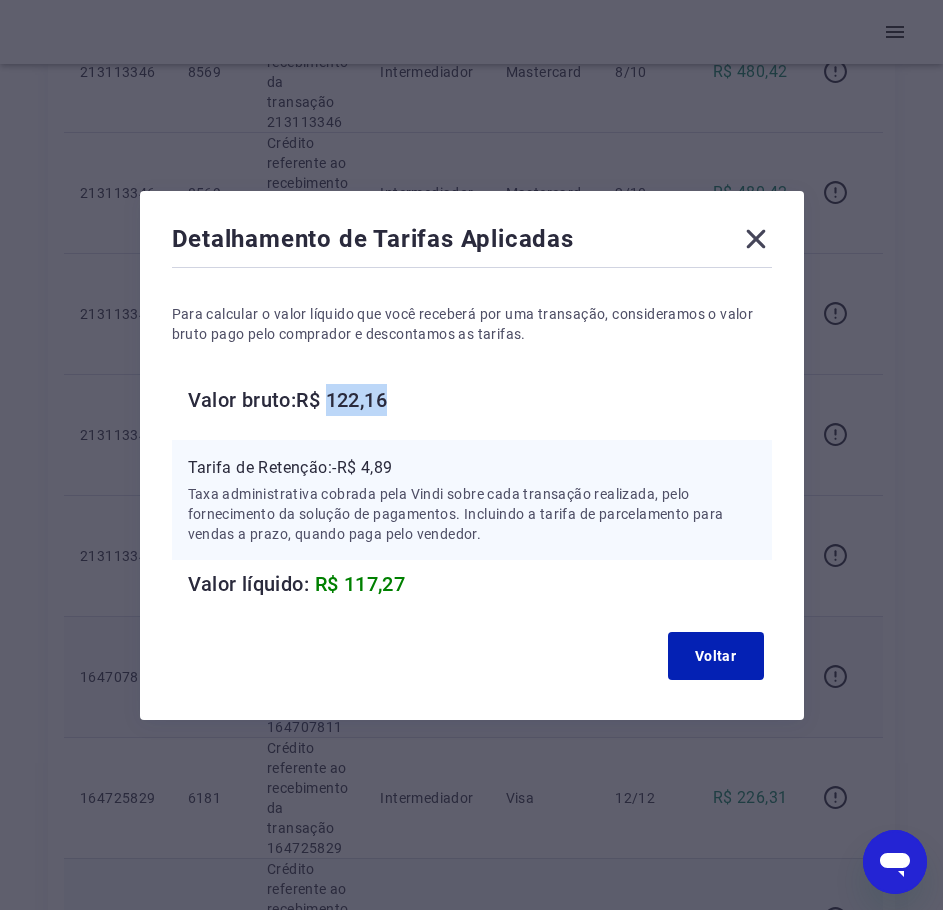 click on "Valor bruto:  R$ 122,16" at bounding box center (480, 400) 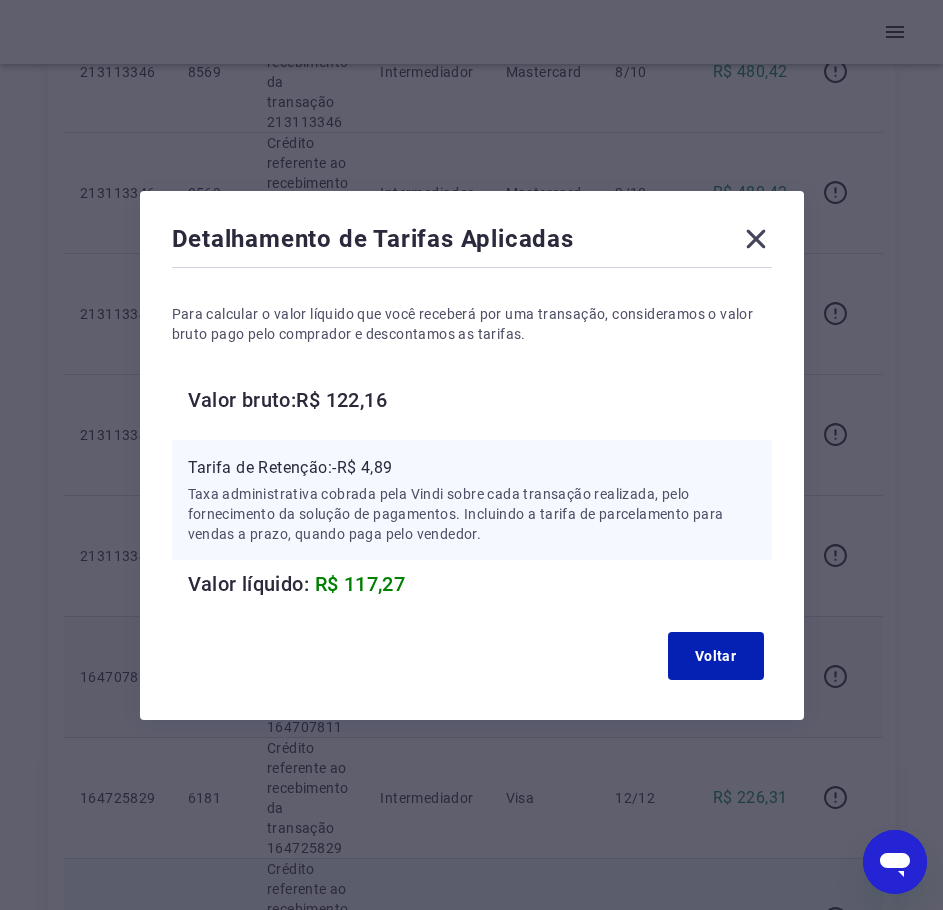 click on "Tarifa de Retenção:  -R$ 4,89" at bounding box center (472, 468) 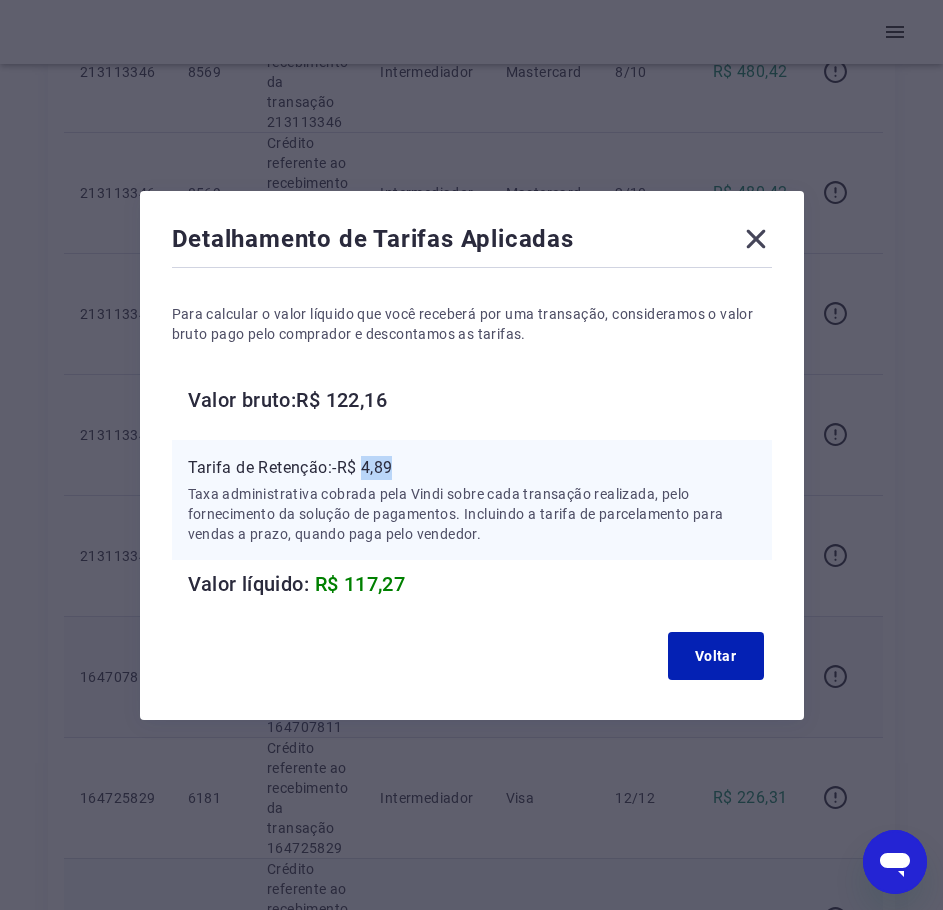 drag, startPoint x: 378, startPoint y: 461, endPoint x: 885, endPoint y: 407, distance: 509.8676 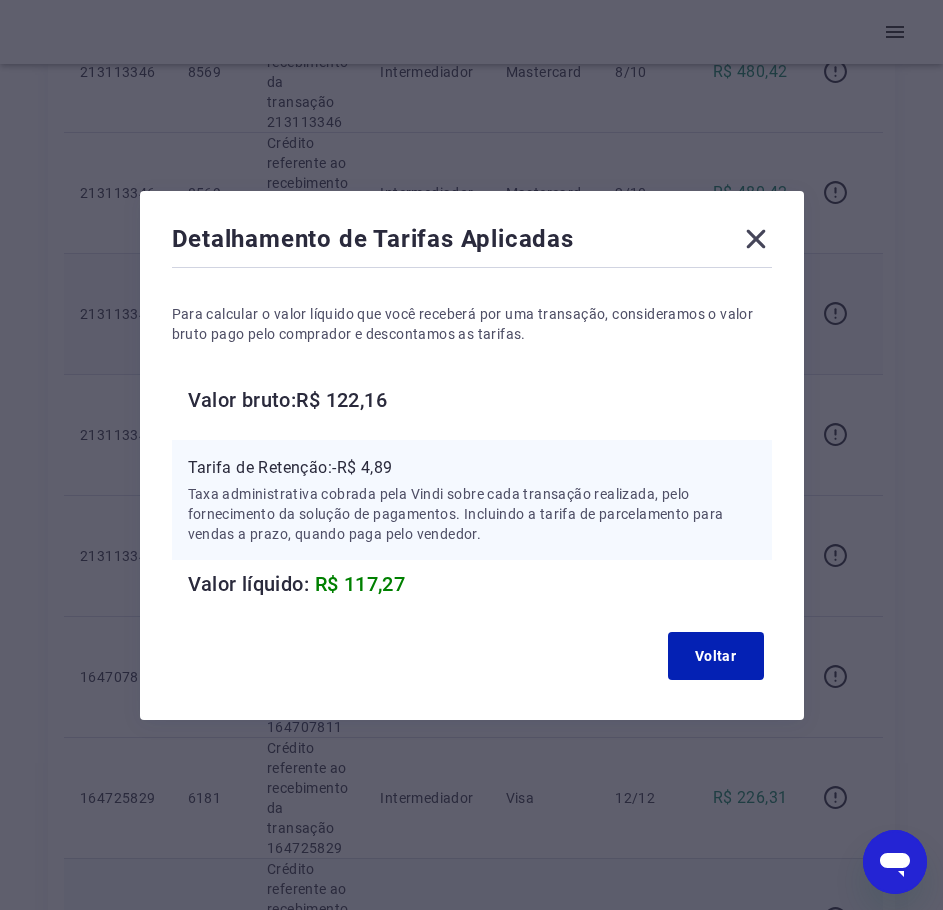 drag, startPoint x: 761, startPoint y: 236, endPoint x: 727, endPoint y: 258, distance: 40.496914 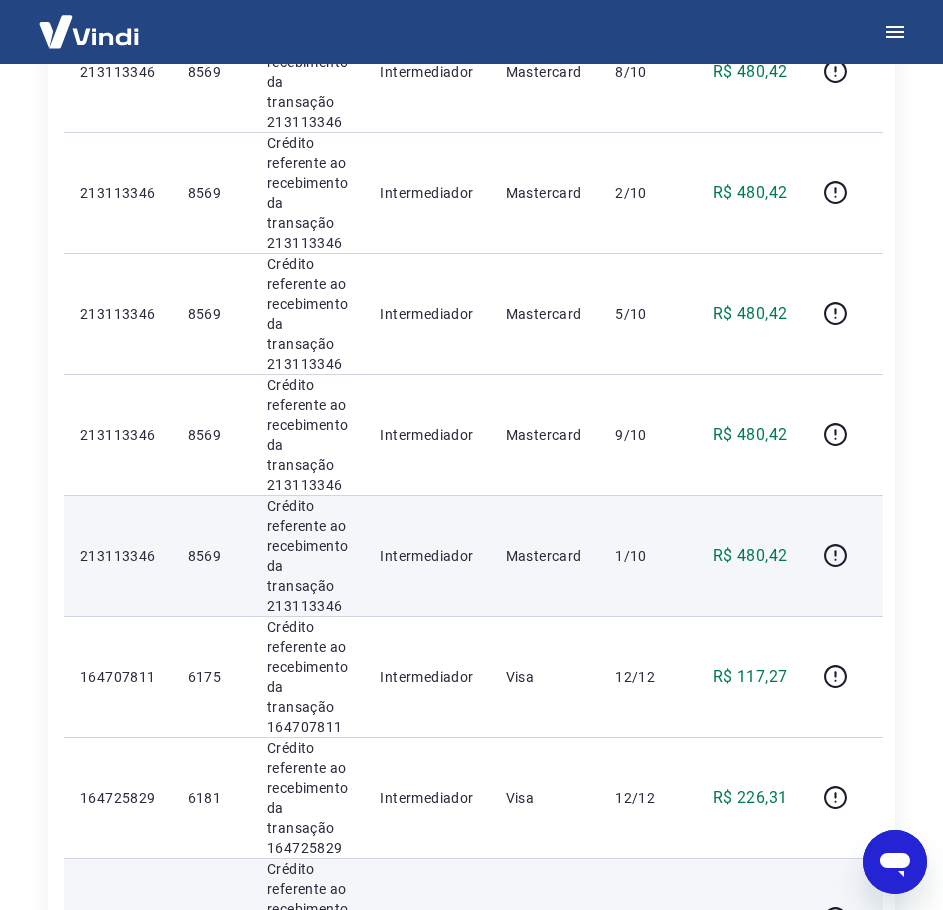 click on "Crédito referente ao recebimento da transação 213113346" at bounding box center [307, 556] 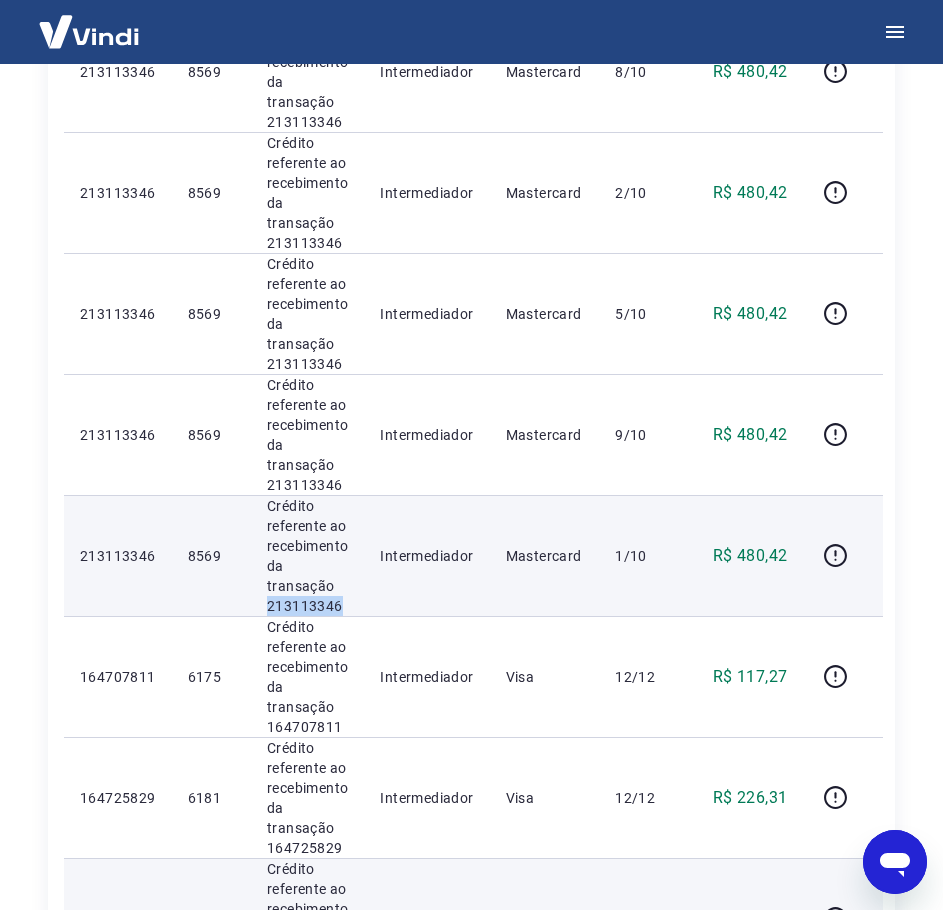 click on "Crédito referente ao recebimento da transação 213113346" at bounding box center [307, 556] 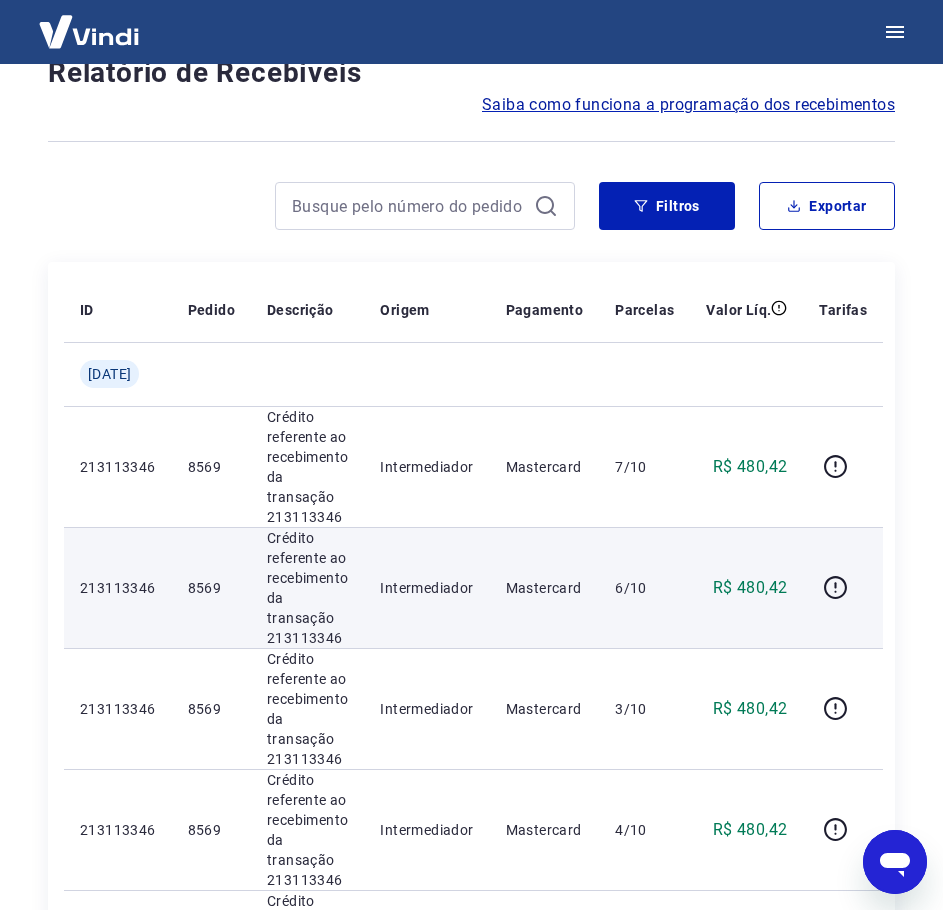 scroll, scrollTop: 267, scrollLeft: 0, axis: vertical 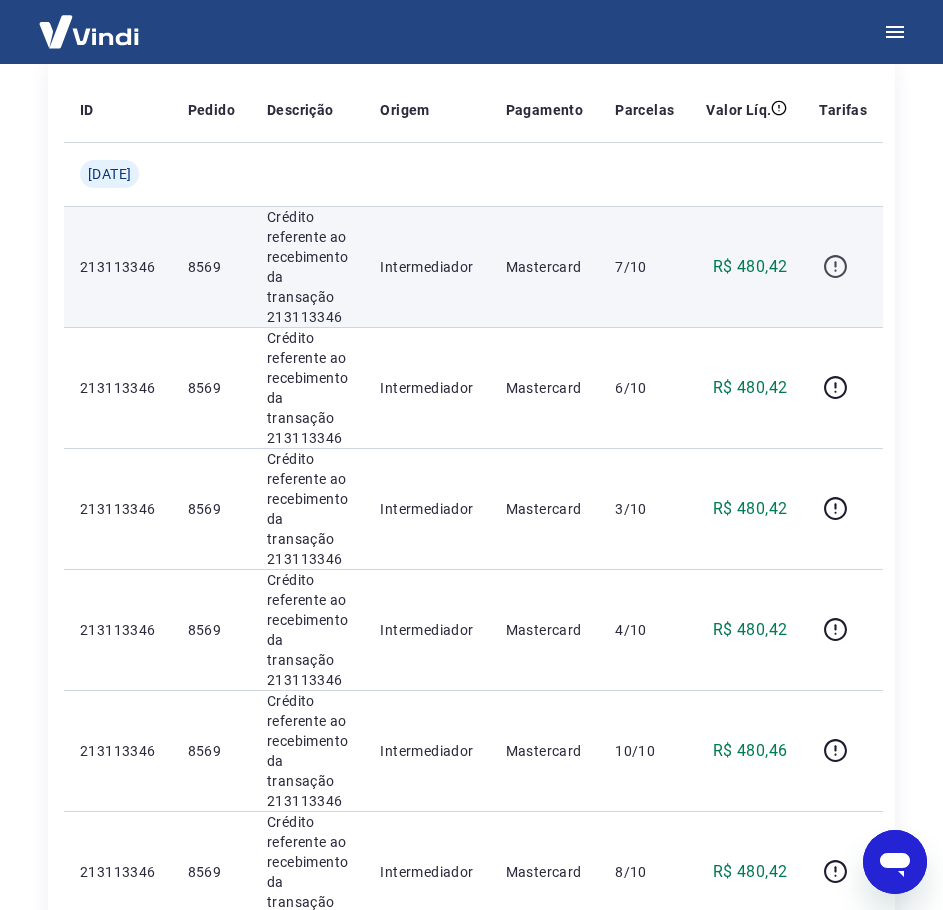 click at bounding box center (843, 266) 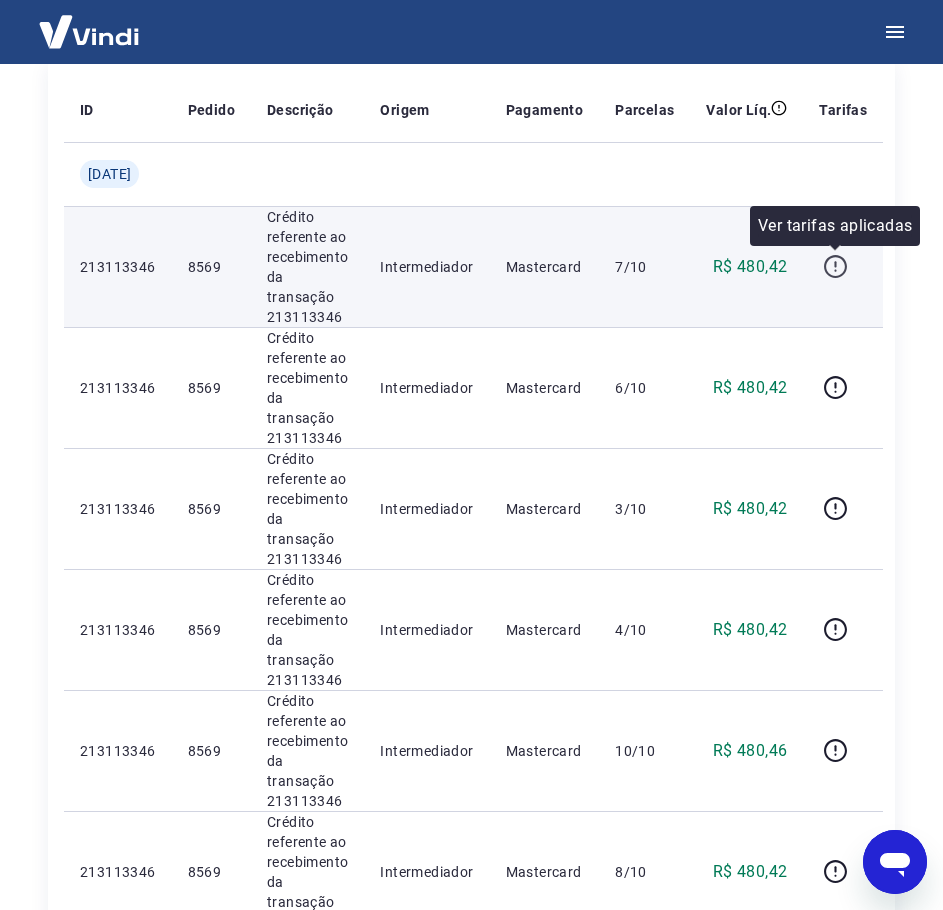 click at bounding box center [835, 267] 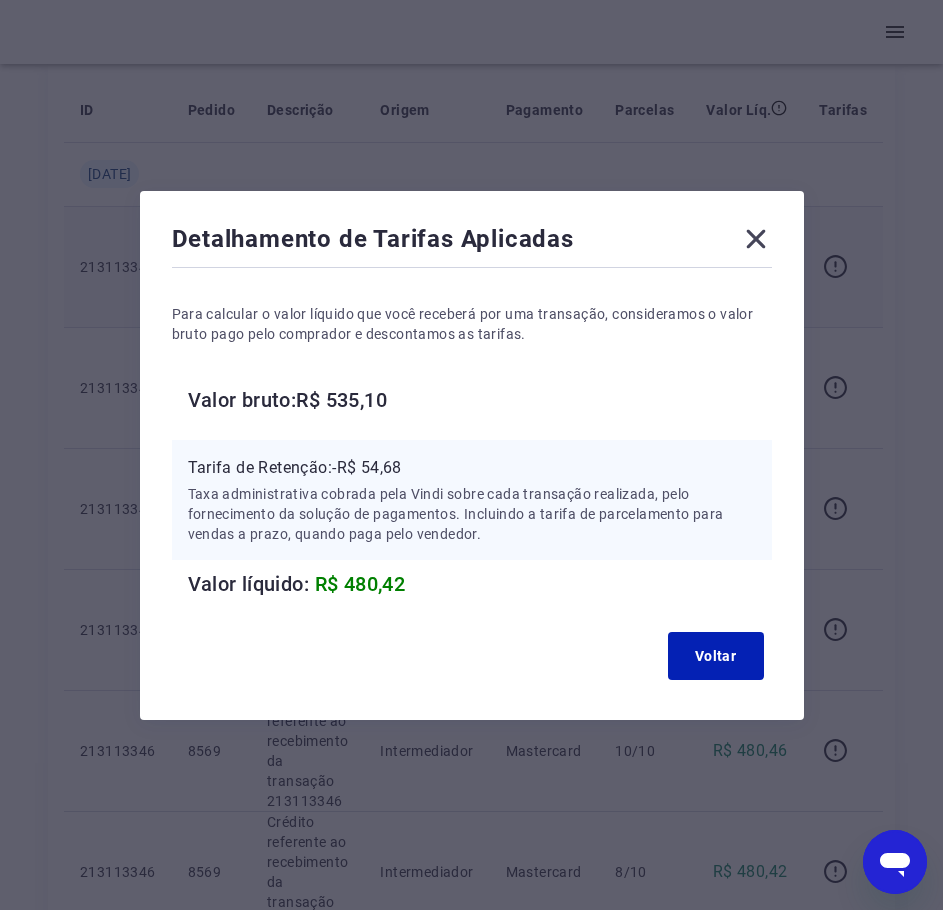 click on "Detalhamento de Tarifas Aplicadas Para calcular o valor líquido que você receberá por uma transação, consideramos o valor bruto pago pelo comprador e descontamos as tarifas. Valor bruto:  R$ 535,10 Tarifa de Retenção:  -R$ 54,68 Taxa administrativa cobrada pela Vindi sobre cada transação realizada, pelo fornecimento da solução de pagamentos. Incluindo a tarifa de parcelamento para vendas a prazo, quando paga pelo vendedor. Valor líquido:   R$ 480,42 Voltar" at bounding box center [472, 455] 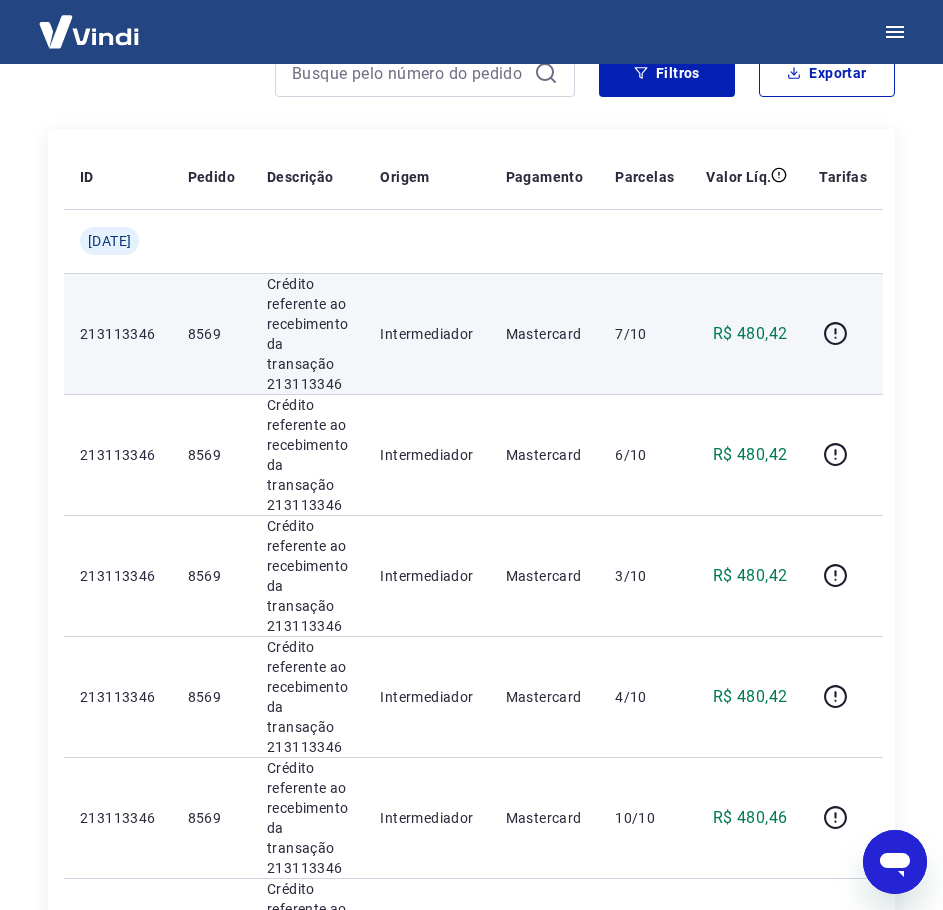 scroll, scrollTop: 133, scrollLeft: 0, axis: vertical 